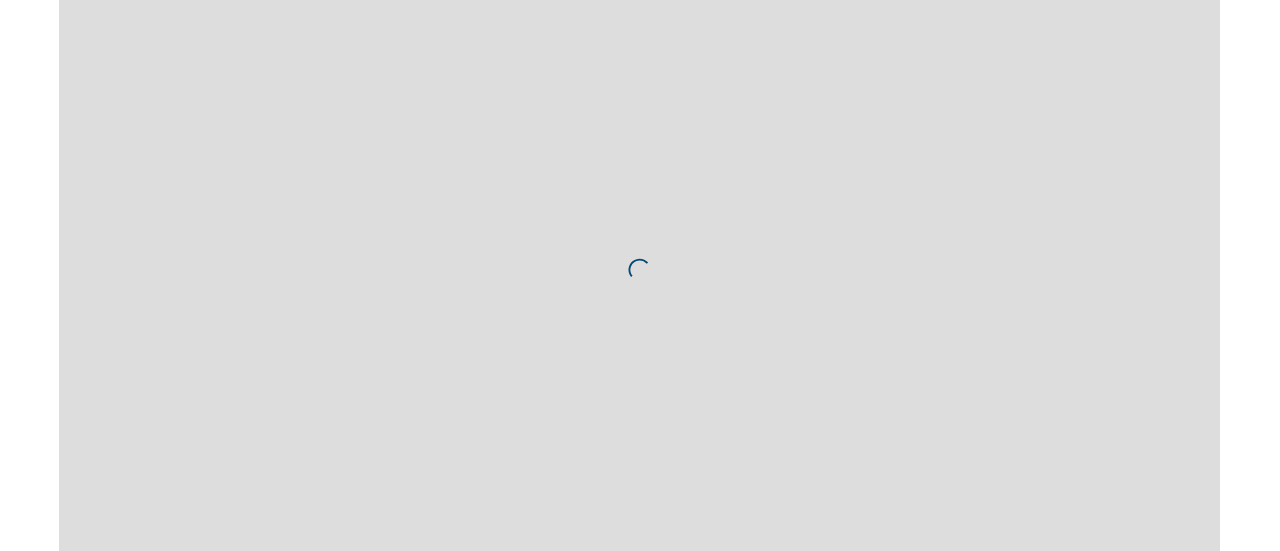 scroll, scrollTop: 0, scrollLeft: 0, axis: both 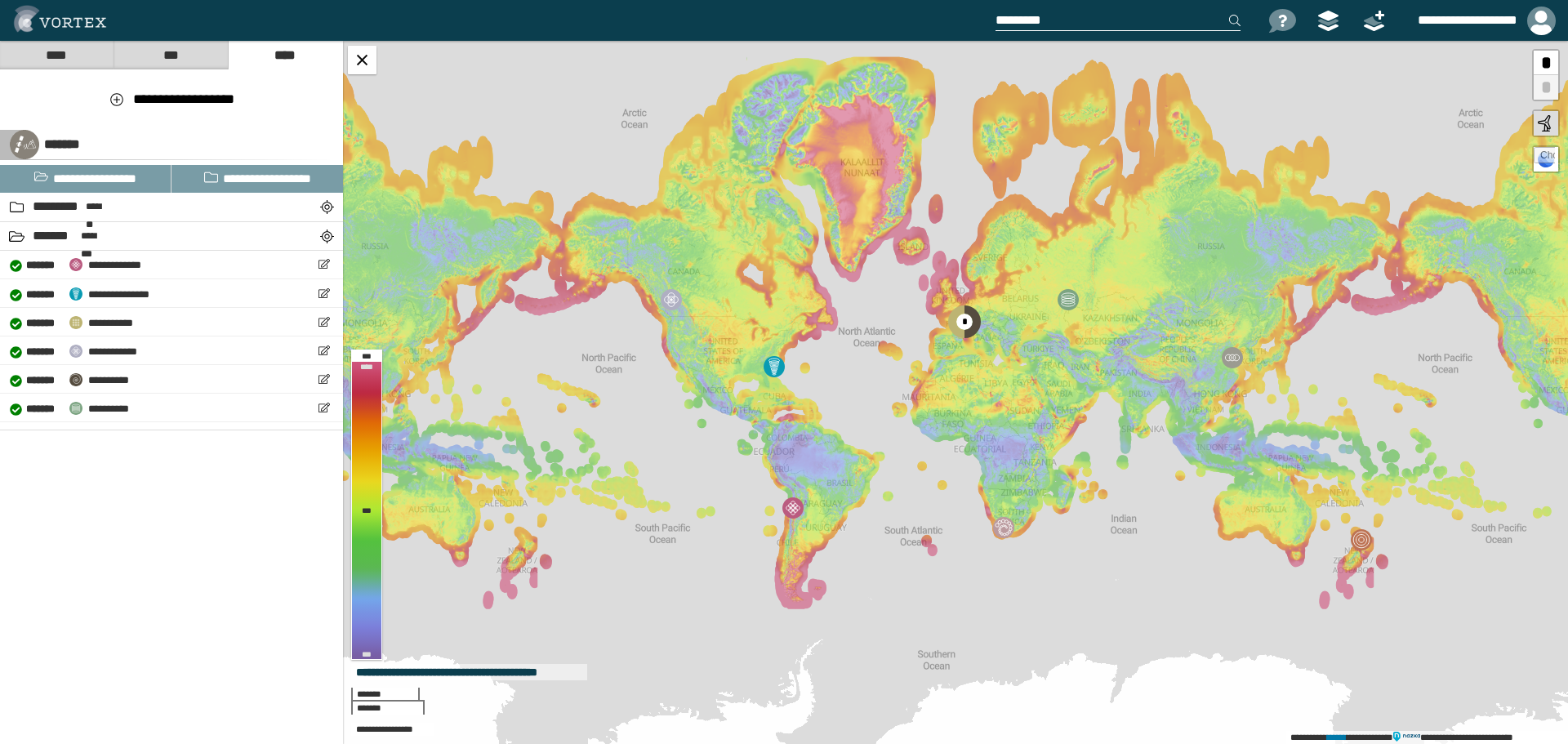 click at bounding box center (1118, 20) 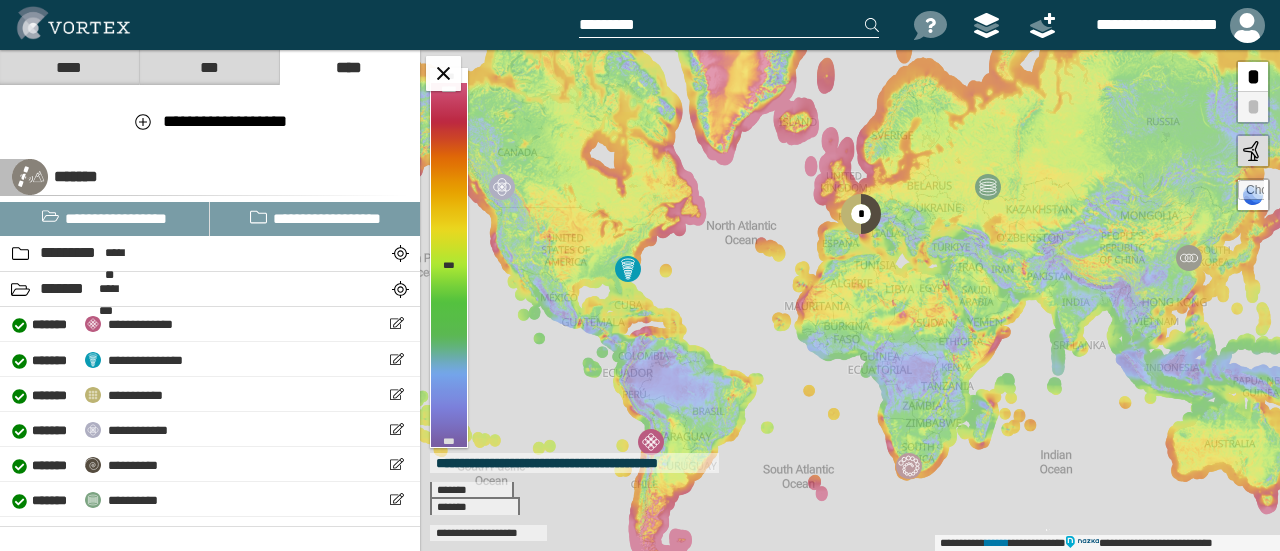 click at bounding box center (742, 25) 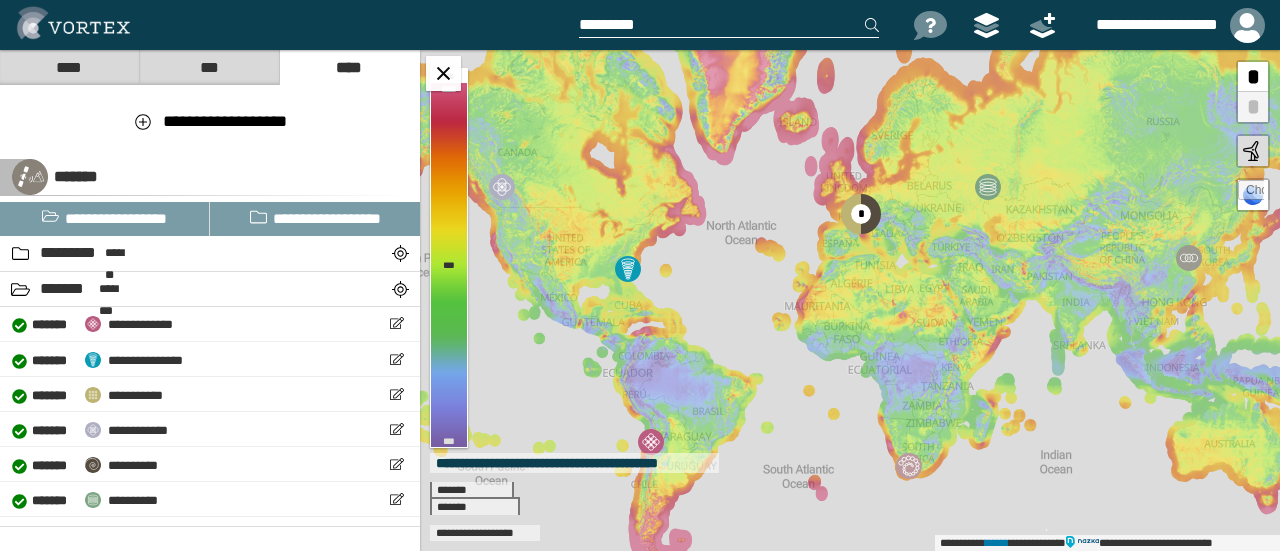 click at bounding box center [729, 25] 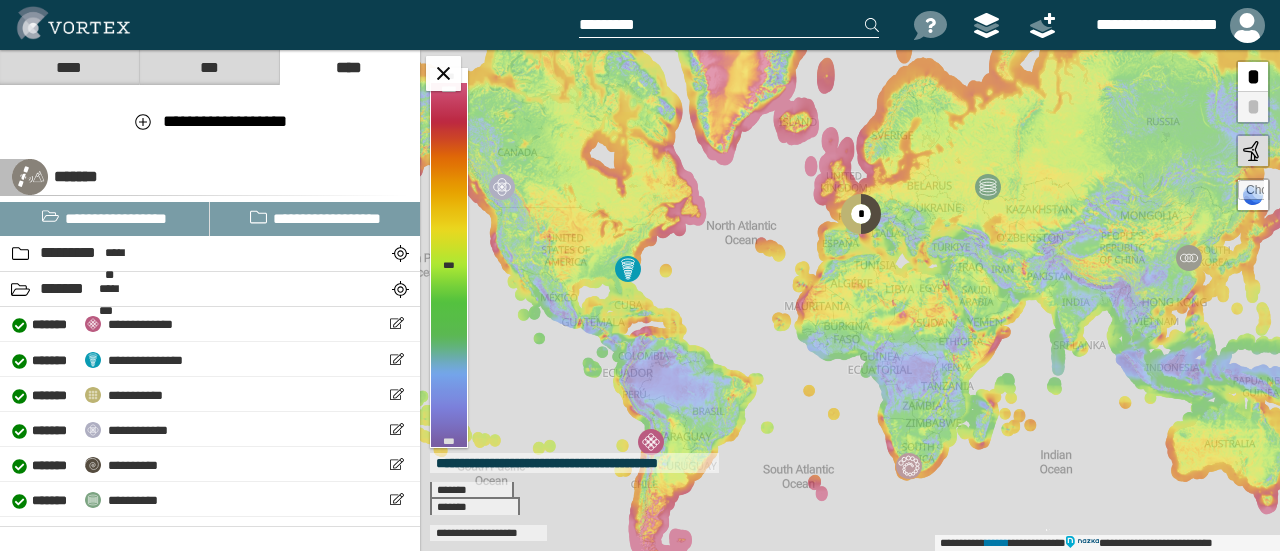 click at bounding box center (729, 25) 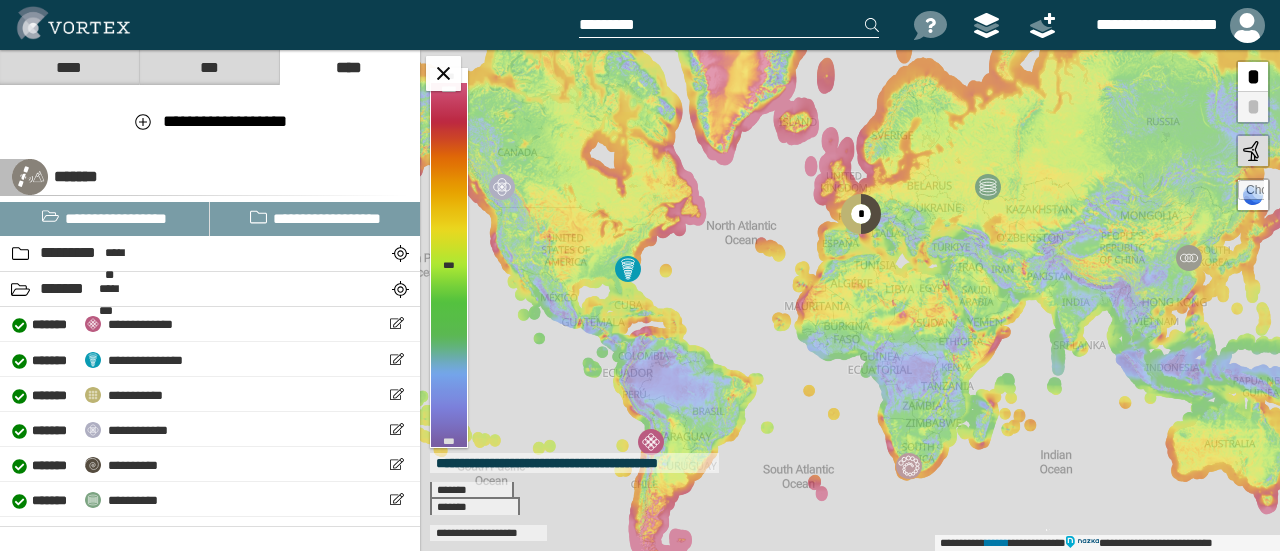paste on "**********" 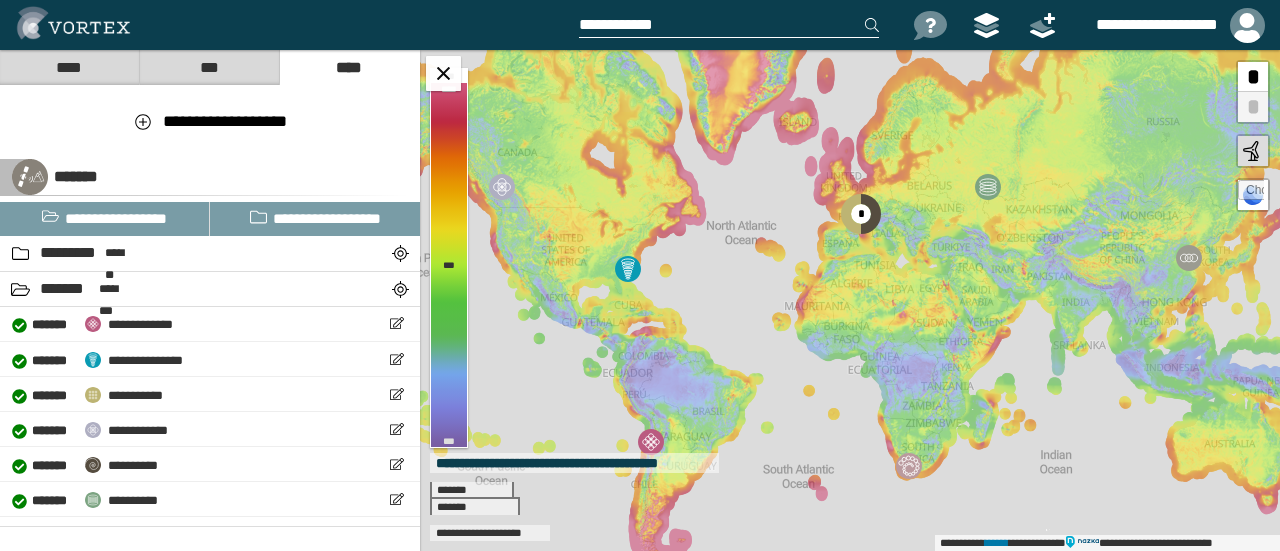 click on "**********" at bounding box center (729, 25) 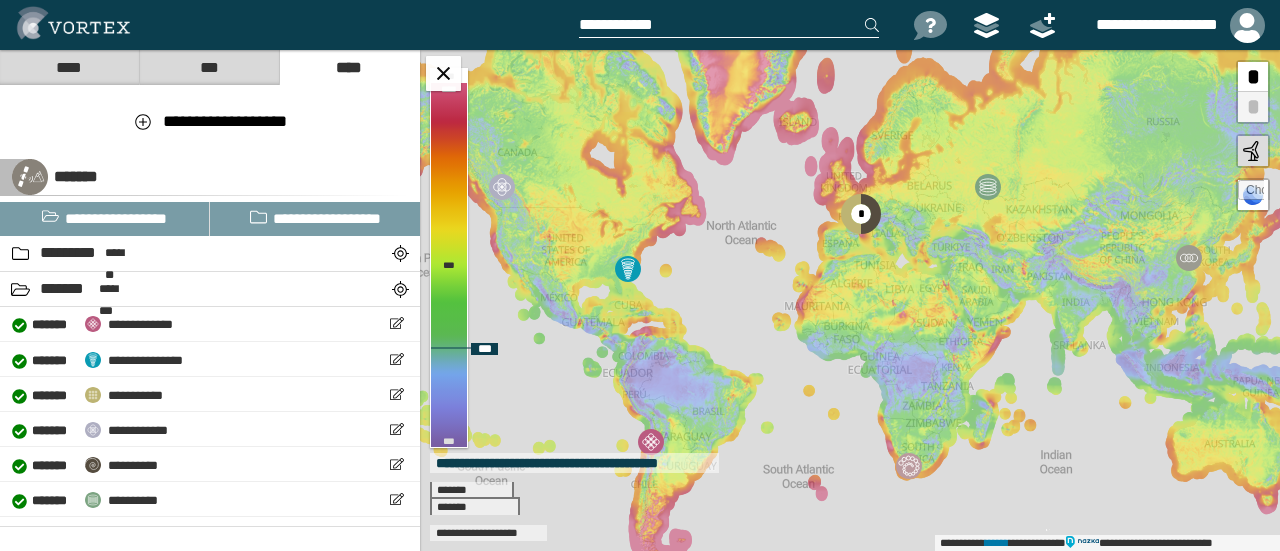 click on "**********" at bounding box center (729, 25) 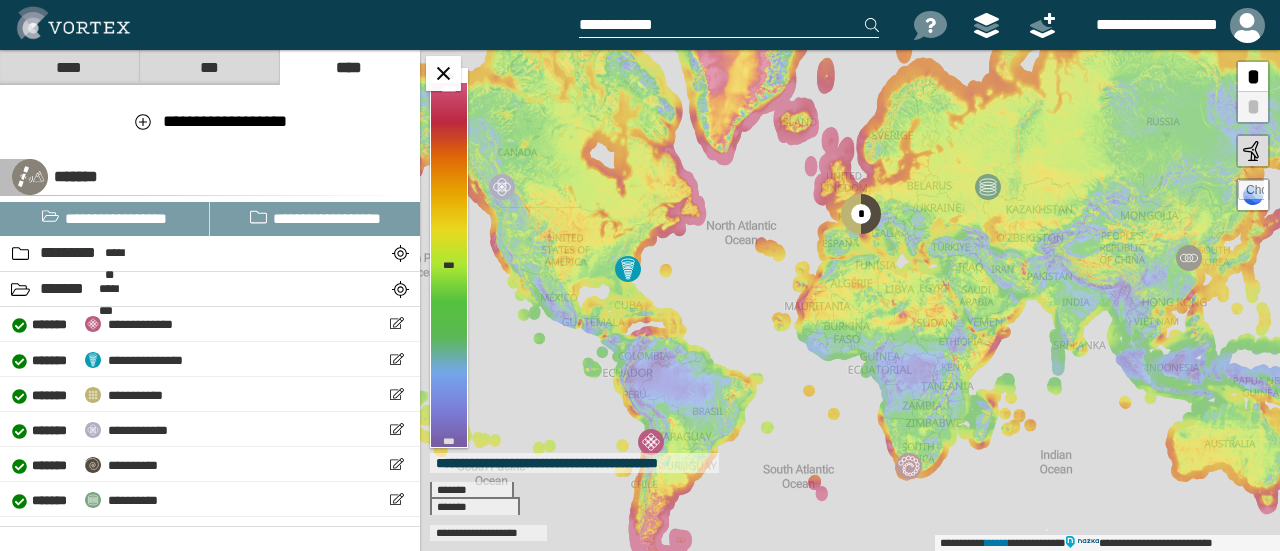 paste on "**********" 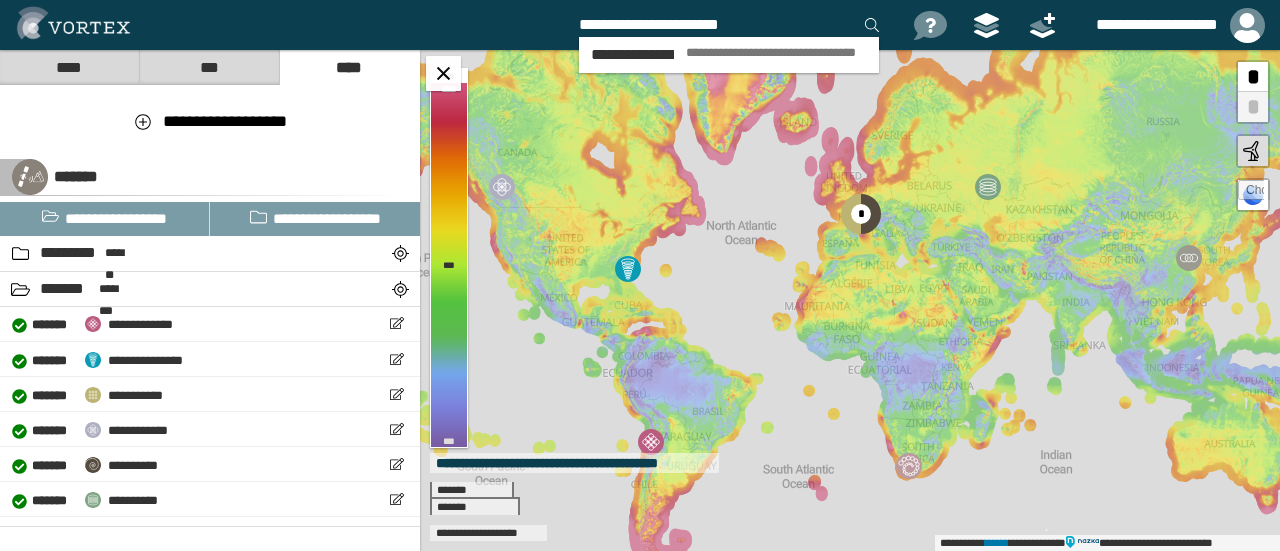 type on "**********" 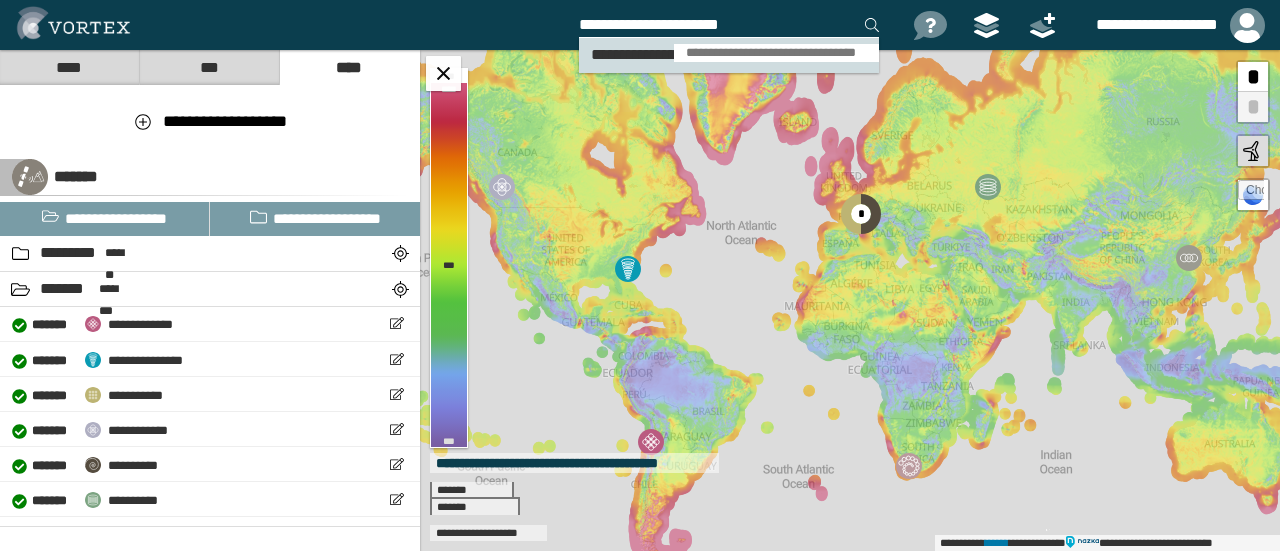click on "**********" at bounding box center [776, 53] 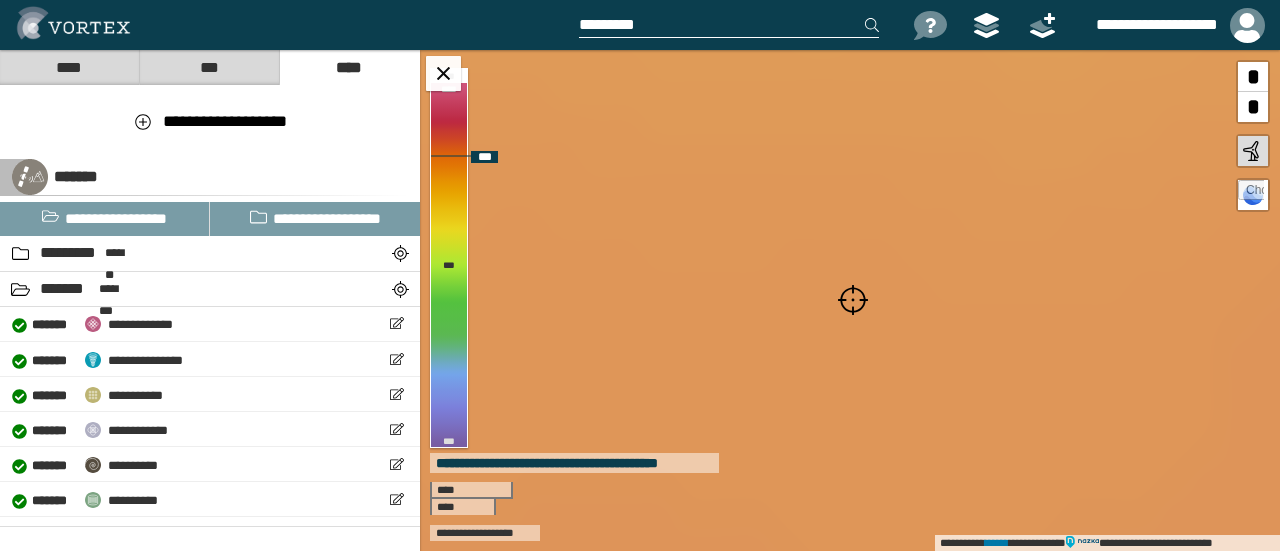 click at bounding box center (853, 300) 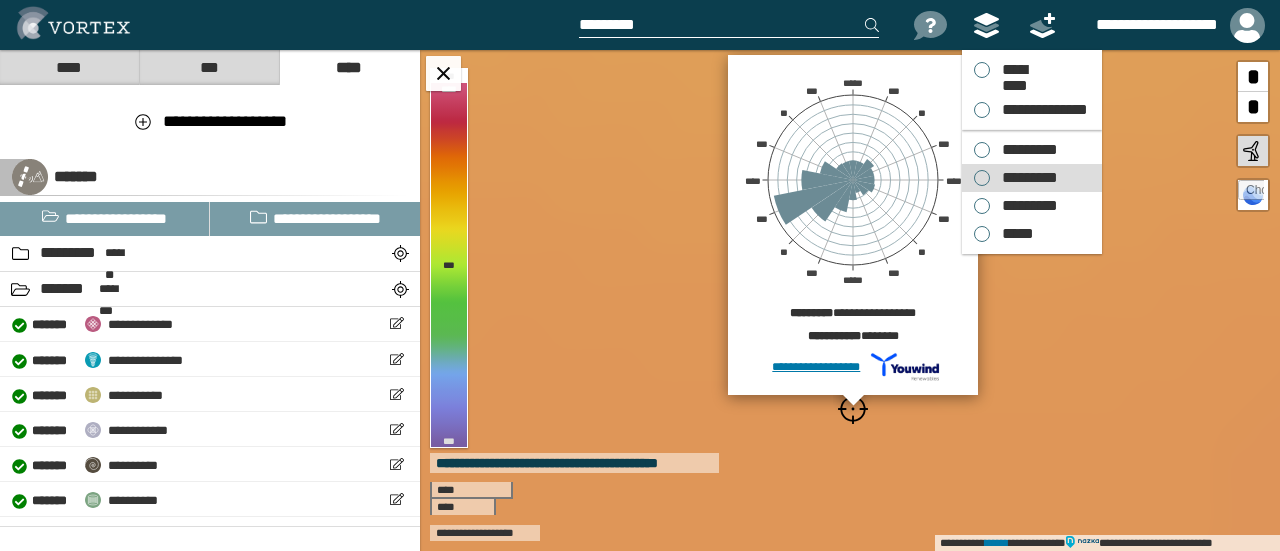 click on "*********" at bounding box center (1025, 178) 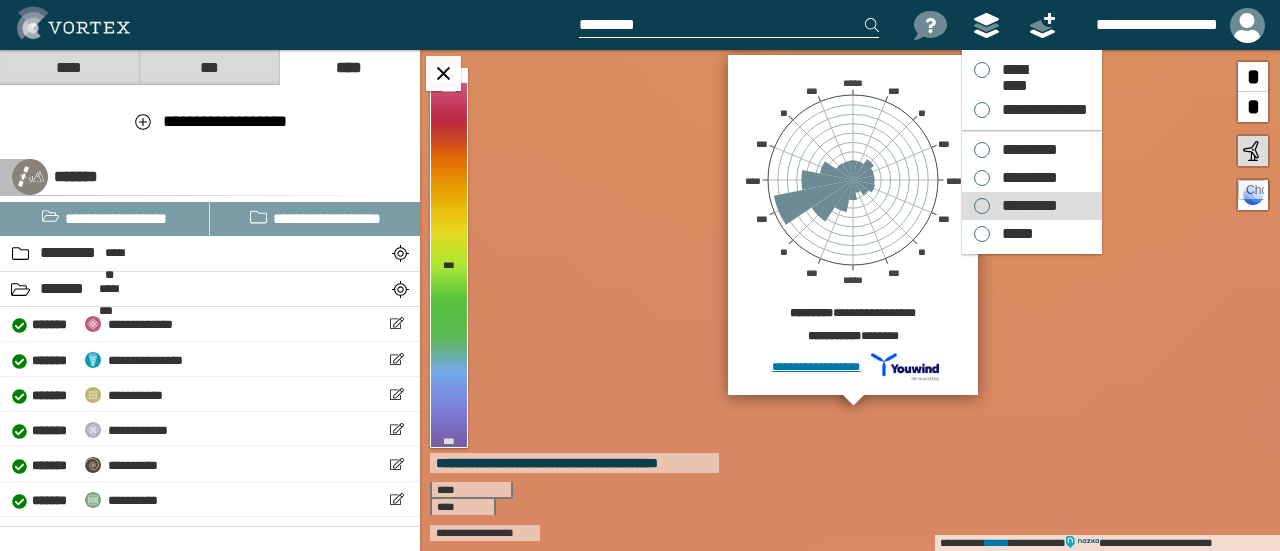 click on "*********" at bounding box center (1025, 206) 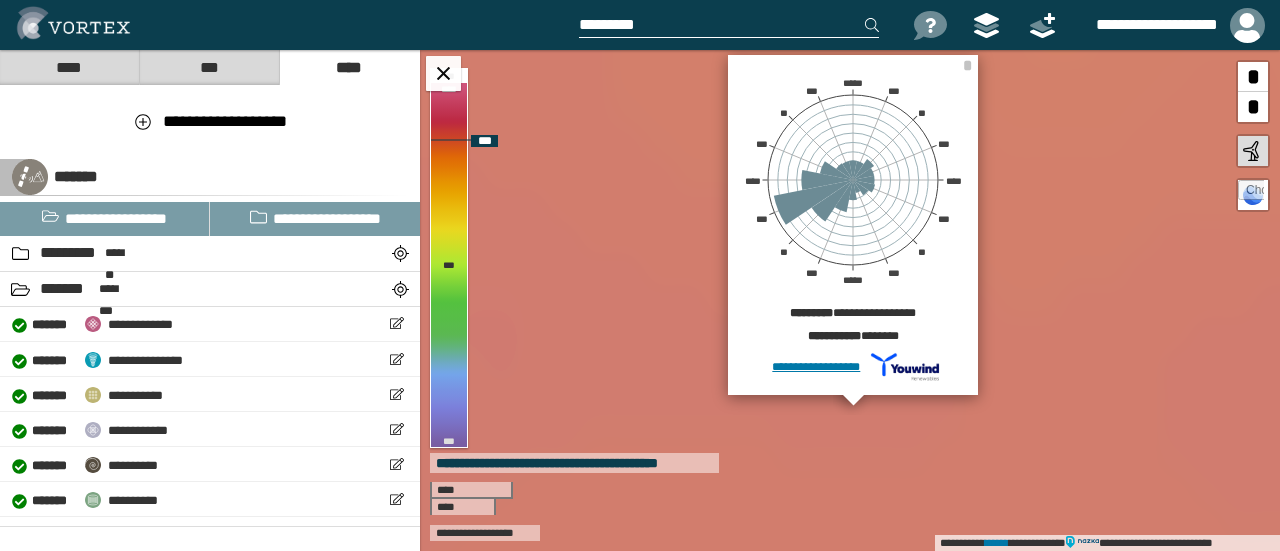 click at bounding box center [729, 25] 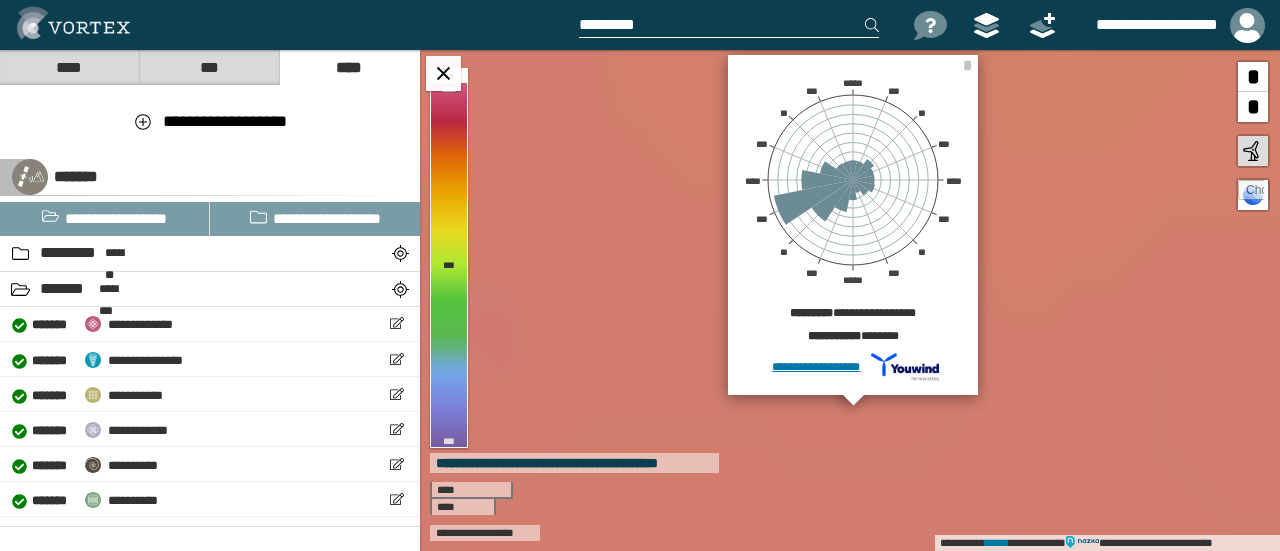 paste on "**********" 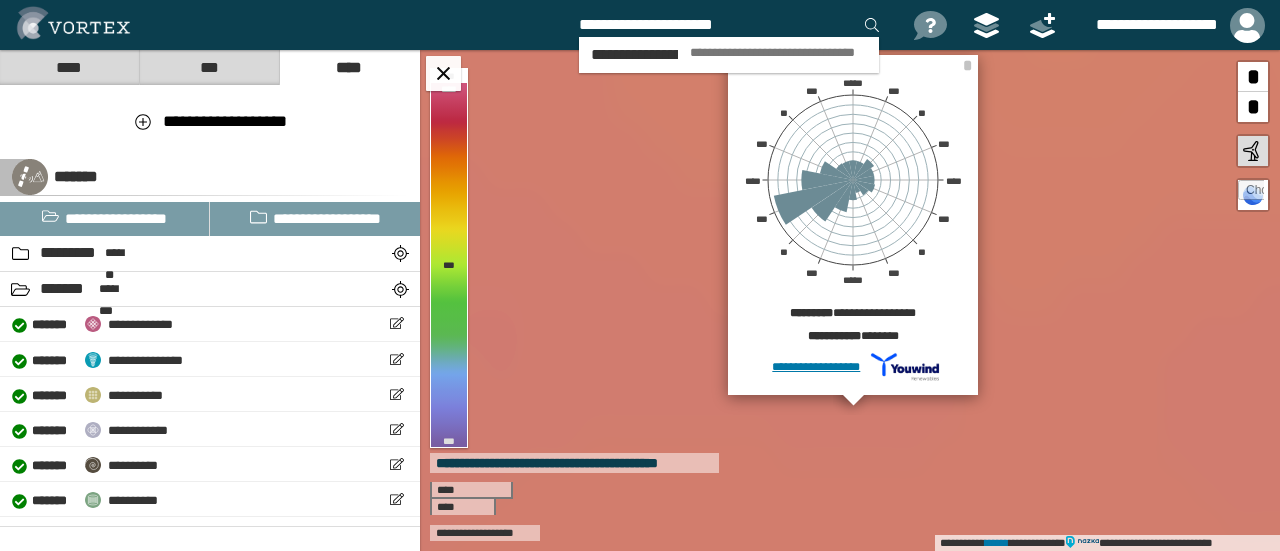 type on "**********" 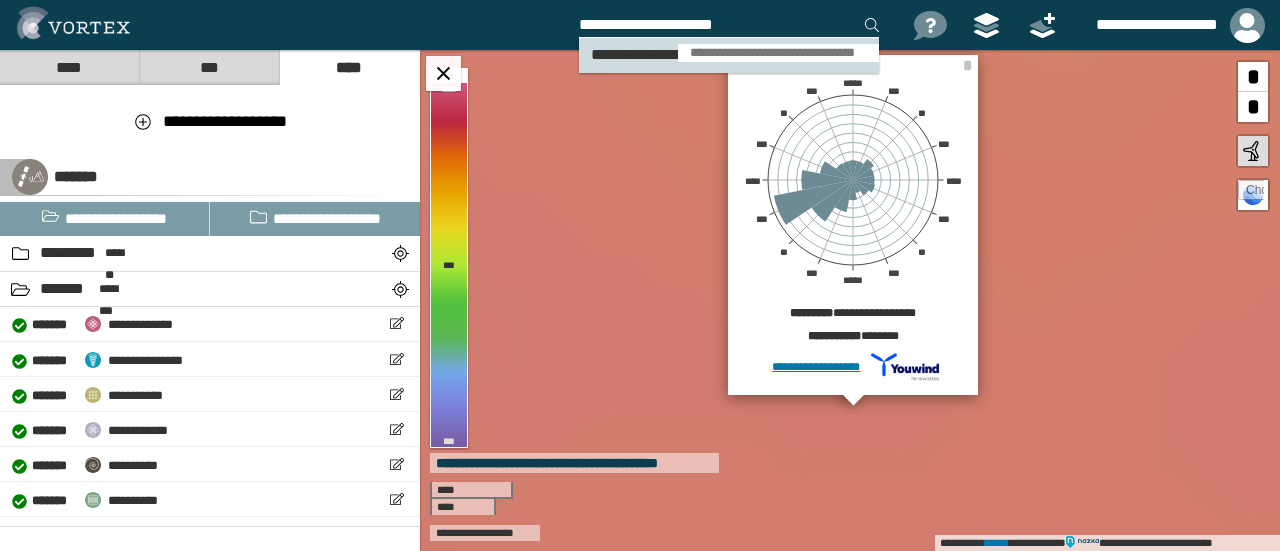 click on "**********" at bounding box center (729, 55) 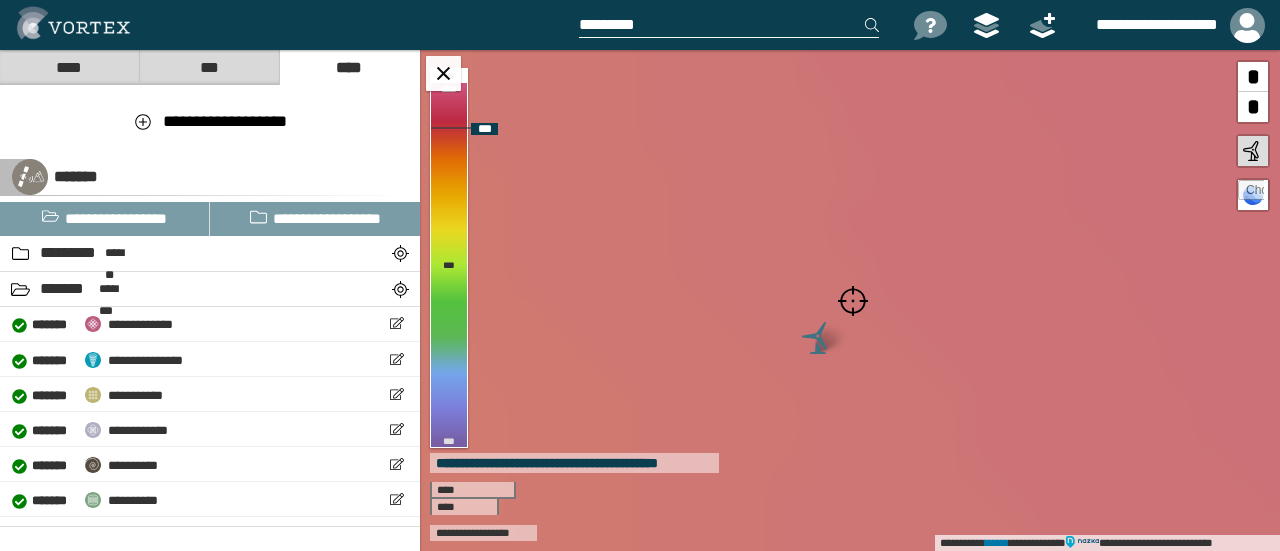 click at bounding box center [853, 301] 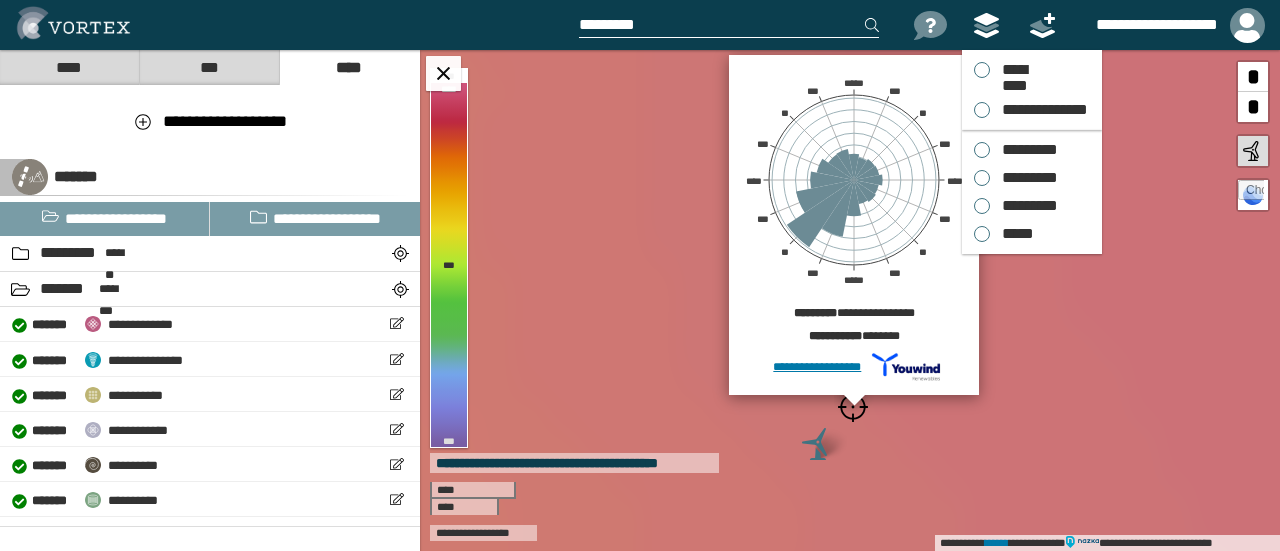 click at bounding box center [987, 25] 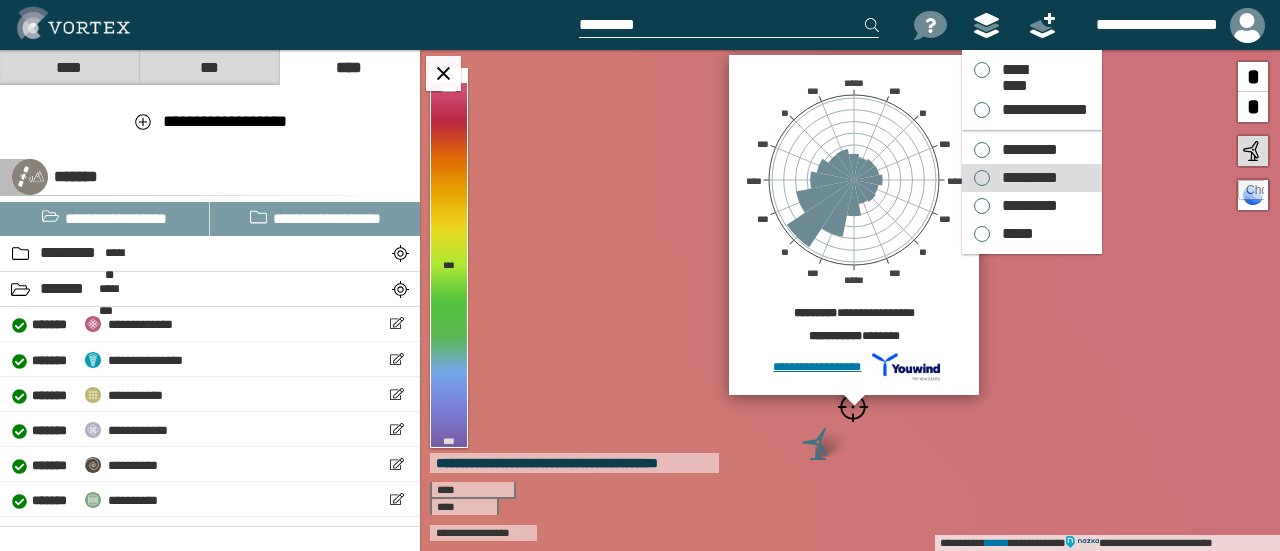 click on "*********" at bounding box center (1025, 178) 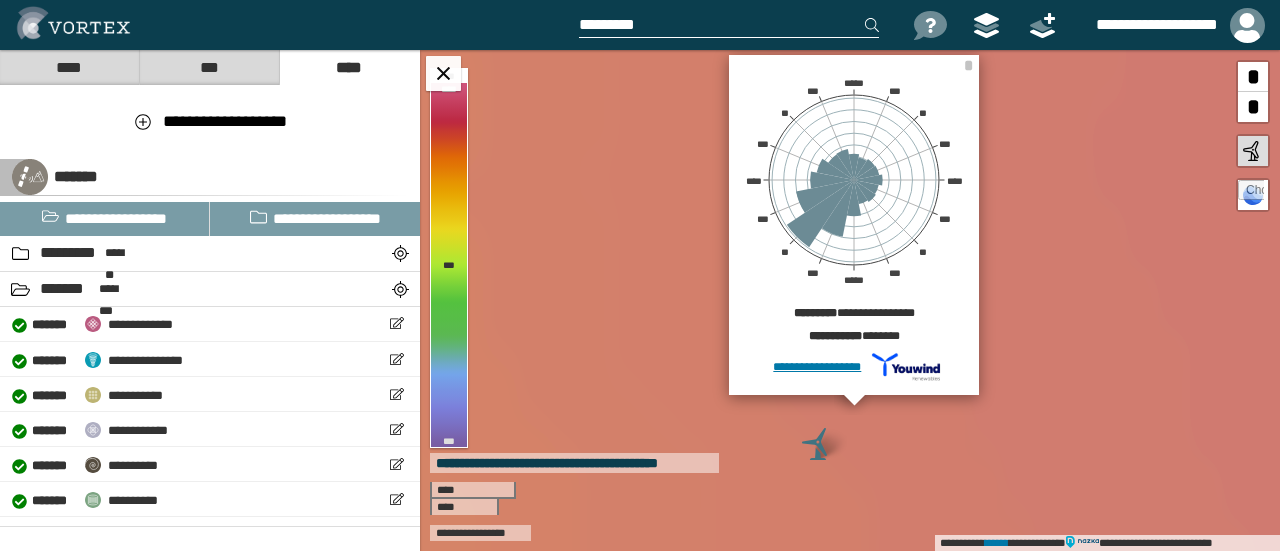 click at bounding box center [729, 25] 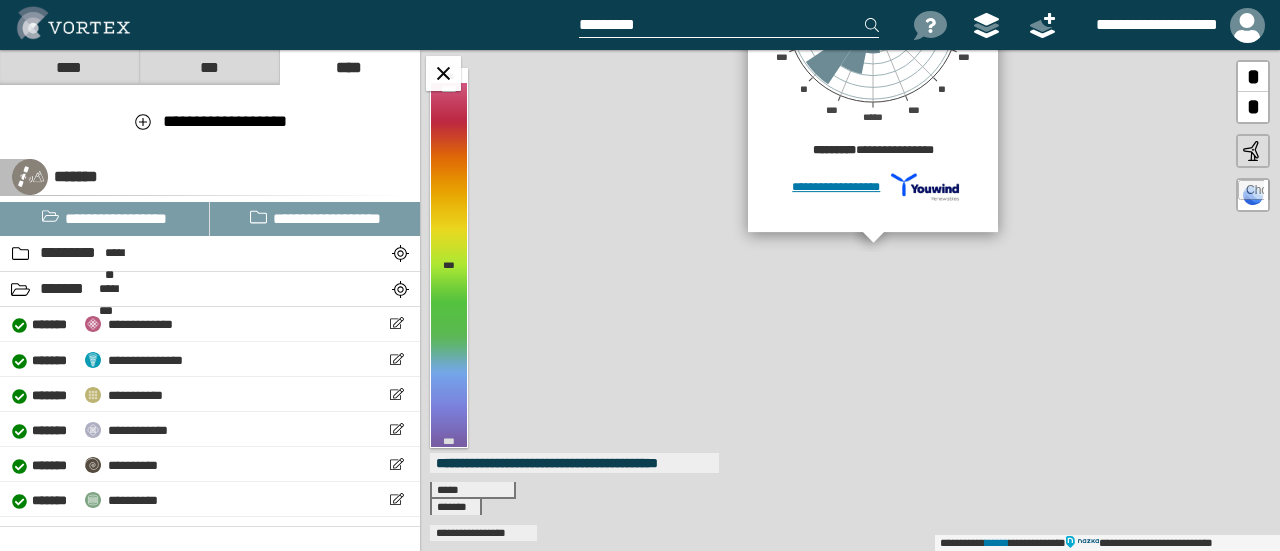 drag, startPoint x: 779, startPoint y: 467, endPoint x: 884, endPoint y: 297, distance: 199.81241 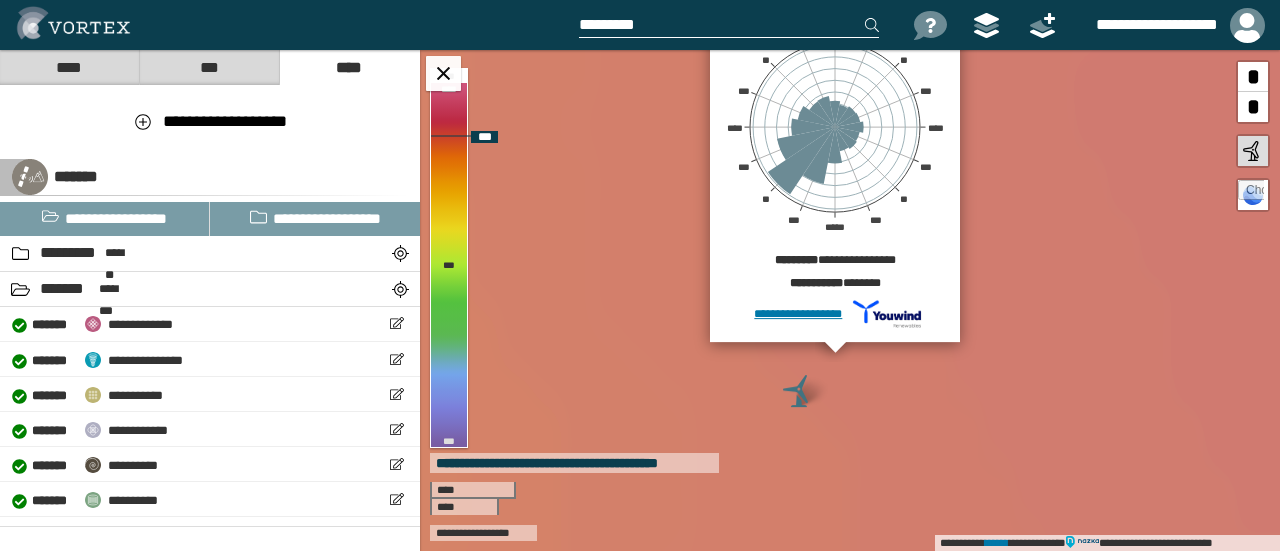 click at bounding box center [799, 391] 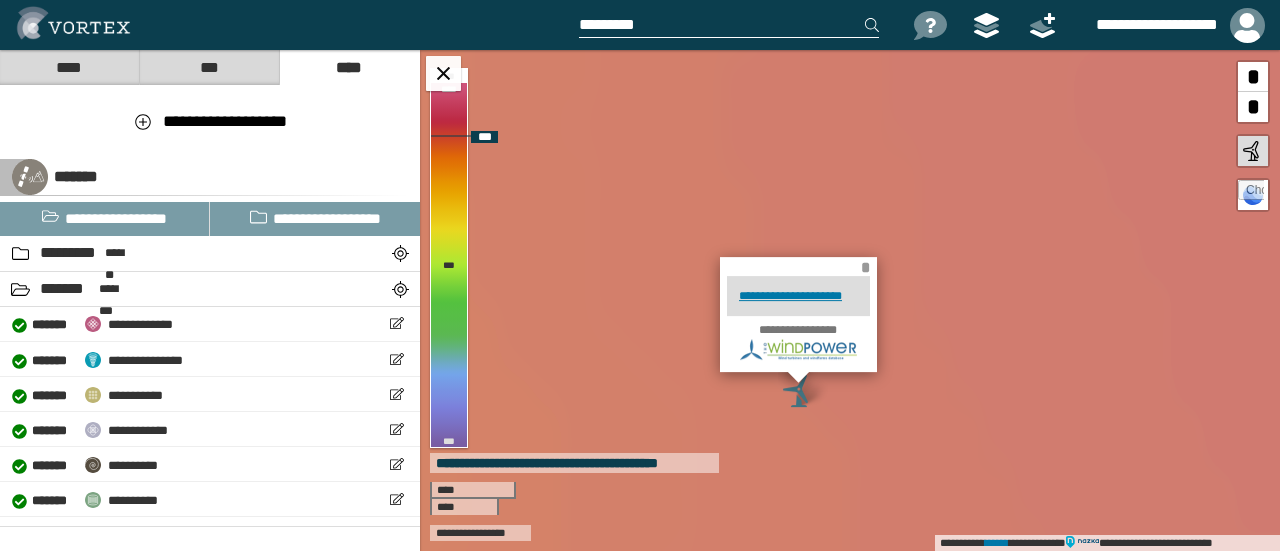 click on "*" at bounding box center (865, 267) 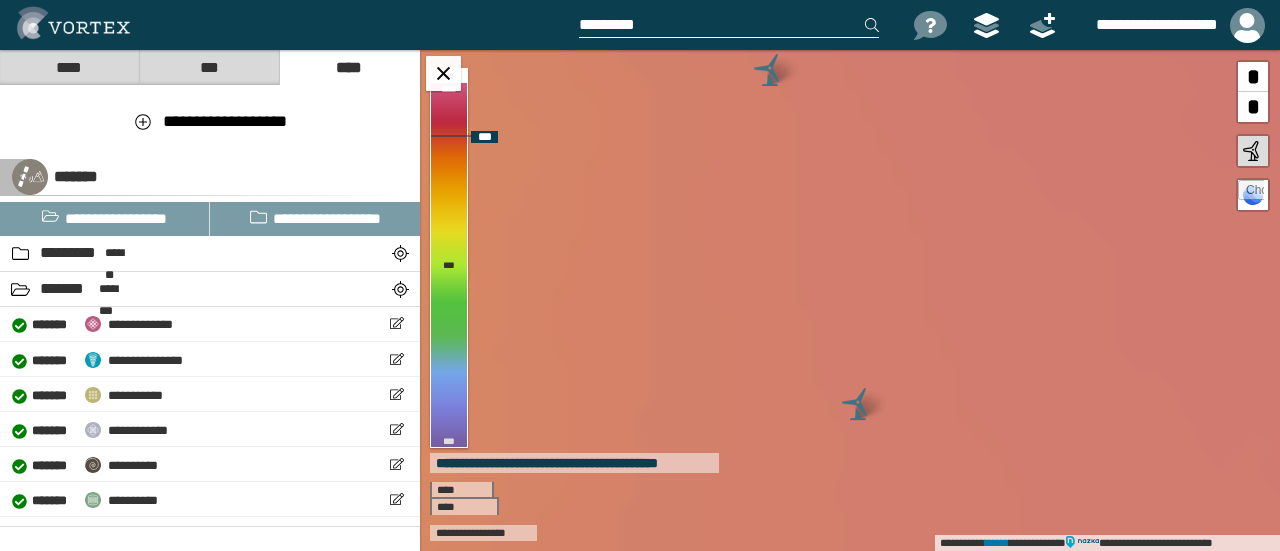 click at bounding box center (858, 404) 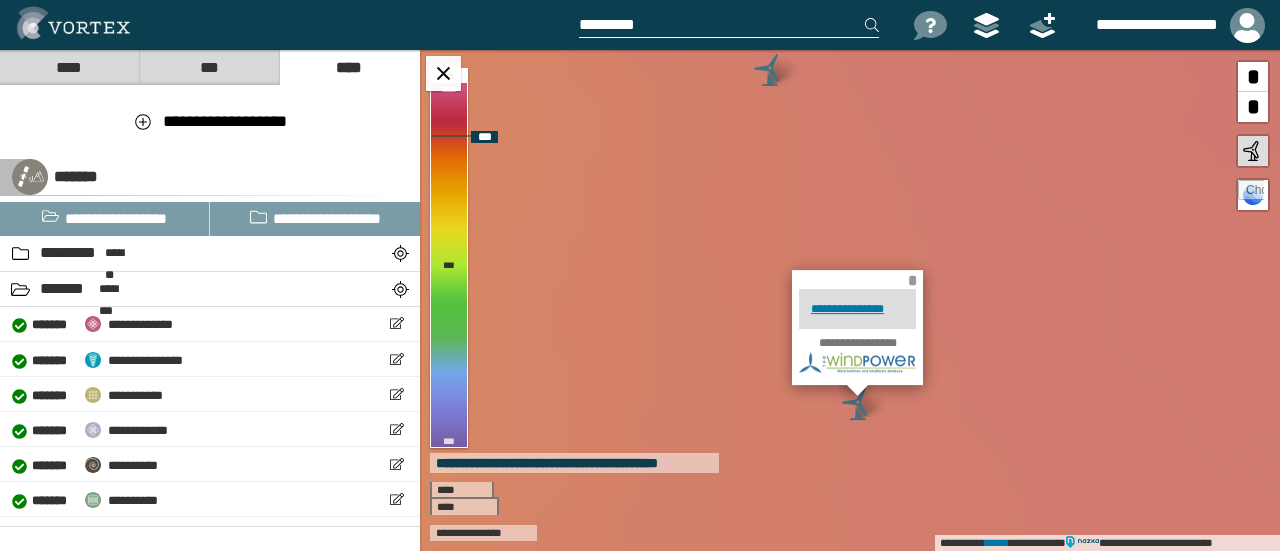 click on "*" at bounding box center [912, 280] 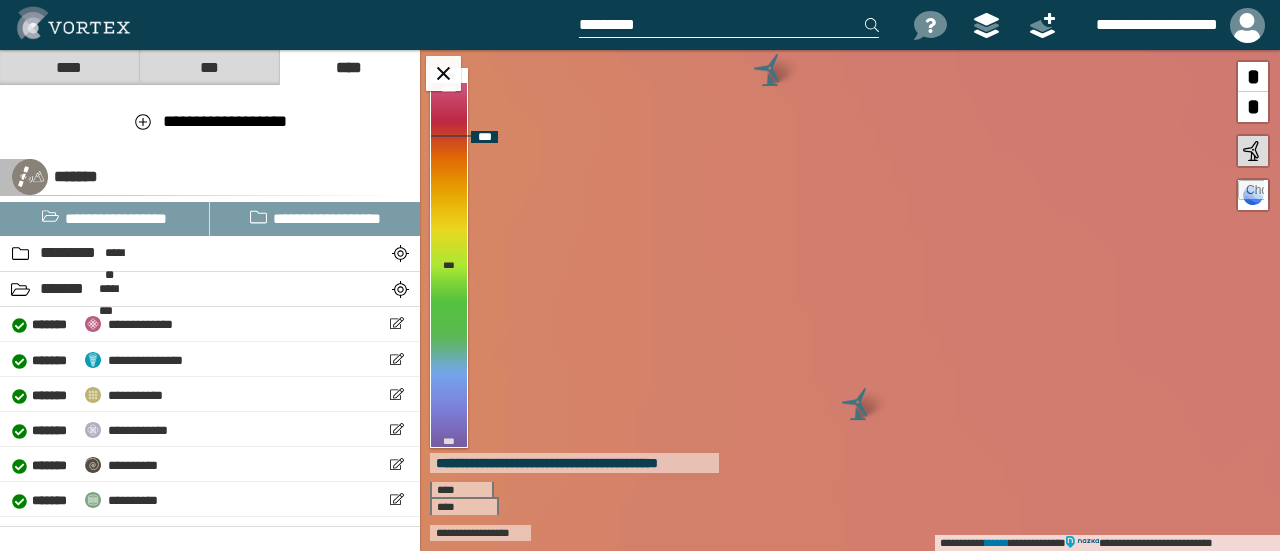 click at bounding box center (770, 70) 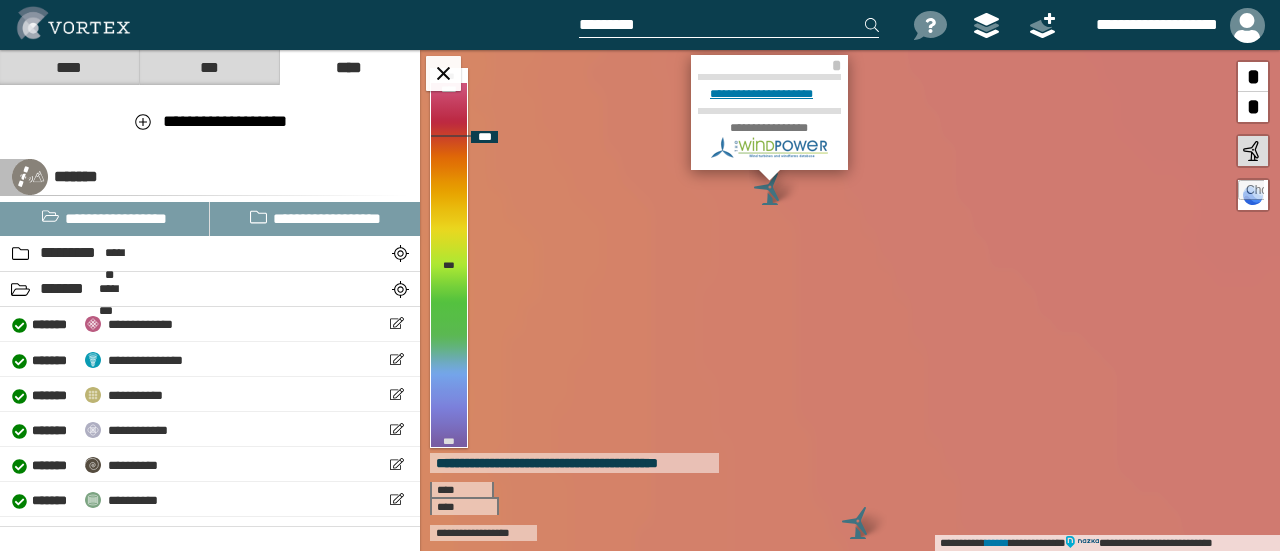 click on "**********" at bounding box center (769, 94) 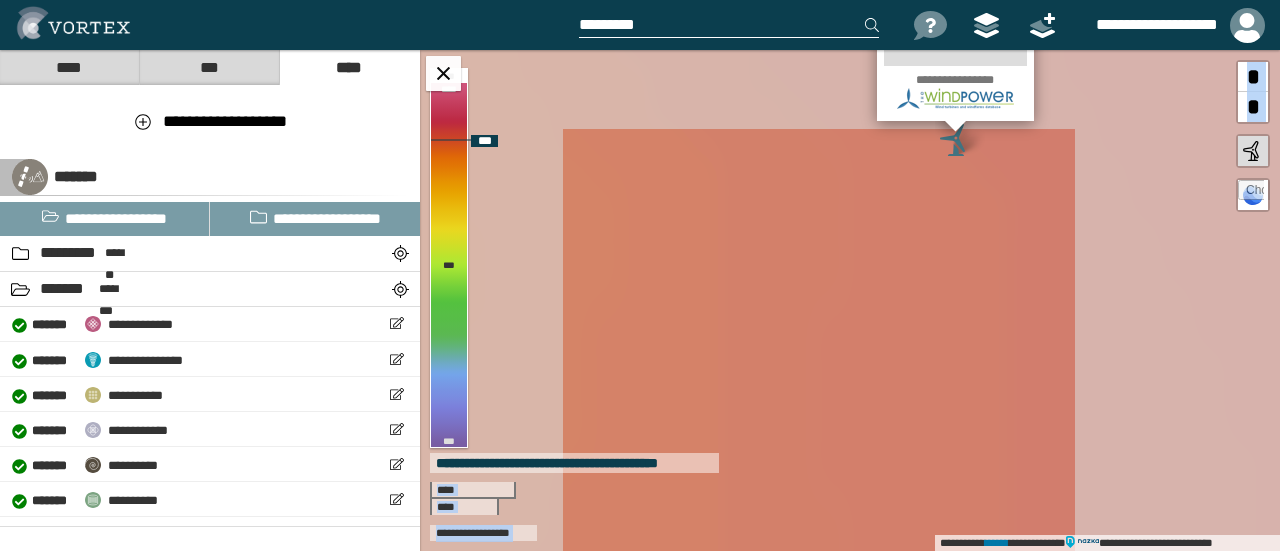 drag, startPoint x: 915, startPoint y: 192, endPoint x: 831, endPoint y: 345, distance: 174.54225 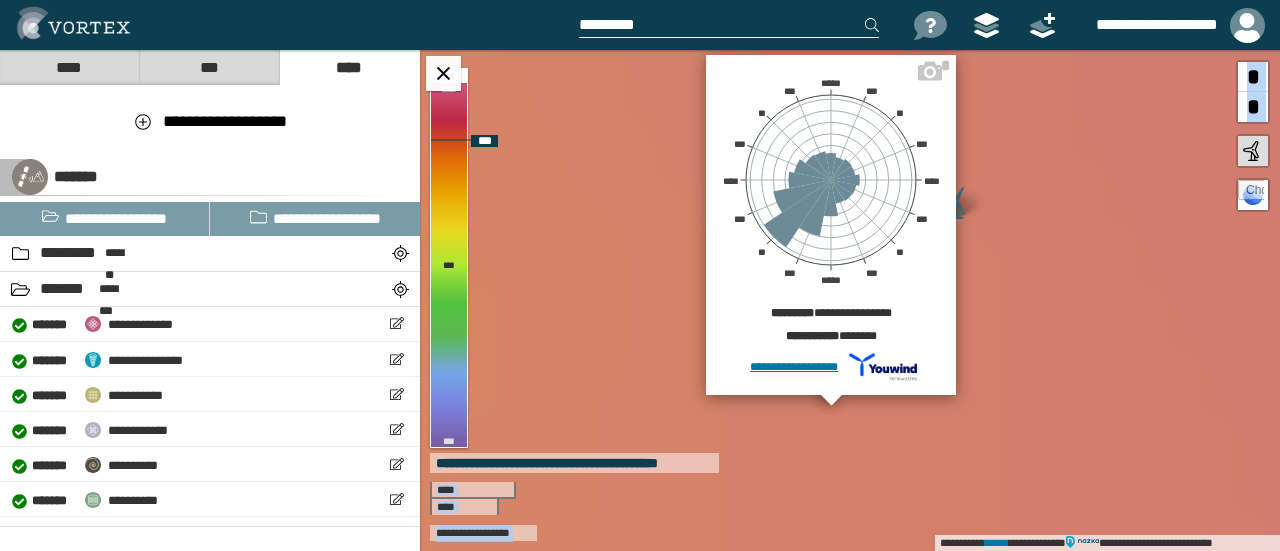 drag, startPoint x: 938, startPoint y: 229, endPoint x: 927, endPoint y: 273, distance: 45.35416 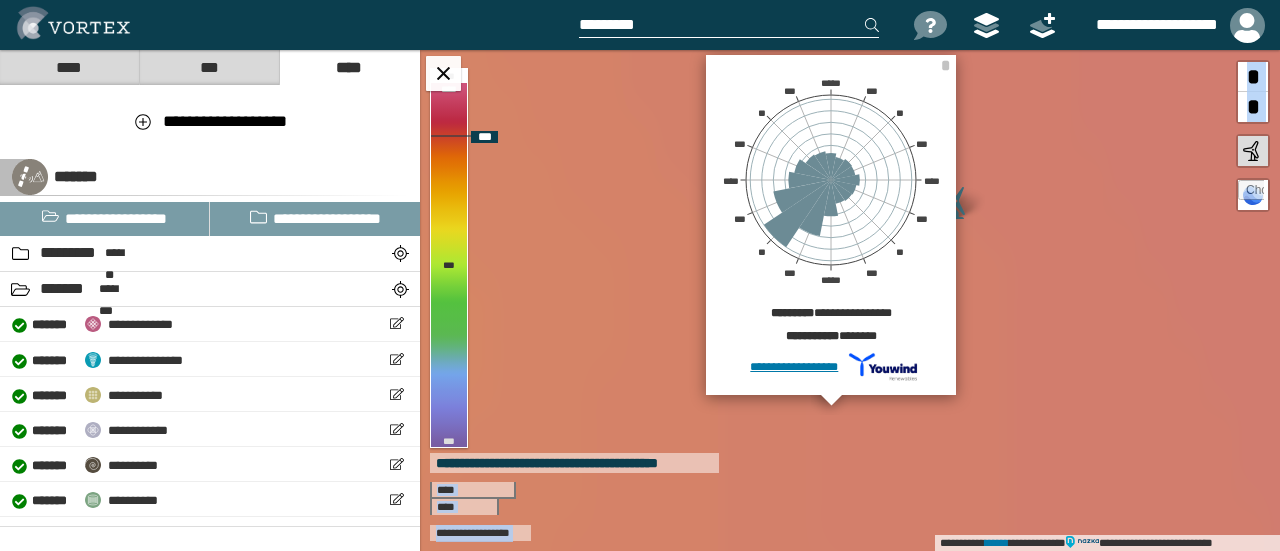 click on "**********" at bounding box center (850, 300) 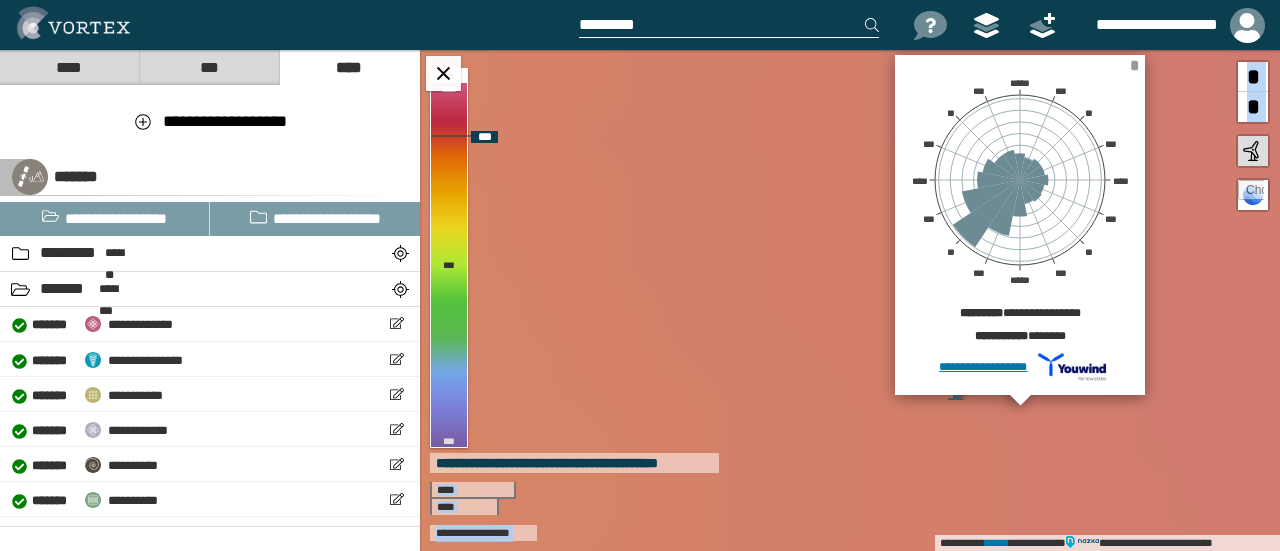 click on "*" at bounding box center [1134, 65] 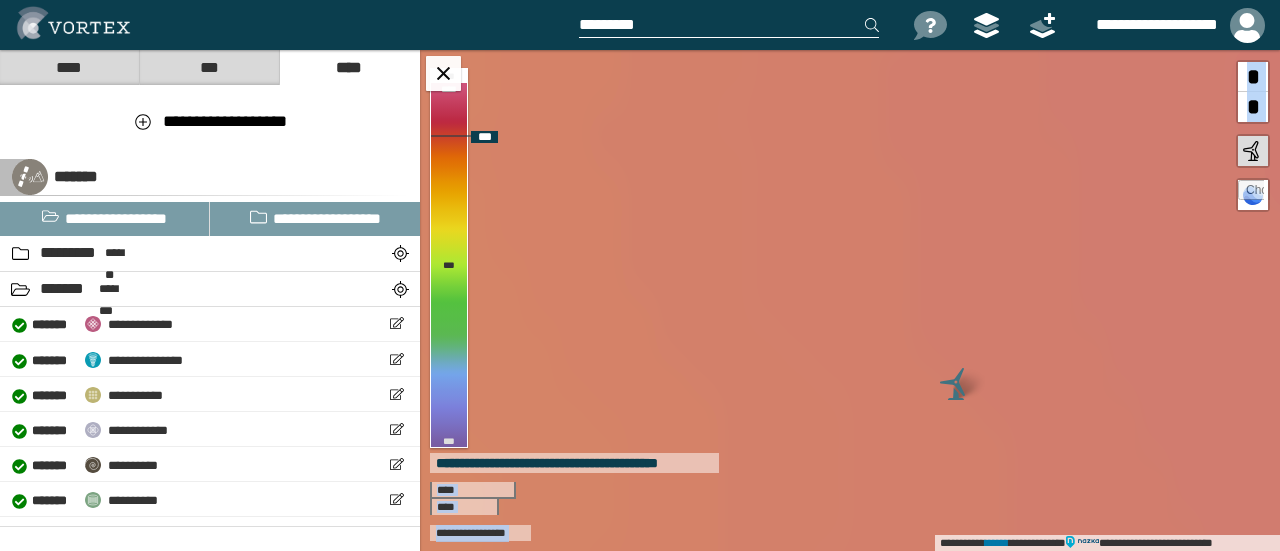 click at bounding box center (956, 384) 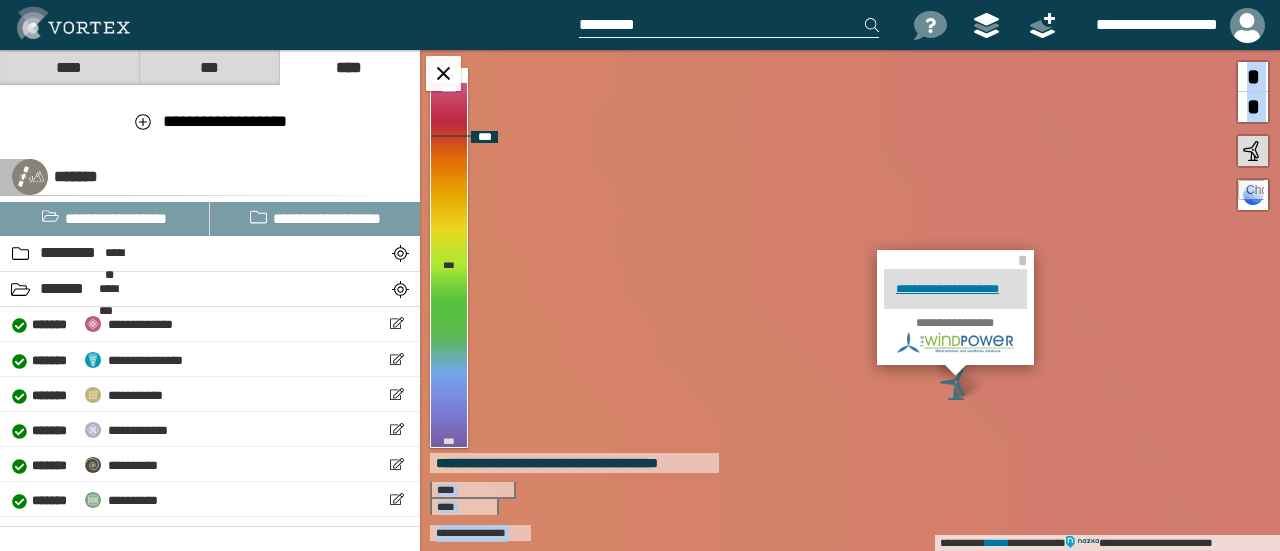 click at bounding box center [956, 384] 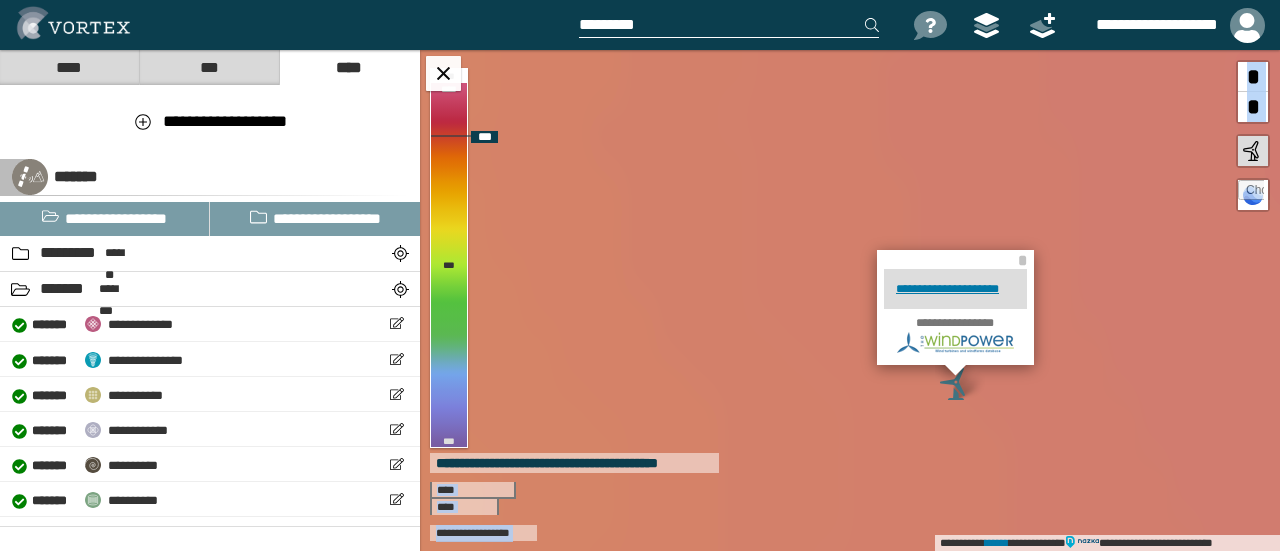 click at bounding box center (956, 384) 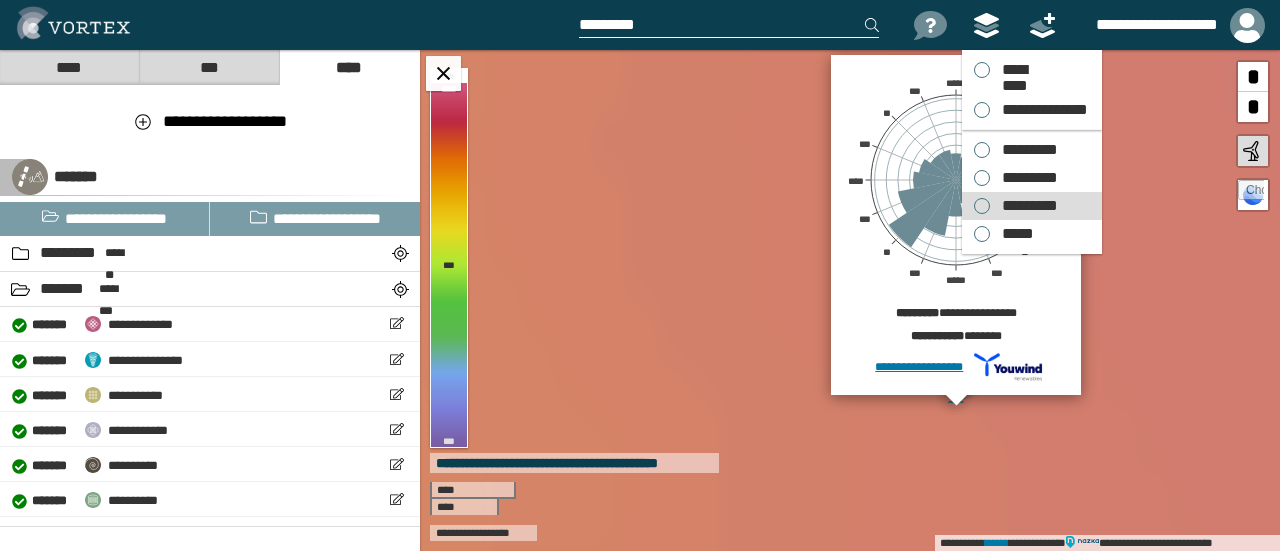 click on "*********" at bounding box center (1025, 206) 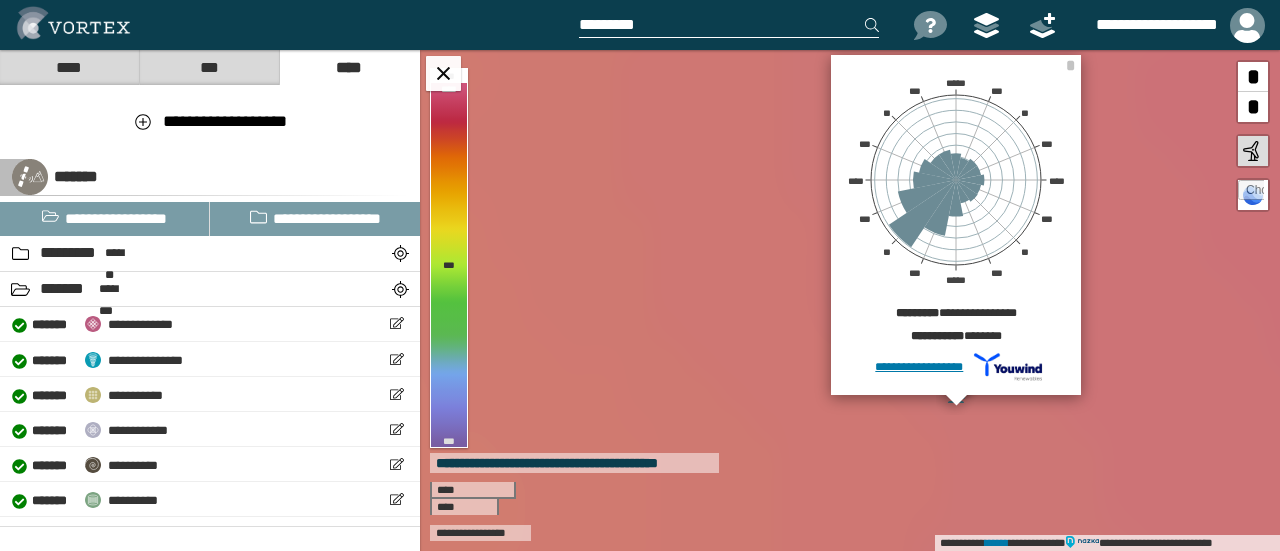 click at bounding box center (729, 25) 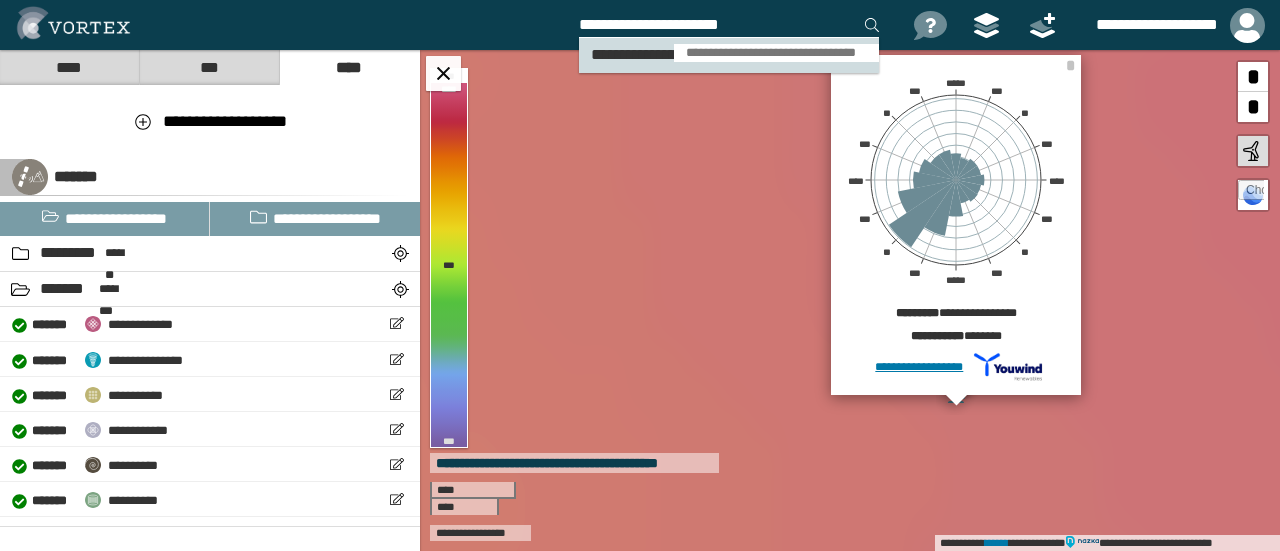 type on "**********" 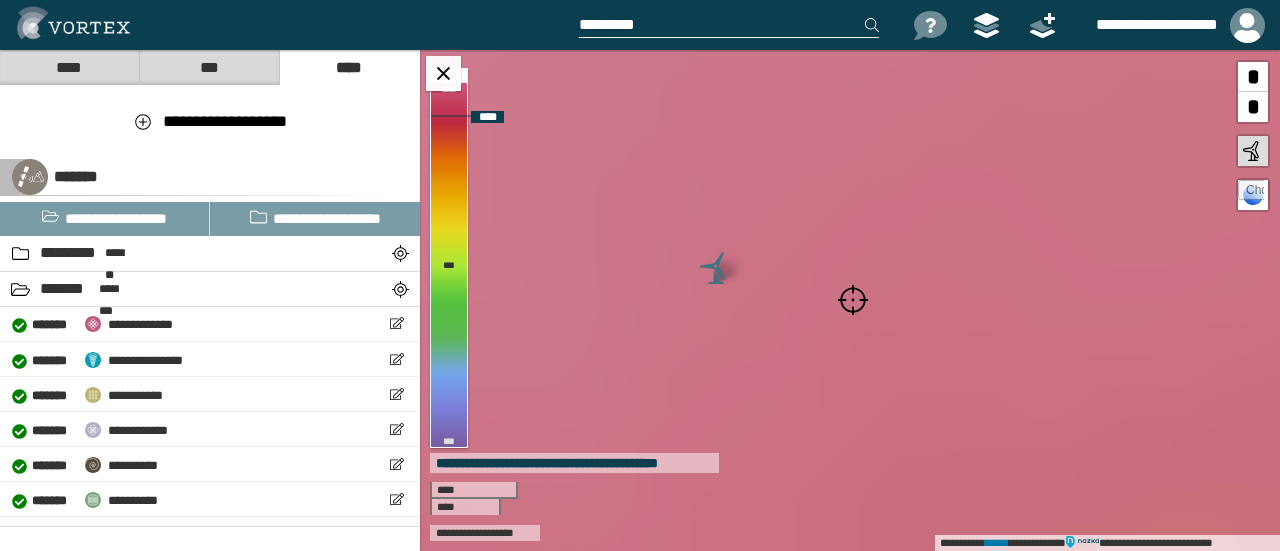 click at bounding box center [853, 300] 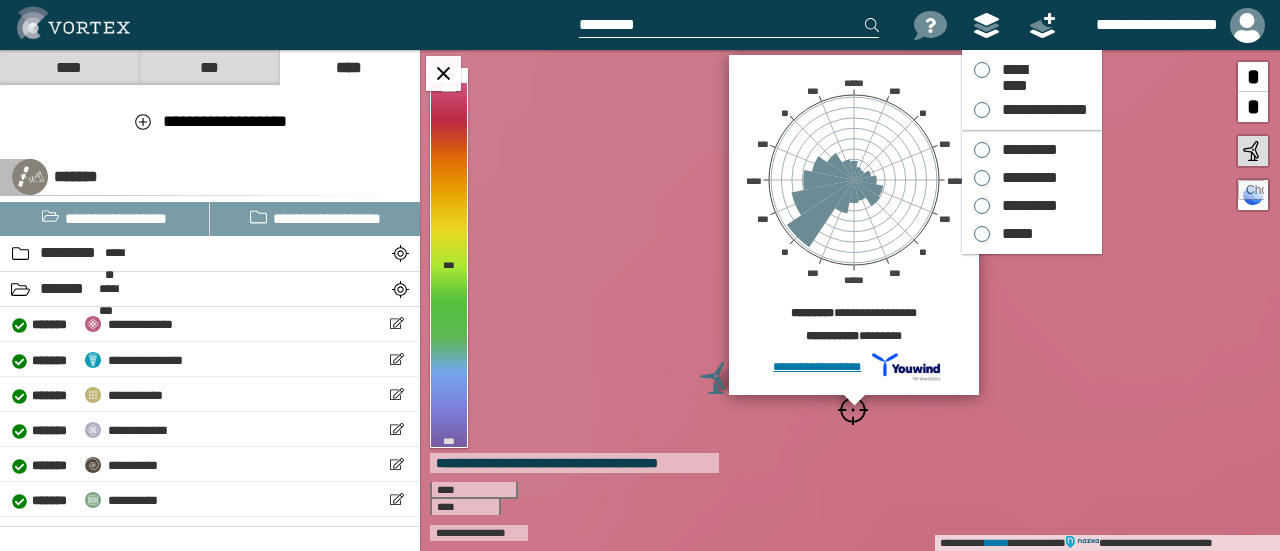 click at bounding box center [987, 25] 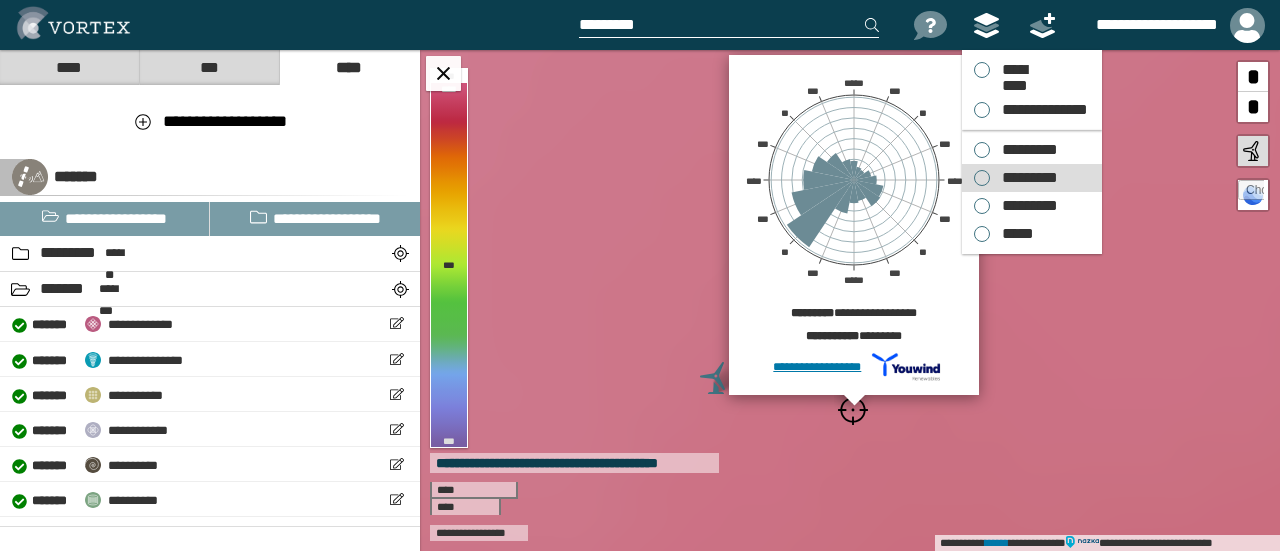 click on "*********" at bounding box center (1025, 178) 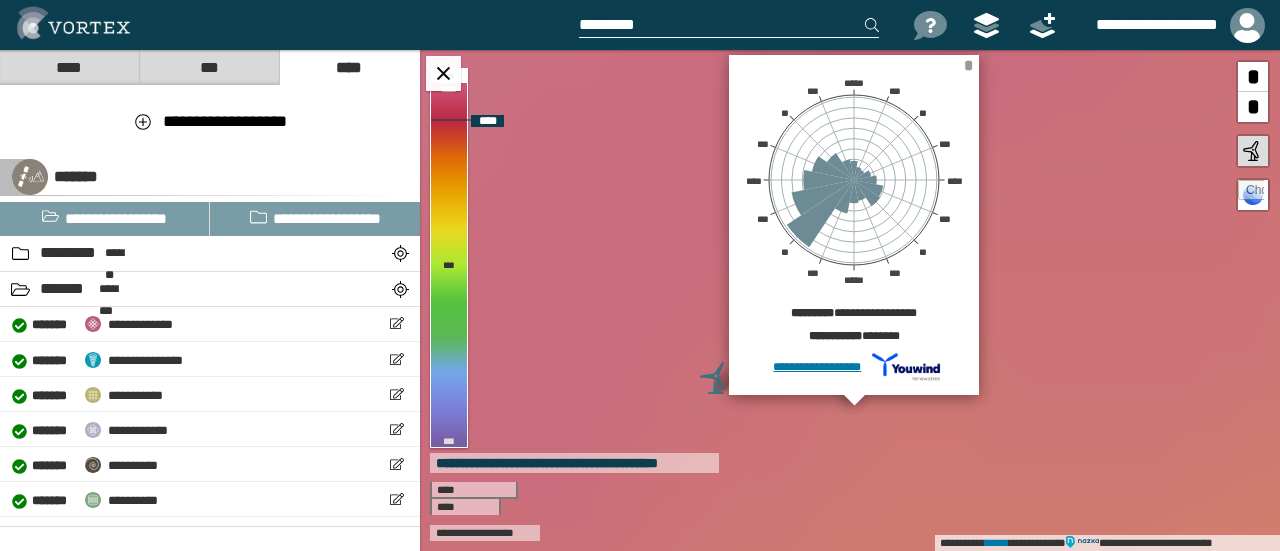 click on "*" at bounding box center (968, 65) 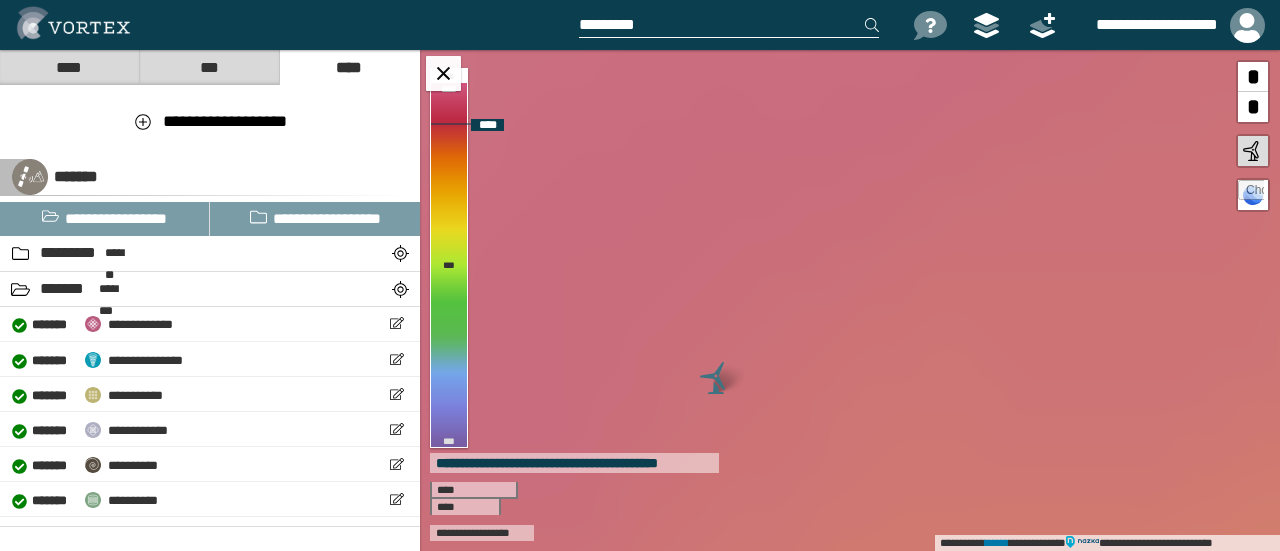 click at bounding box center [716, 378] 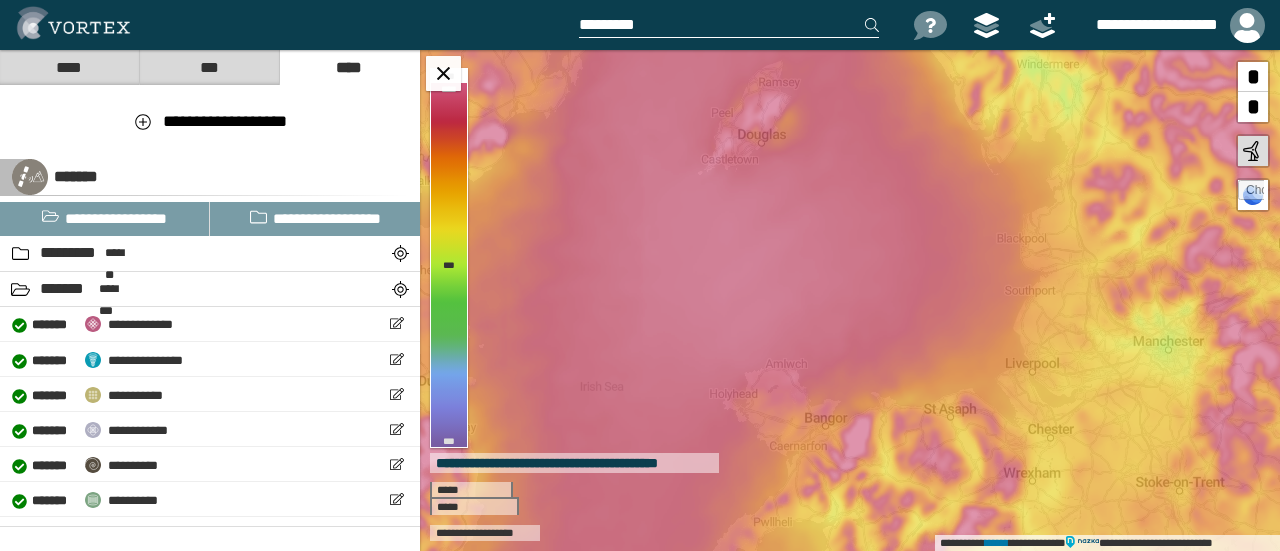 click at bounding box center (729, 25) 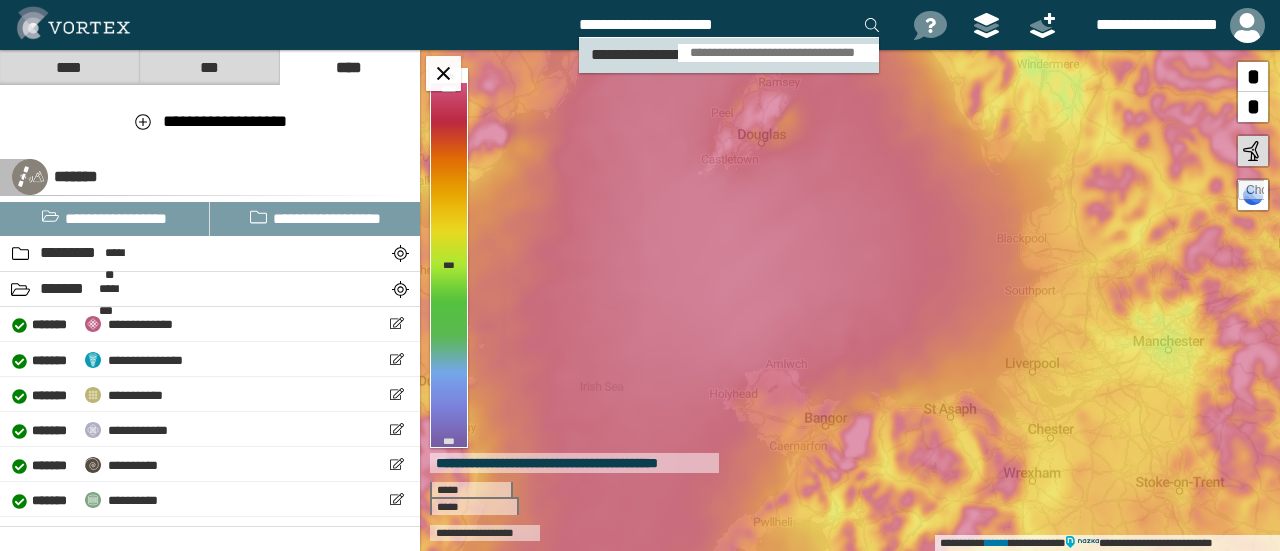 type on "**********" 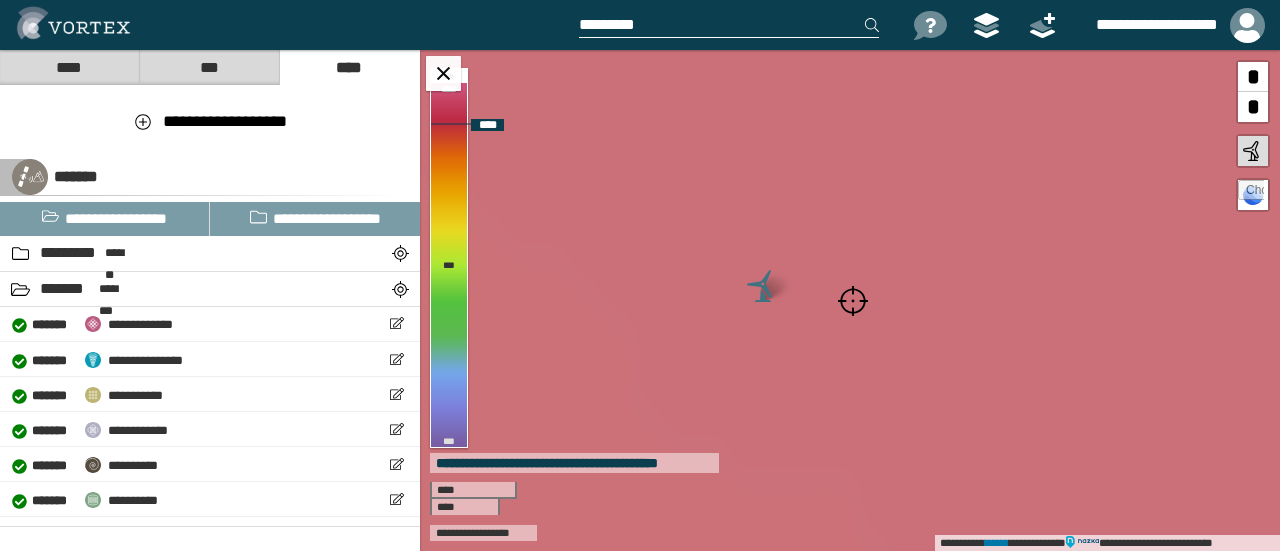 click at bounding box center [853, 301] 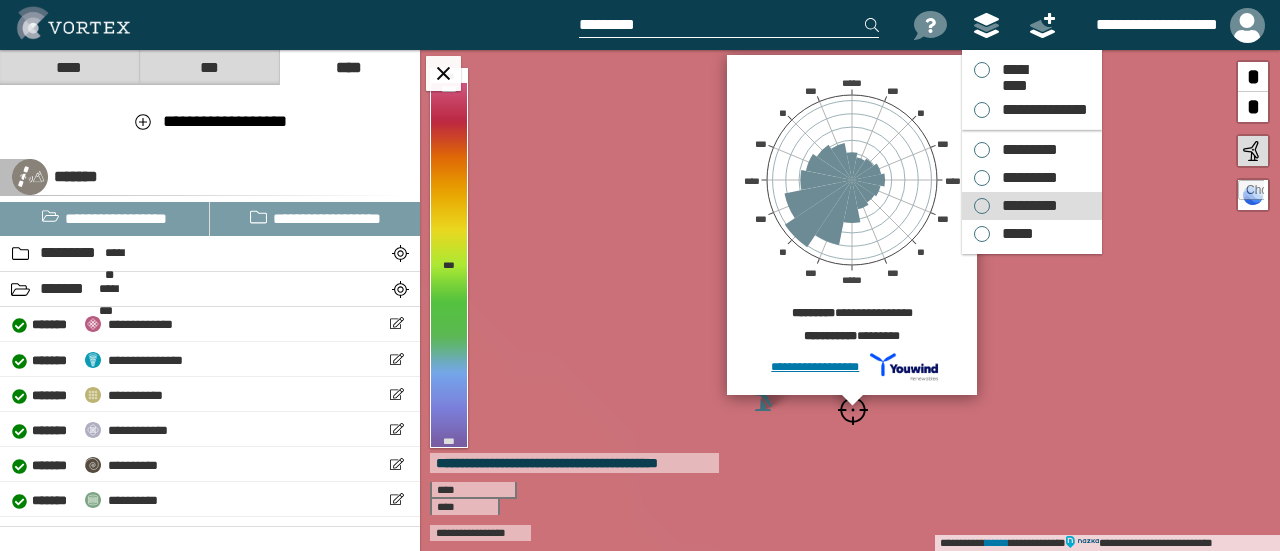 click on "*********" at bounding box center (1025, 206) 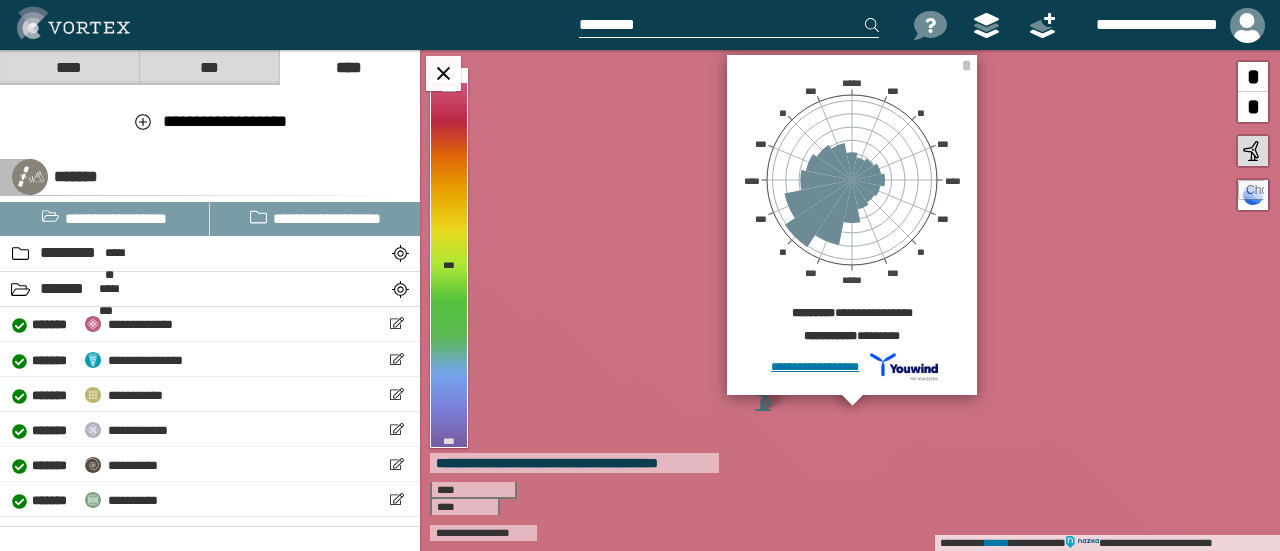 click at bounding box center [729, 25] 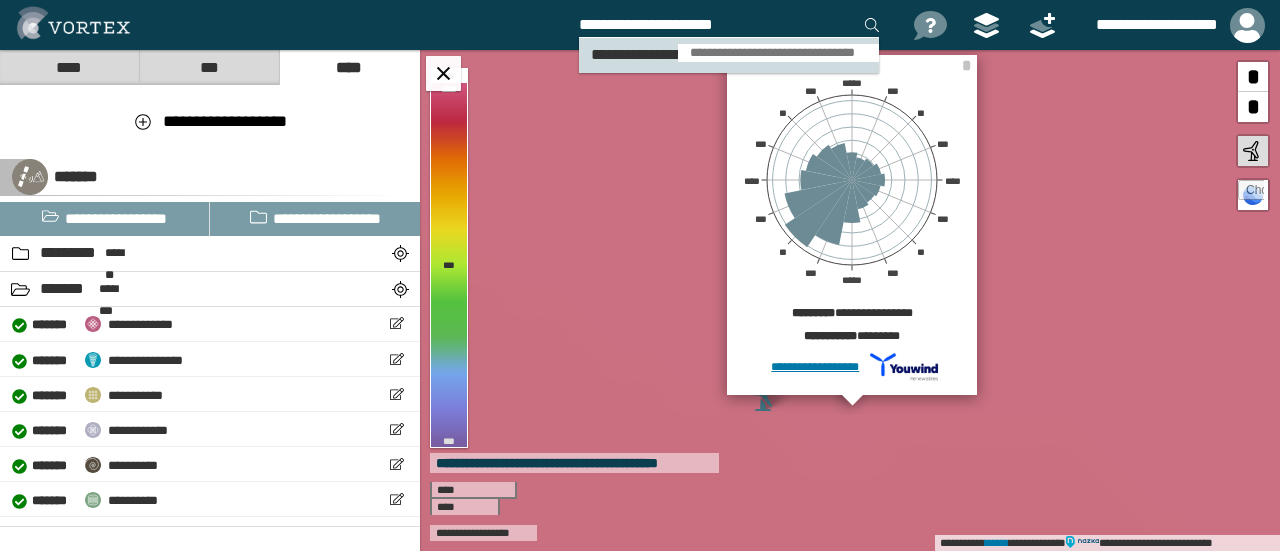 type on "**********" 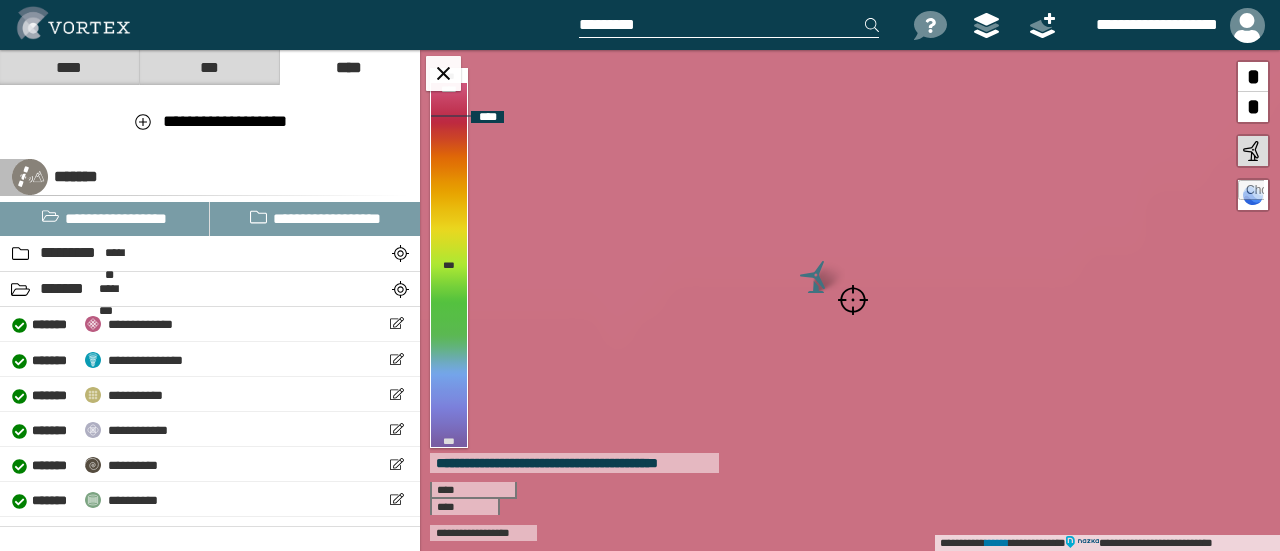 click at bounding box center (853, 300) 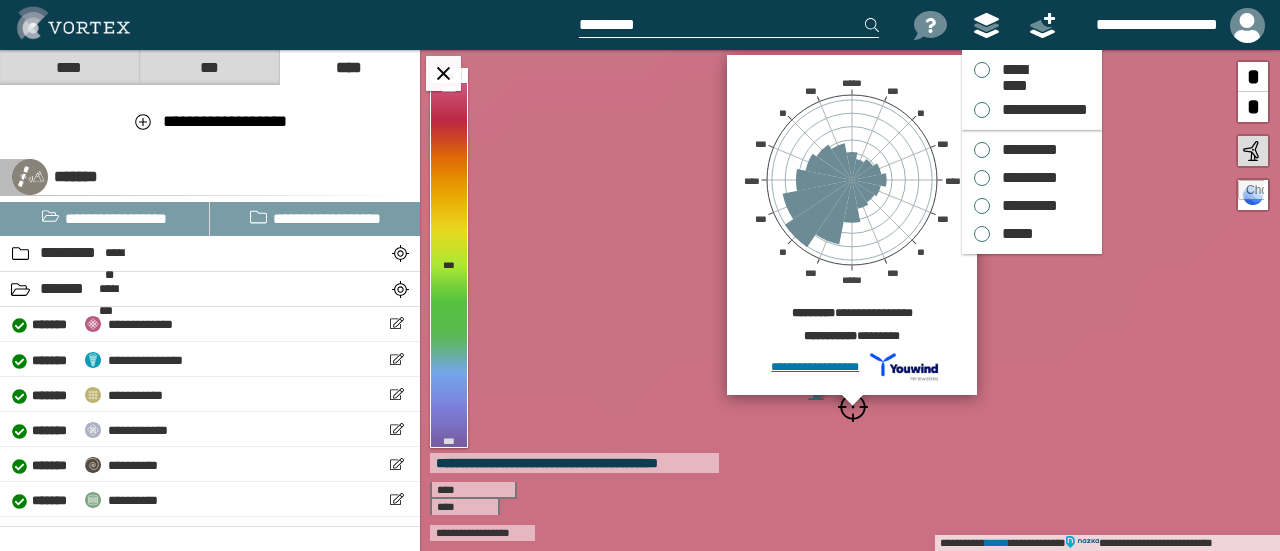 click at bounding box center (987, 25) 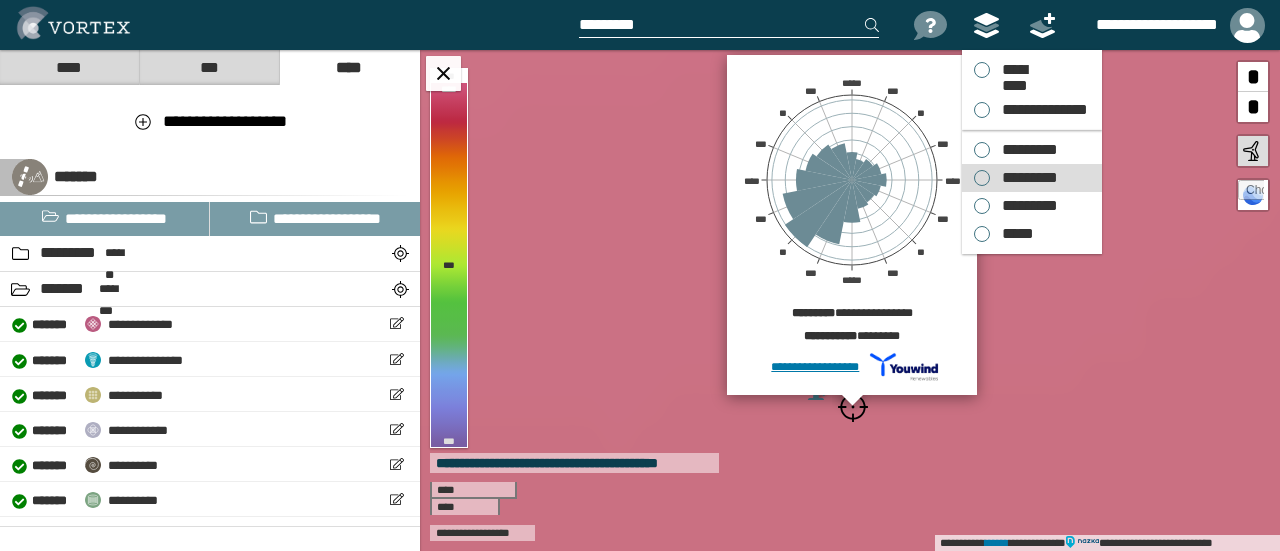 click on "*********" at bounding box center [1025, 178] 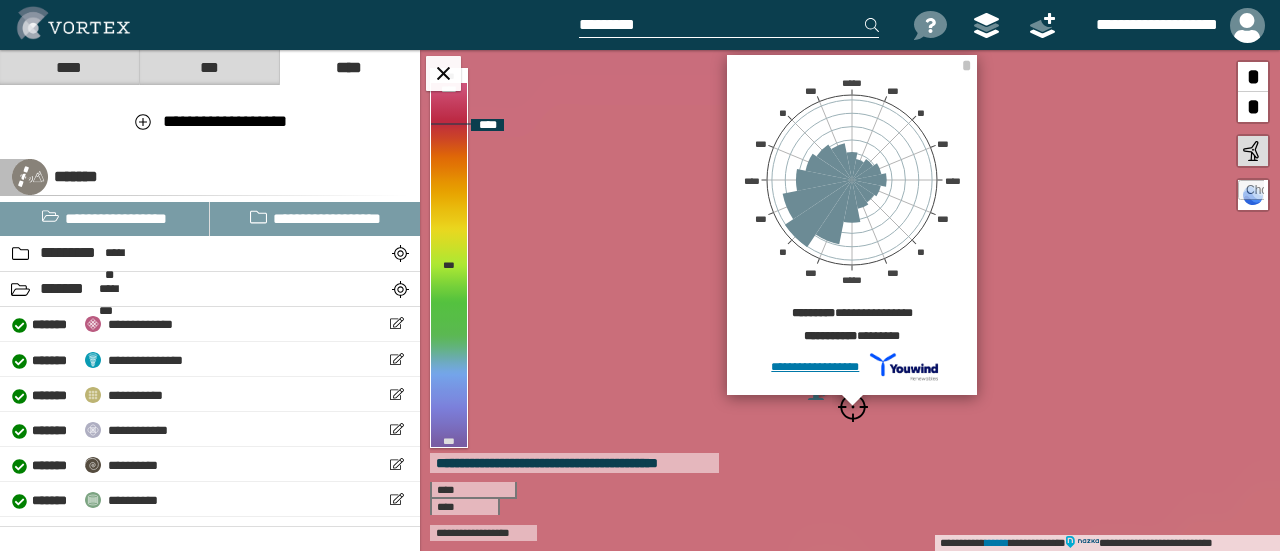 click on "**********" at bounding box center (850, 300) 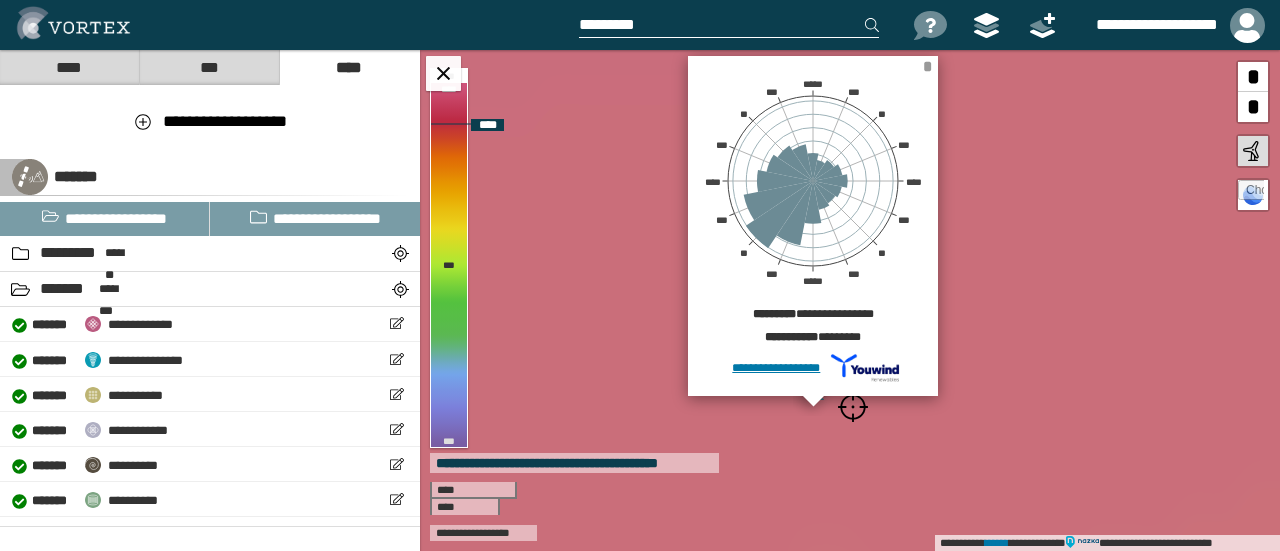 click on "*" at bounding box center (927, 66) 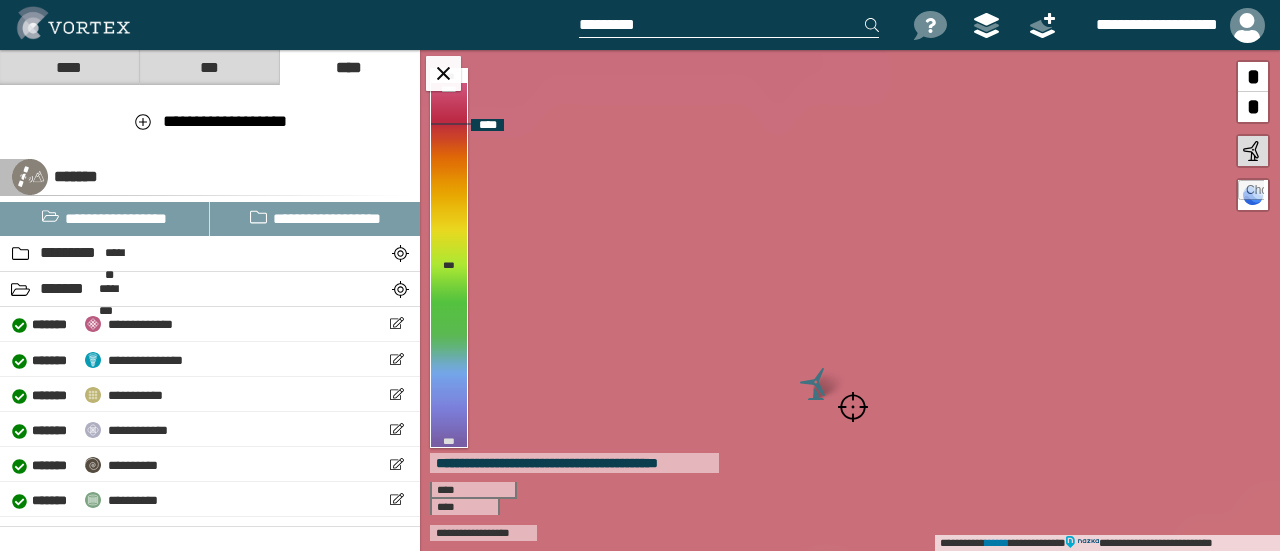 click at bounding box center (816, 384) 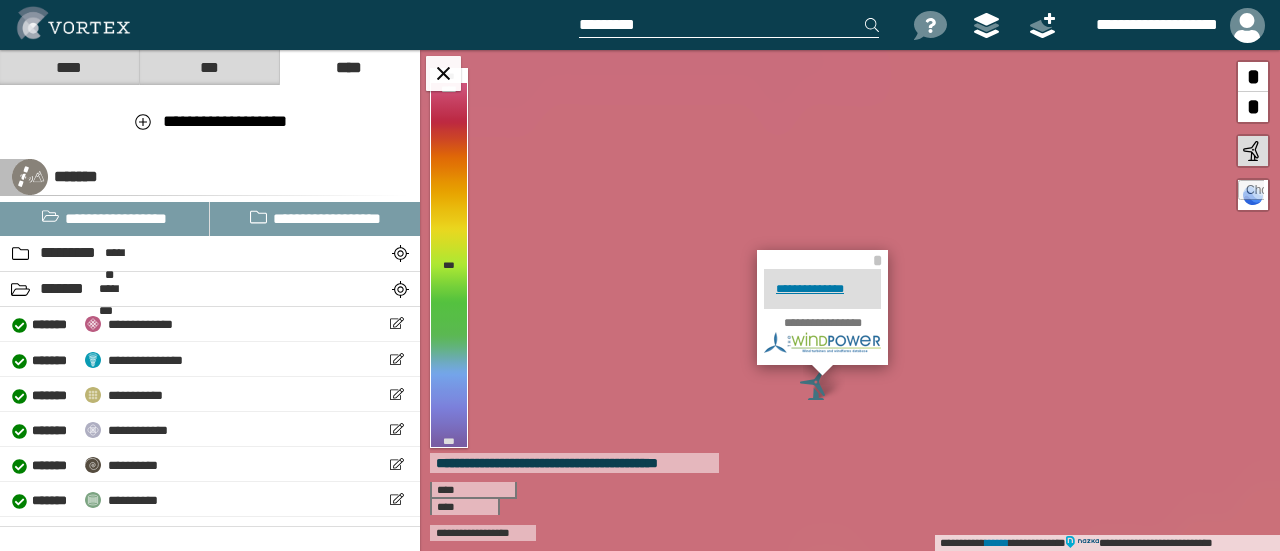 click at bounding box center (729, 25) 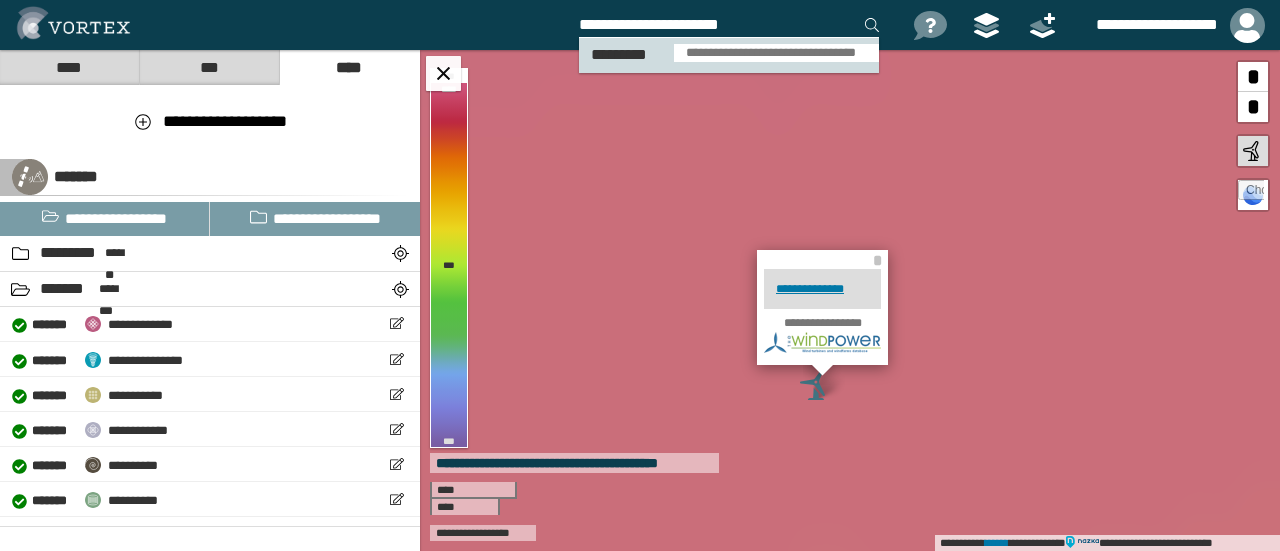 type on "**********" 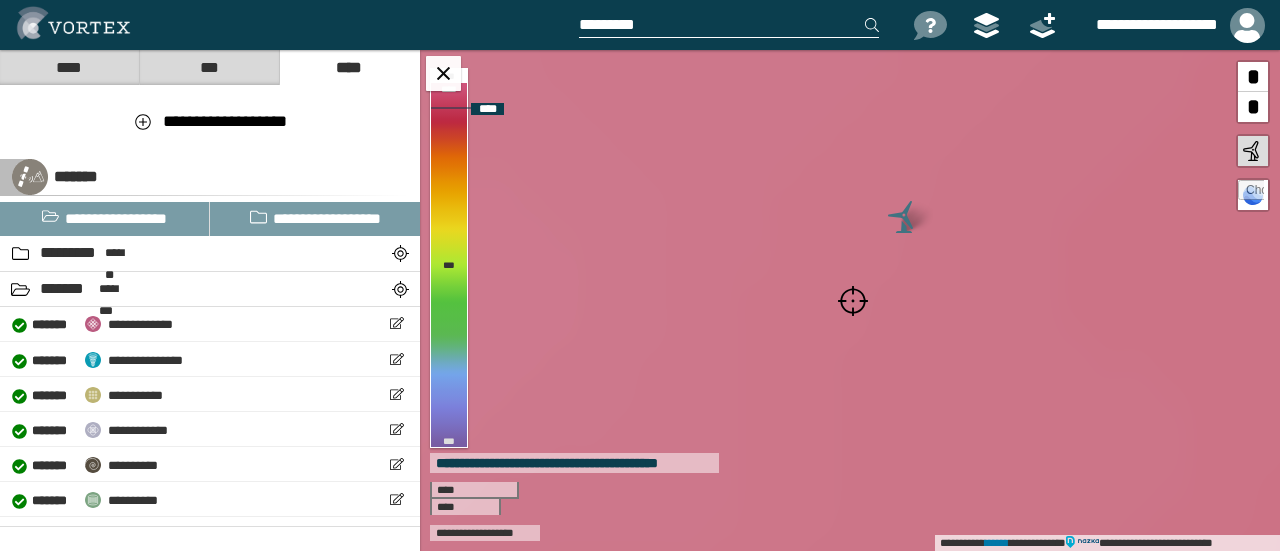 click at bounding box center (853, 301) 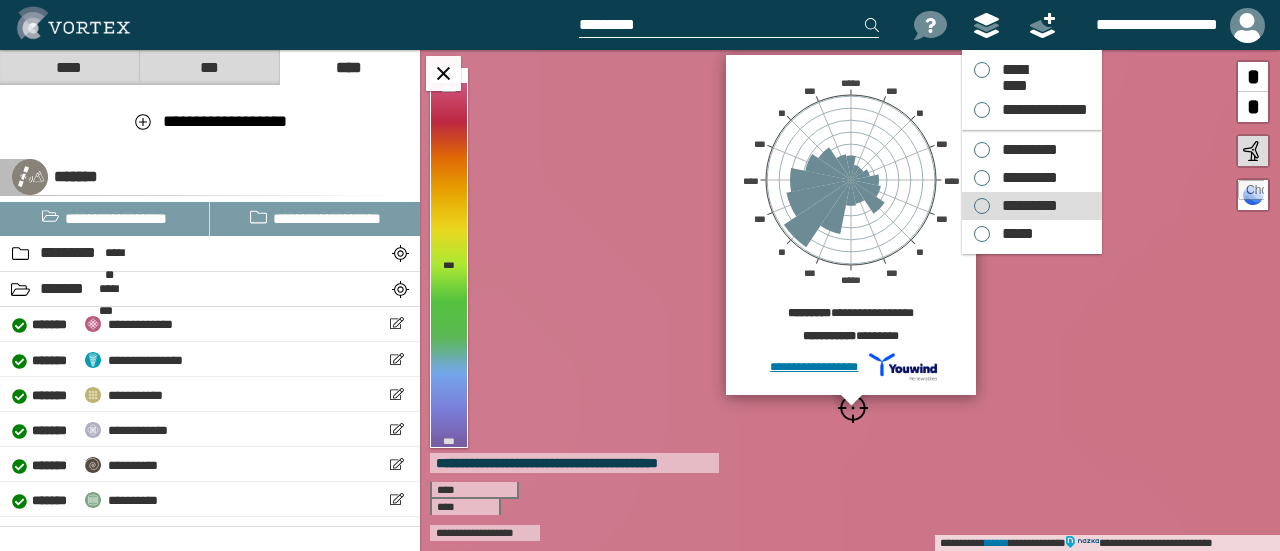 click on "*********" at bounding box center (1025, 206) 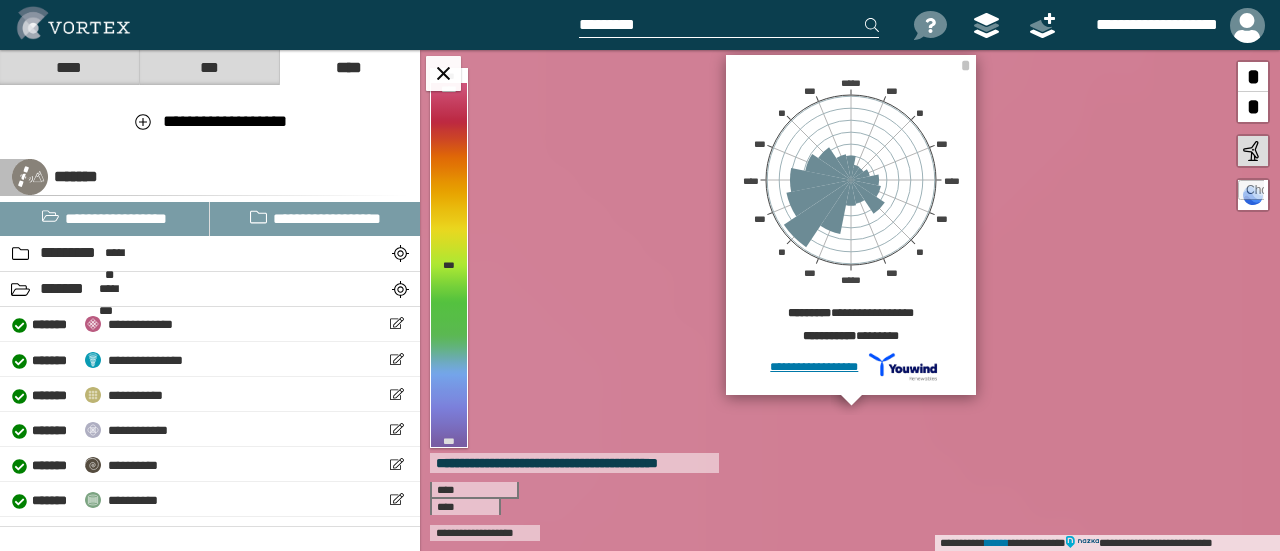 click at bounding box center [742, 25] 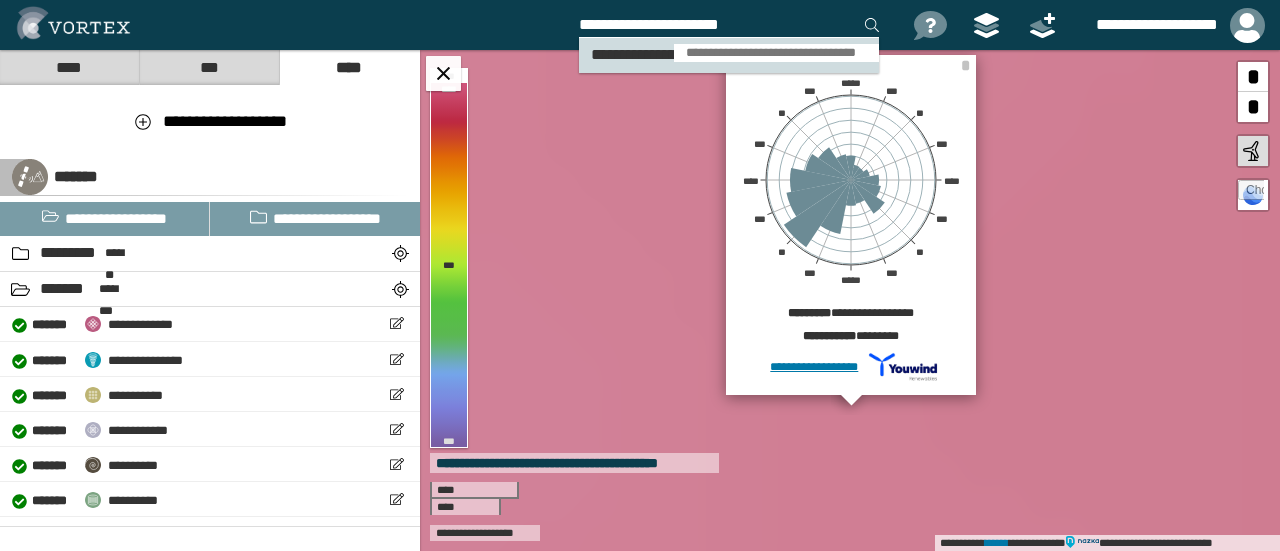 type on "**********" 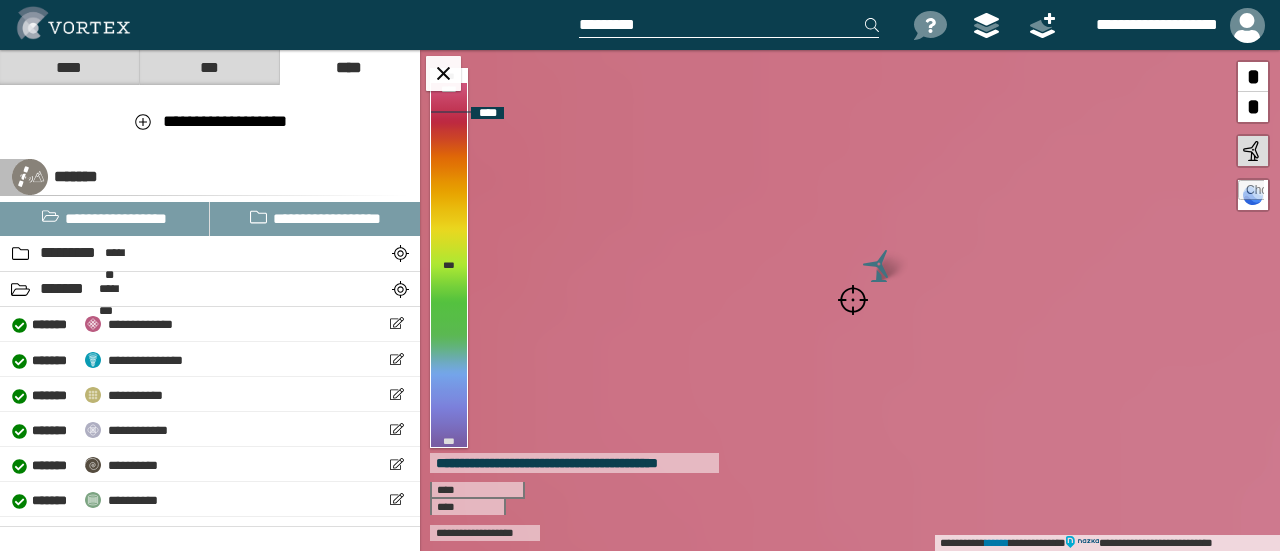 click at bounding box center (853, 300) 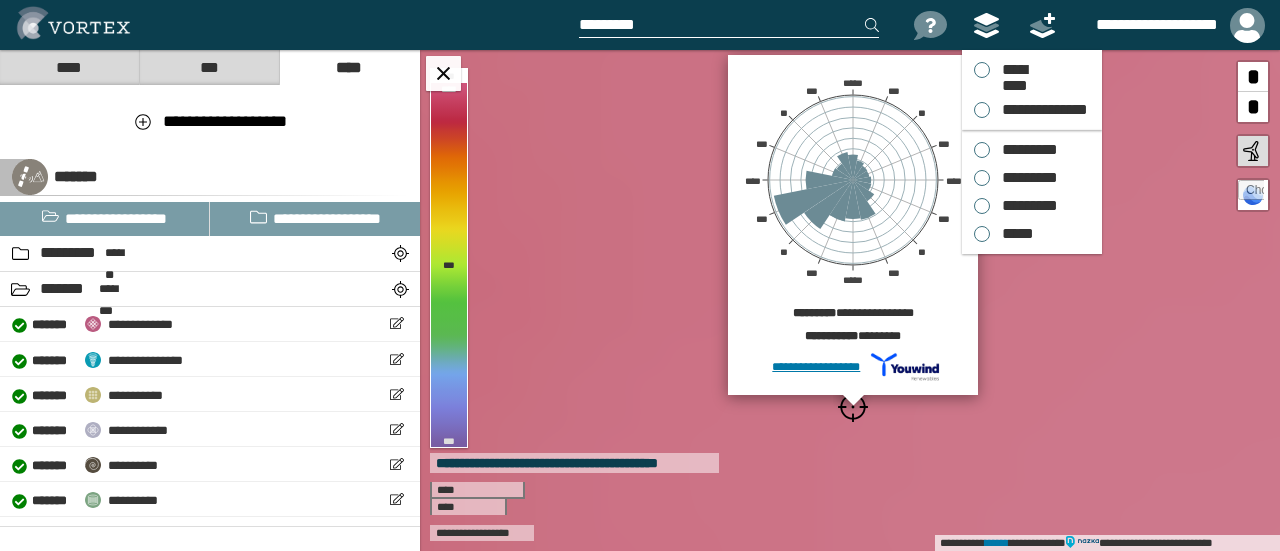 click at bounding box center (987, 25) 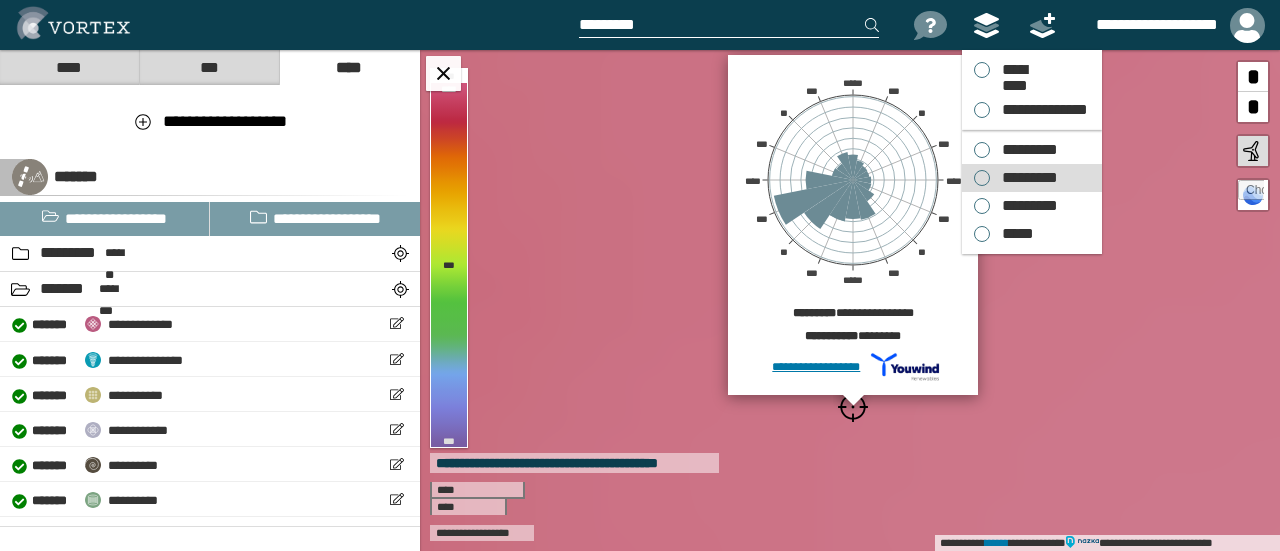 click on "*********" at bounding box center (1025, 178) 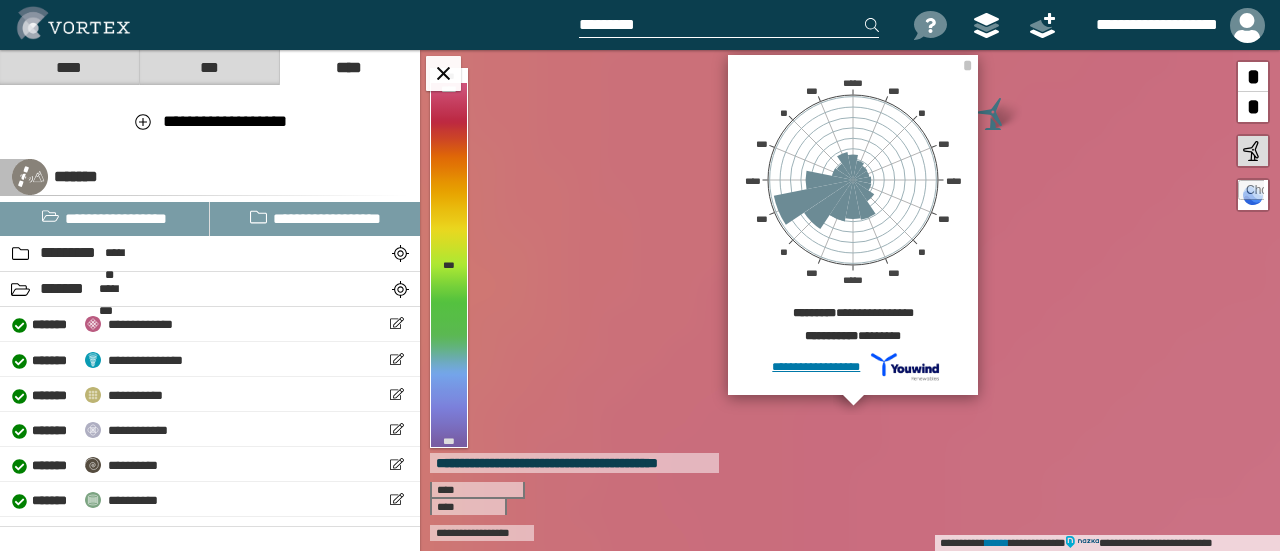 click at bounding box center [729, 25] 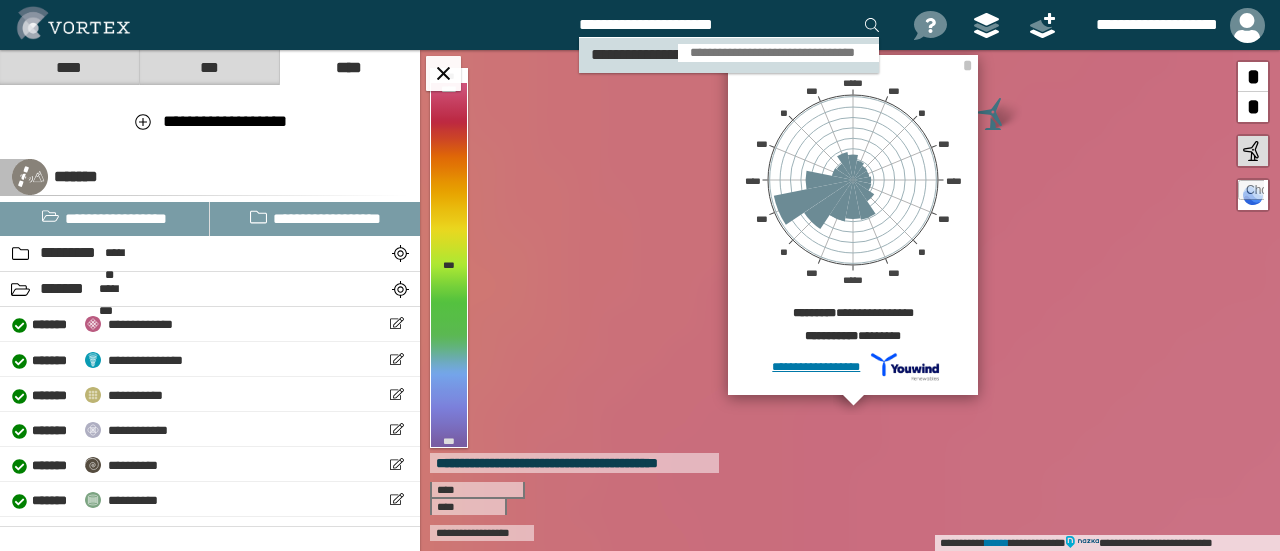 type on "**********" 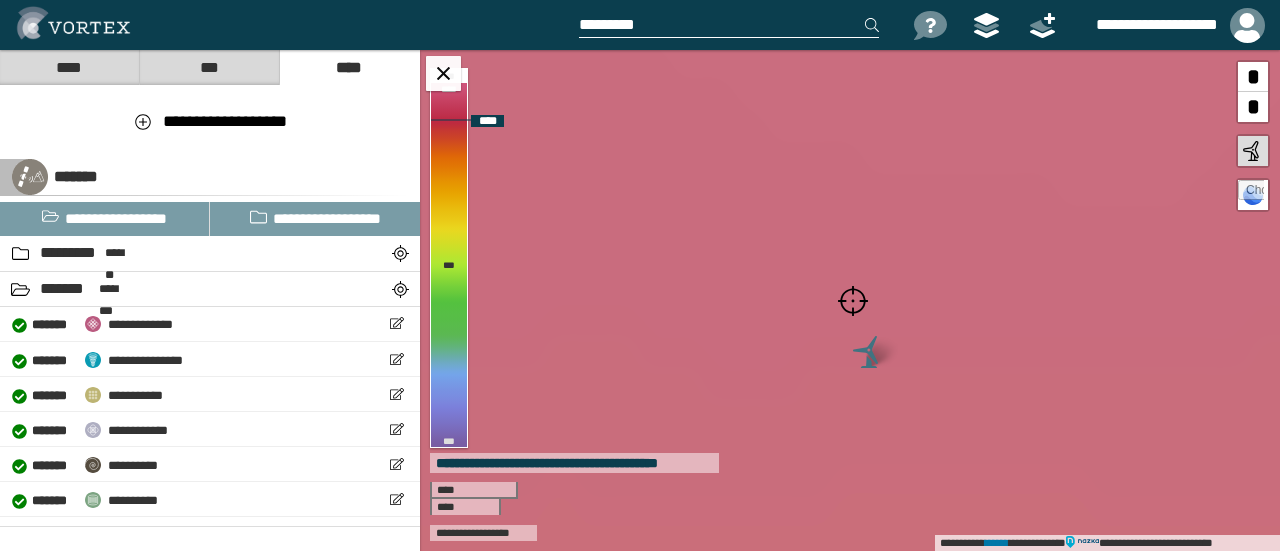click at bounding box center (853, 301) 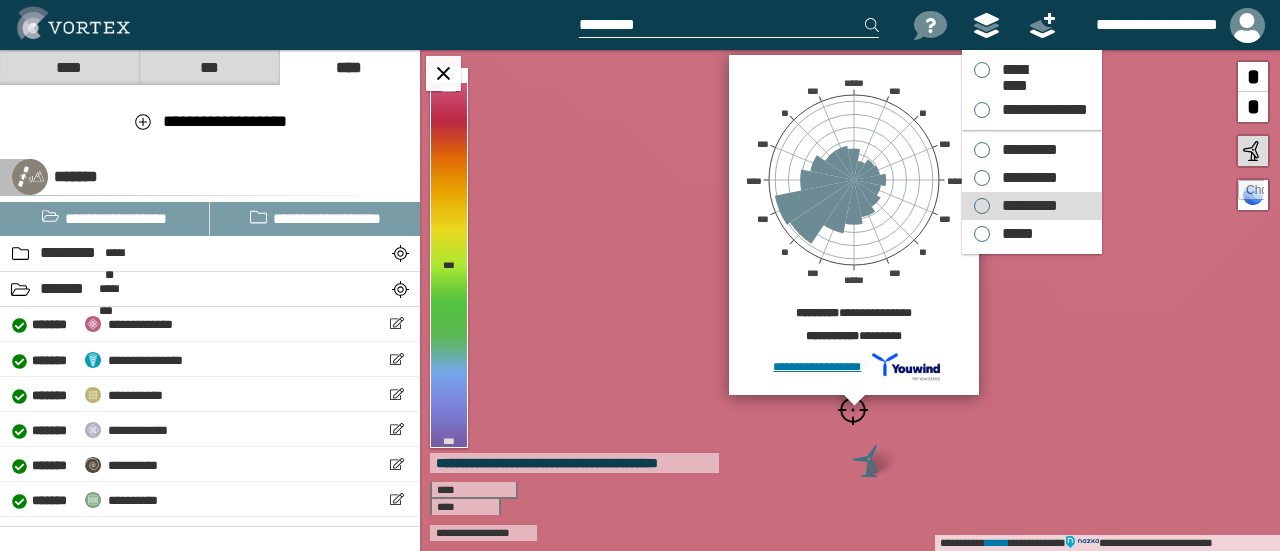 click on "*********" at bounding box center [1025, 206] 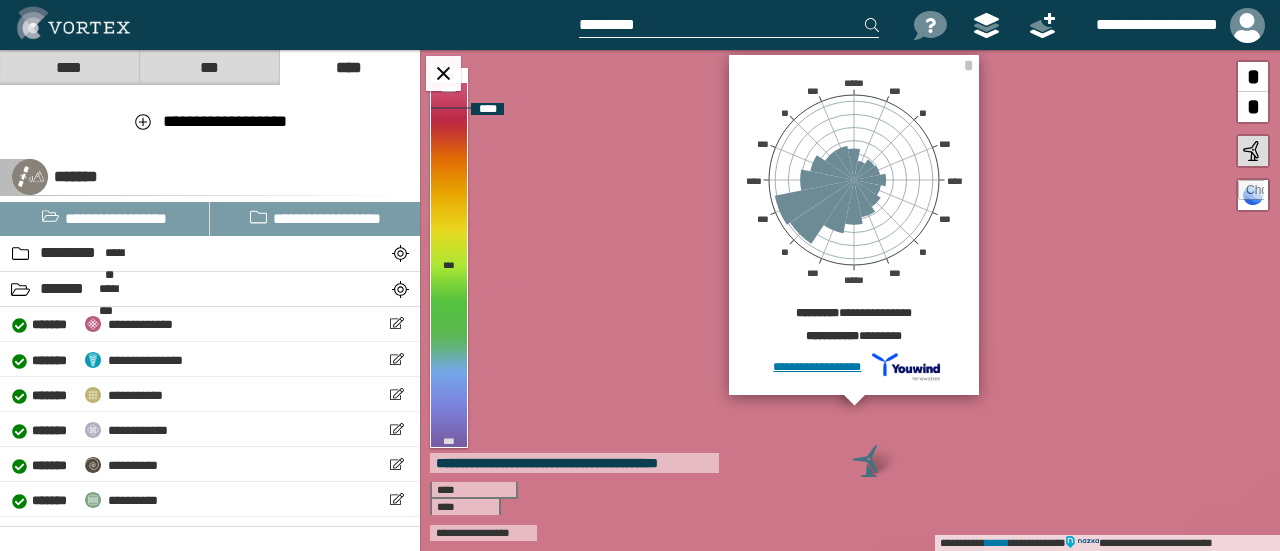 click on "**********" at bounding box center (850, 300) 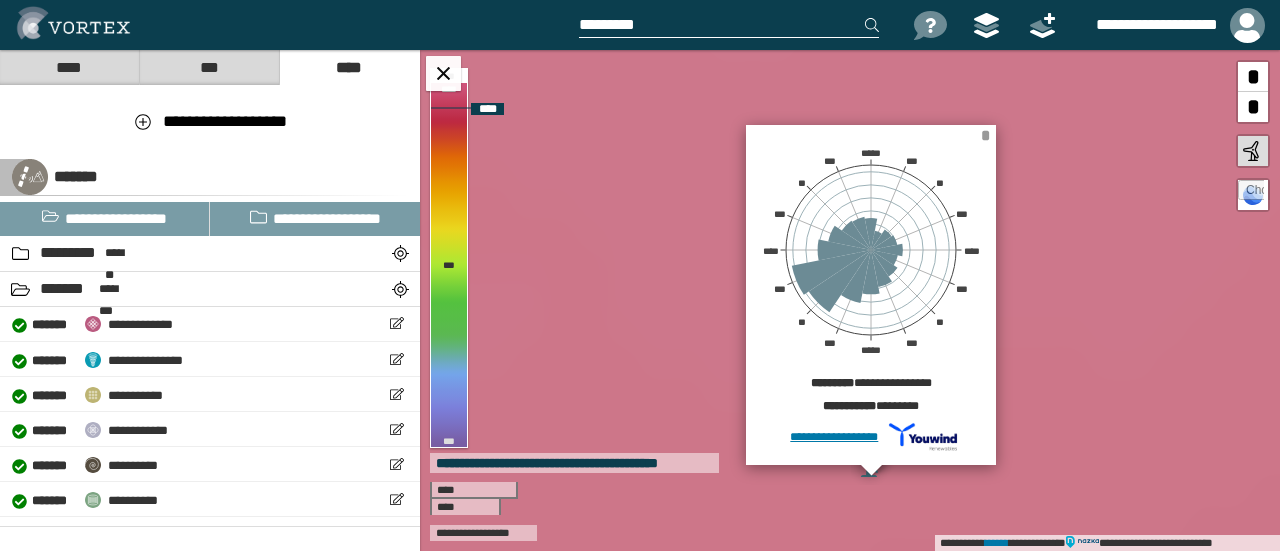 click on "*" at bounding box center (985, 135) 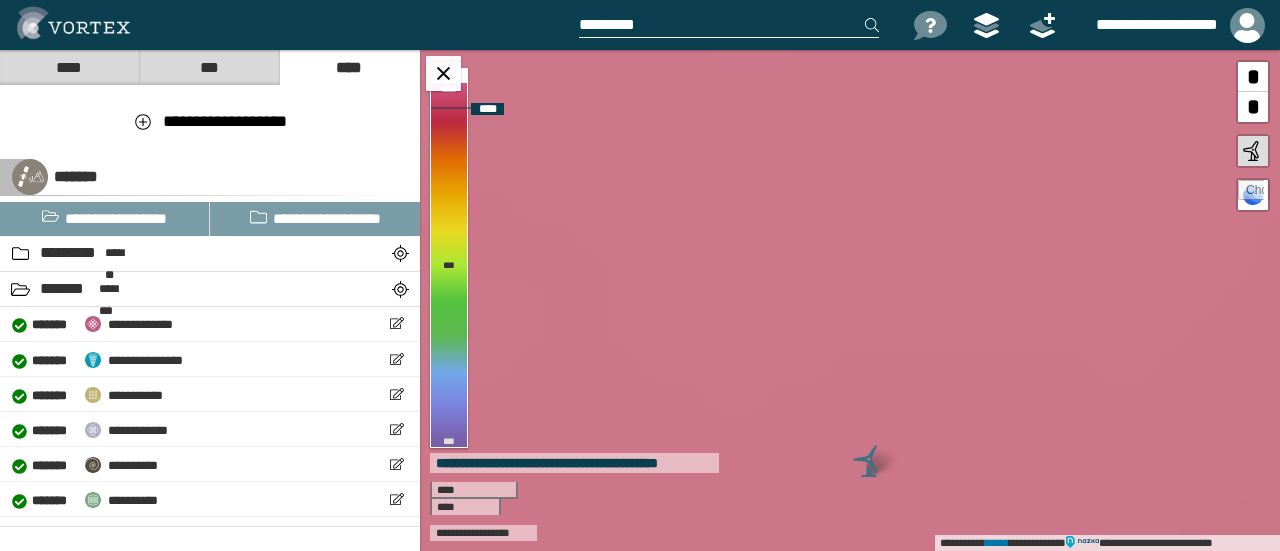 click at bounding box center (869, 461) 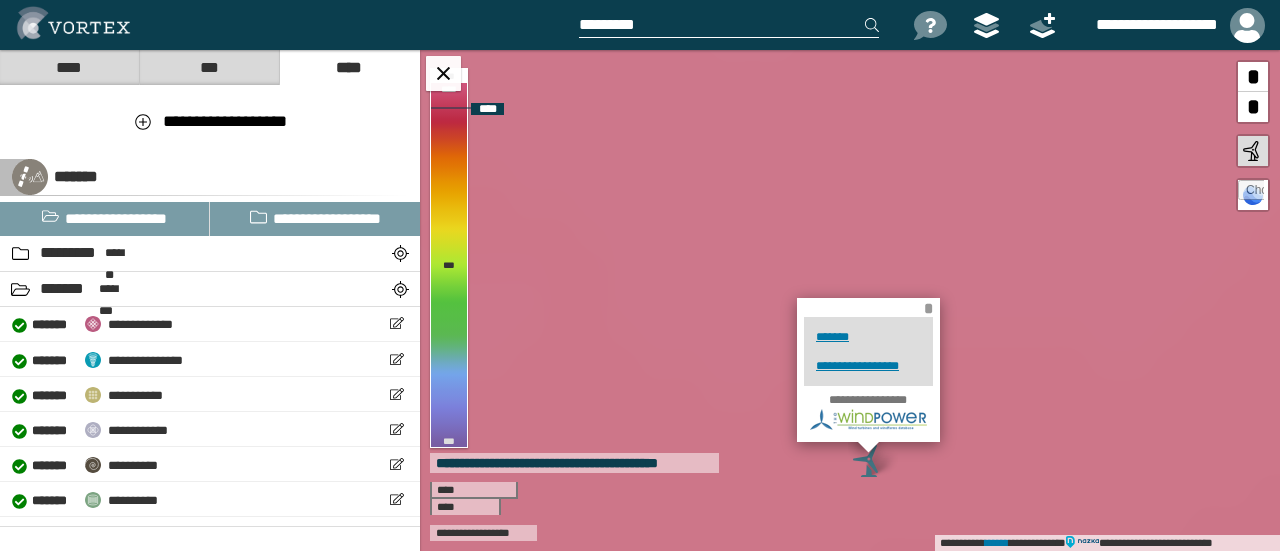click on "*" at bounding box center [928, 308] 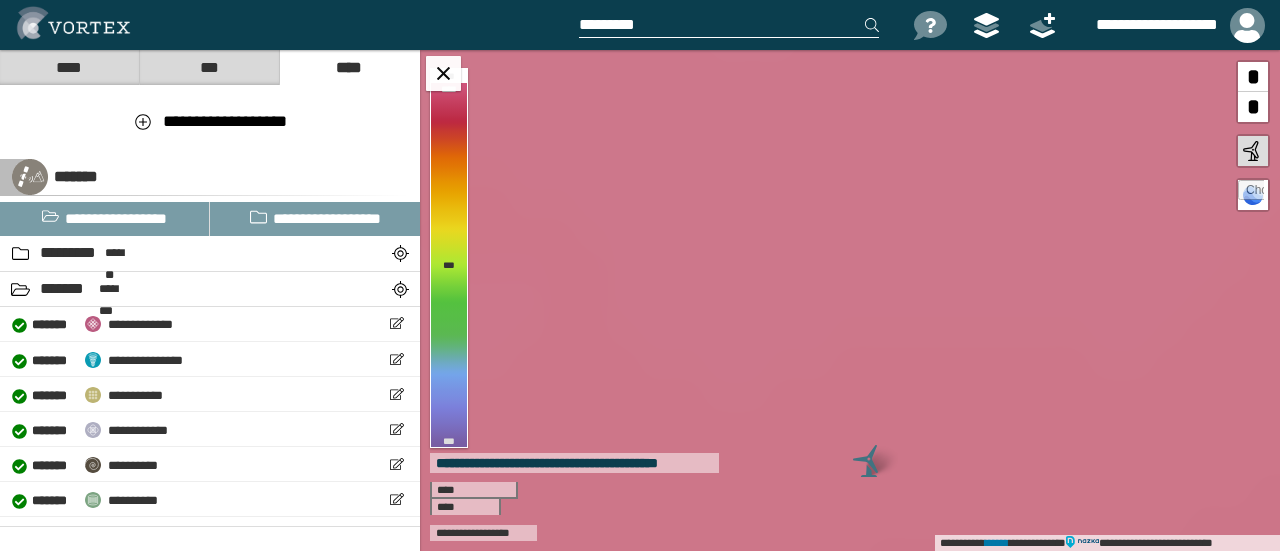 click at bounding box center [729, 25] 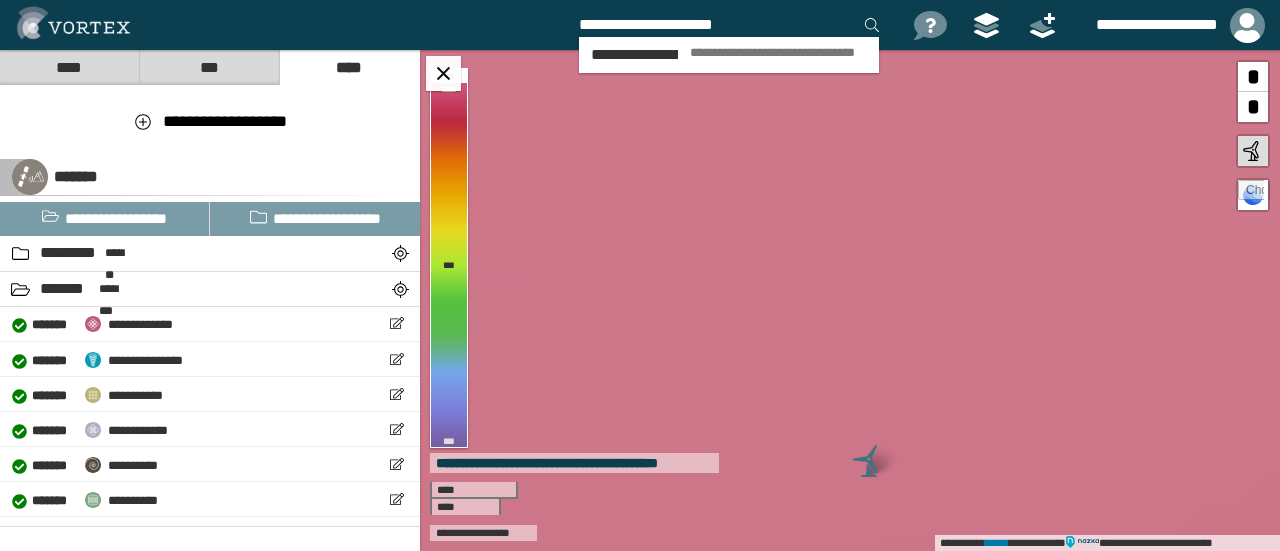 type on "**********" 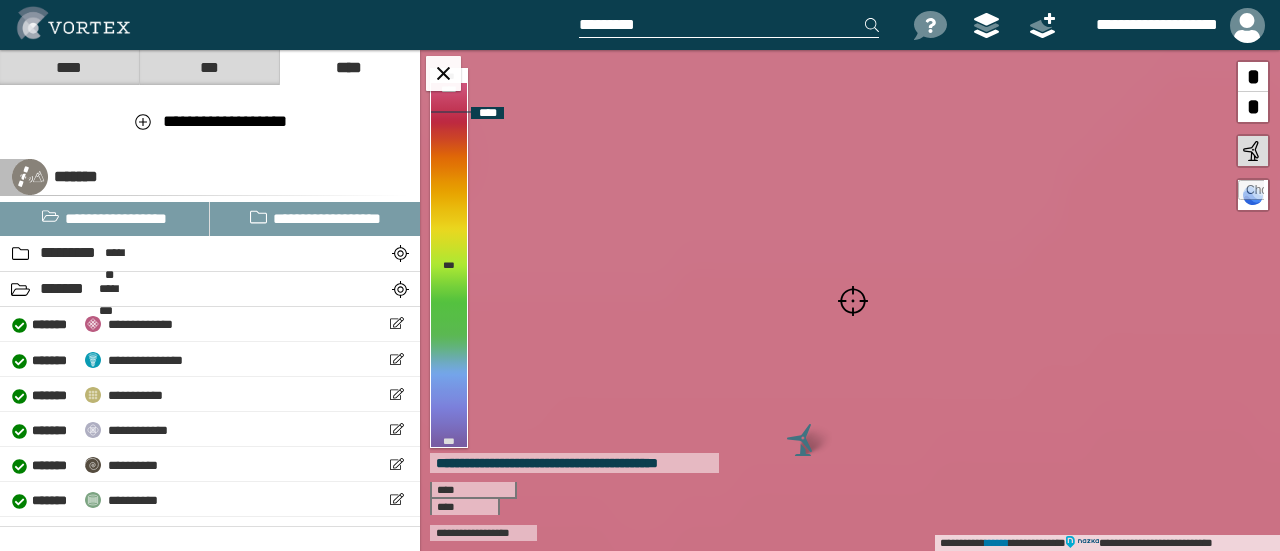 click at bounding box center (853, 301) 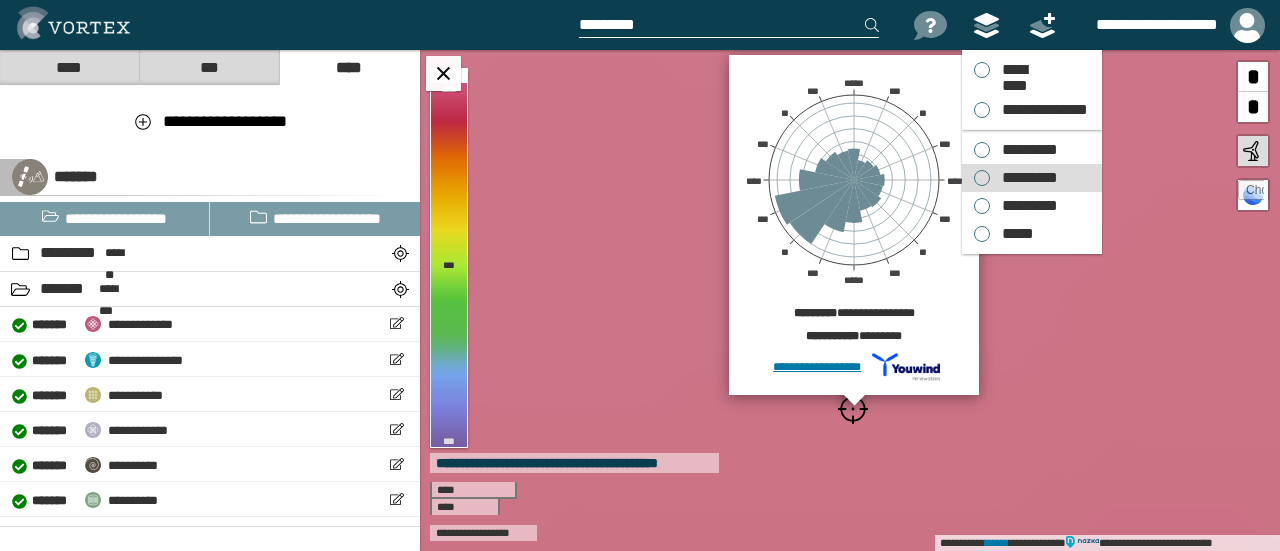 click on "*********" at bounding box center (1025, 178) 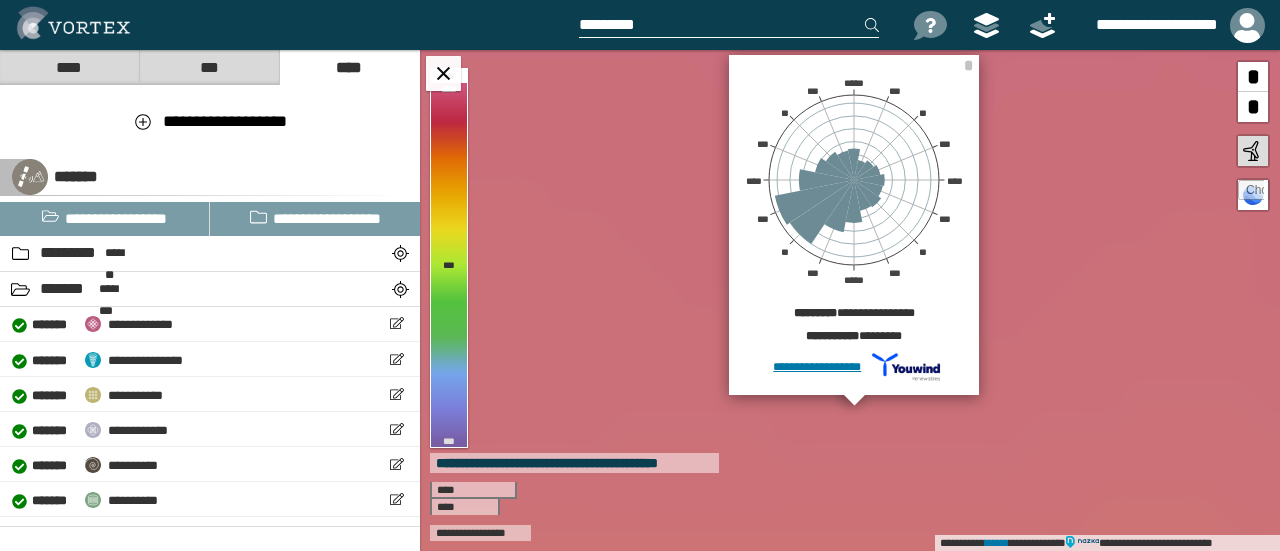 click at bounding box center (729, 25) 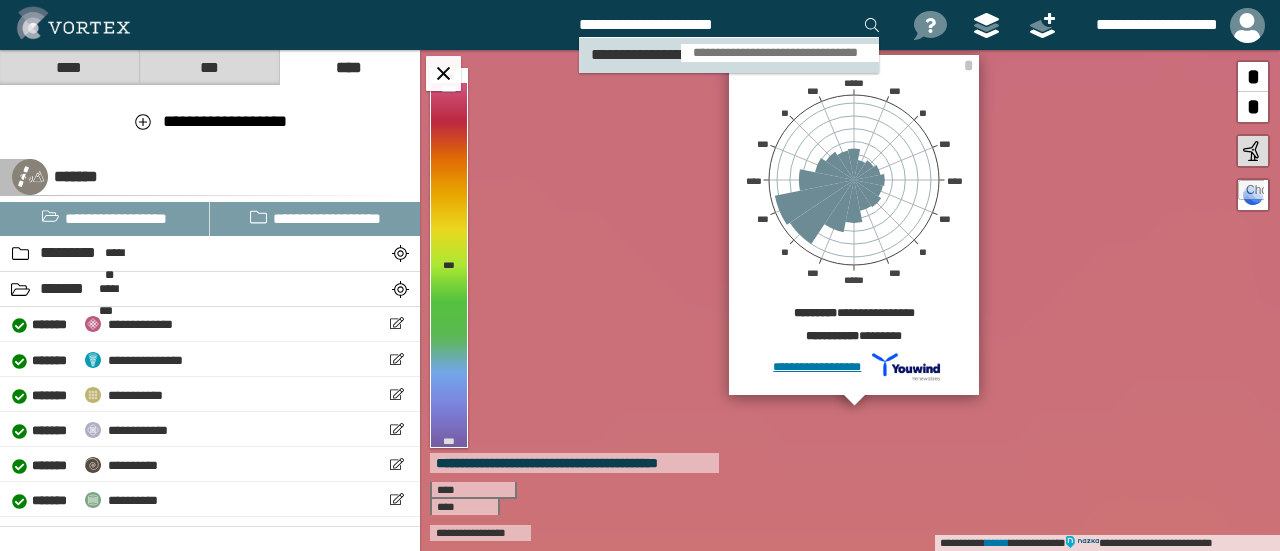 type on "**********" 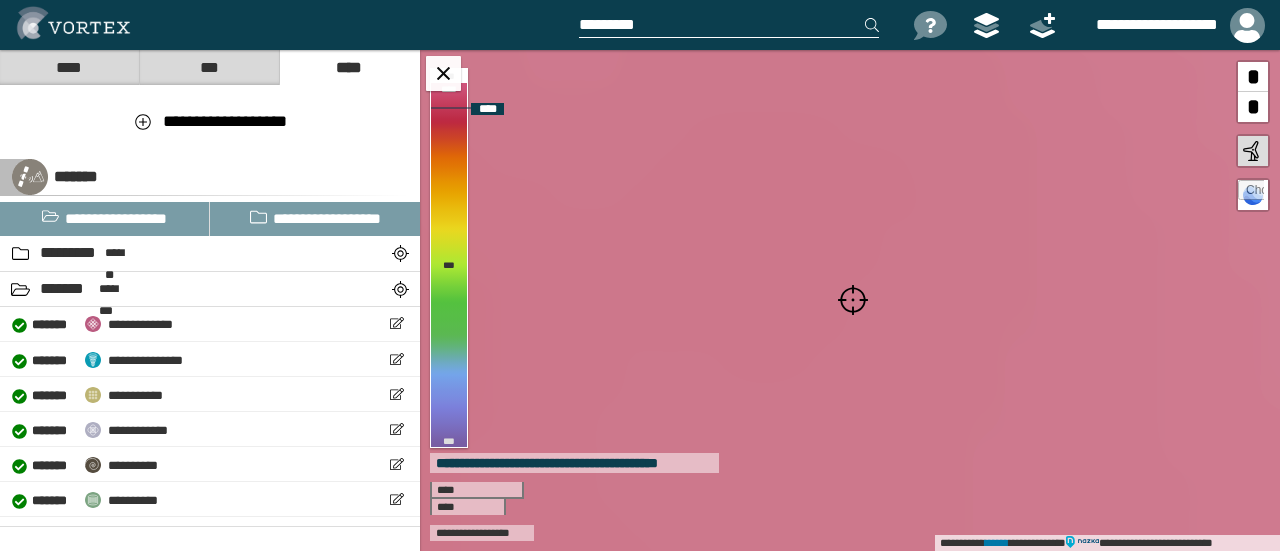 click at bounding box center (853, 300) 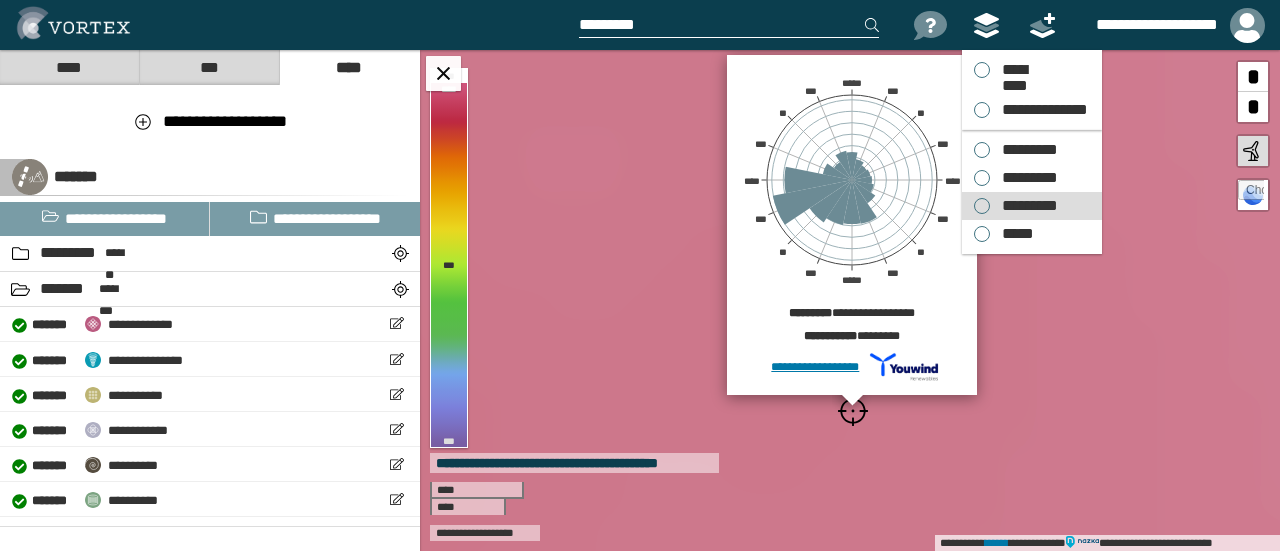 click on "*********" at bounding box center (1025, 206) 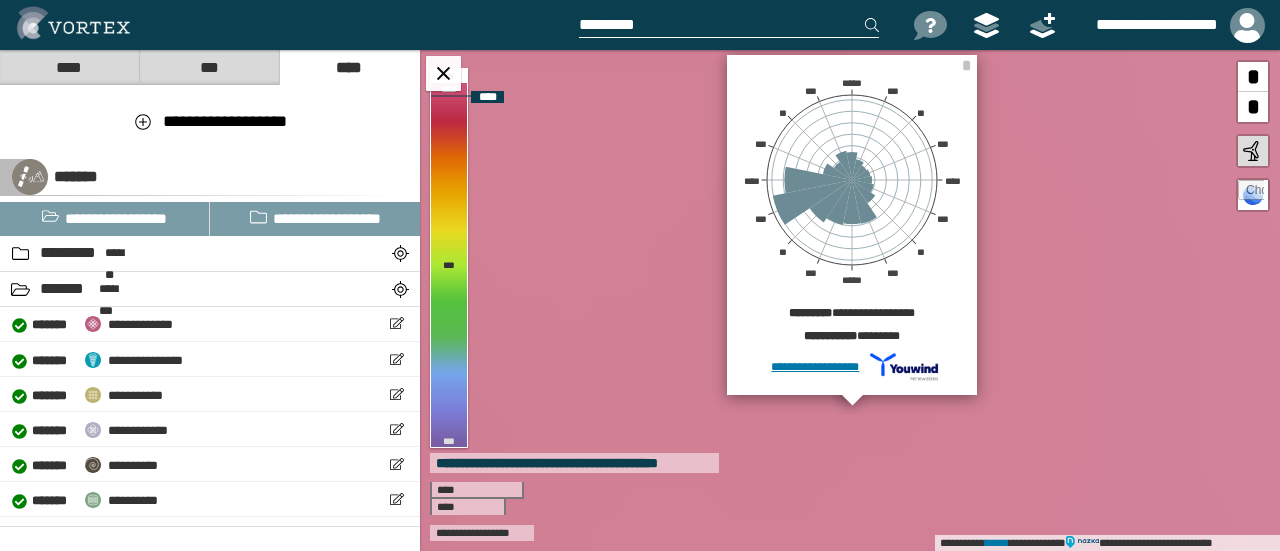 click on "**********" at bounding box center (850, 300) 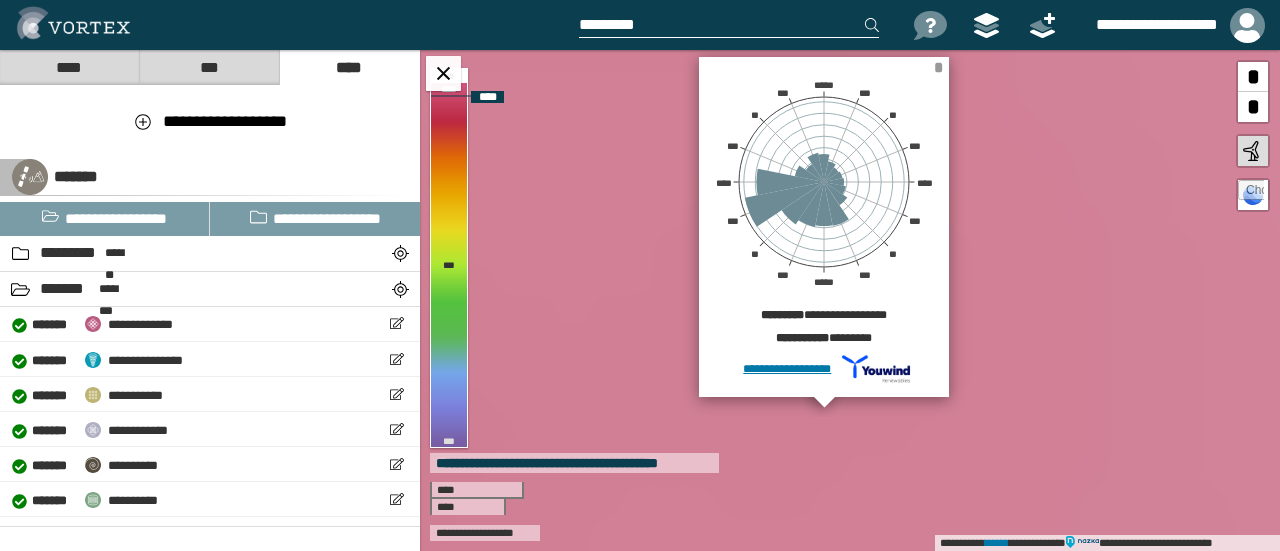 click on "*" at bounding box center [938, 67] 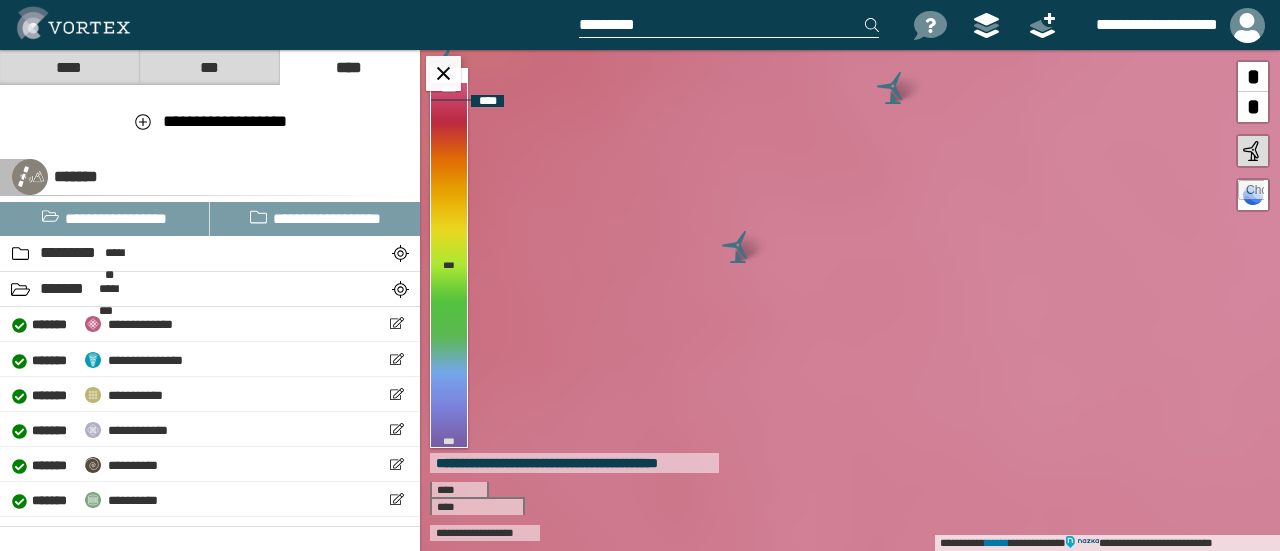 click at bounding box center [738, 247] 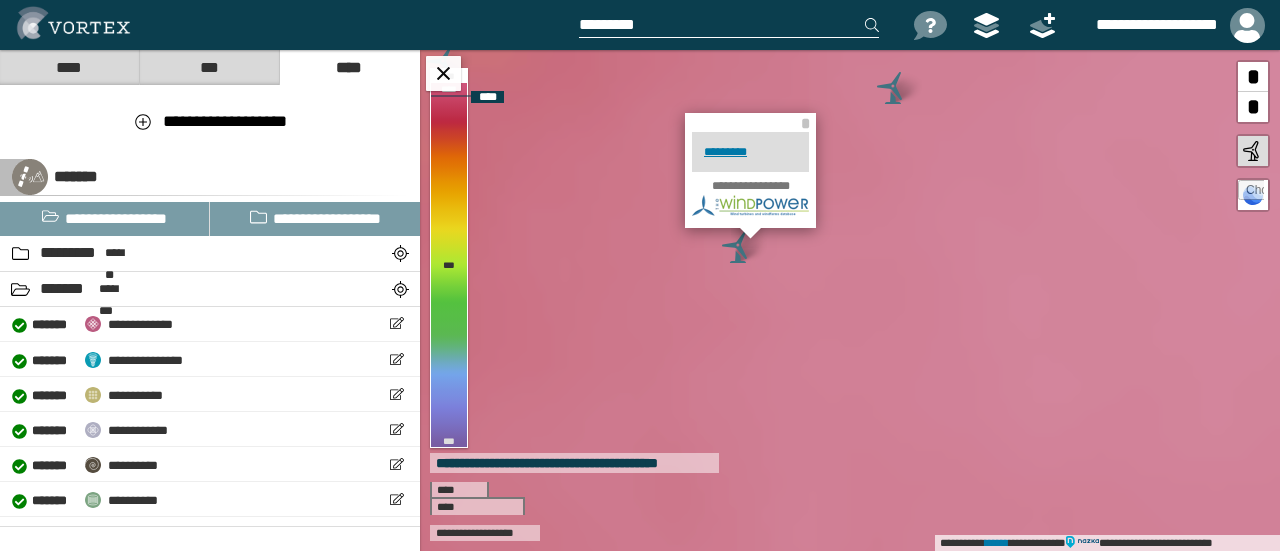 click at bounding box center [893, 88] 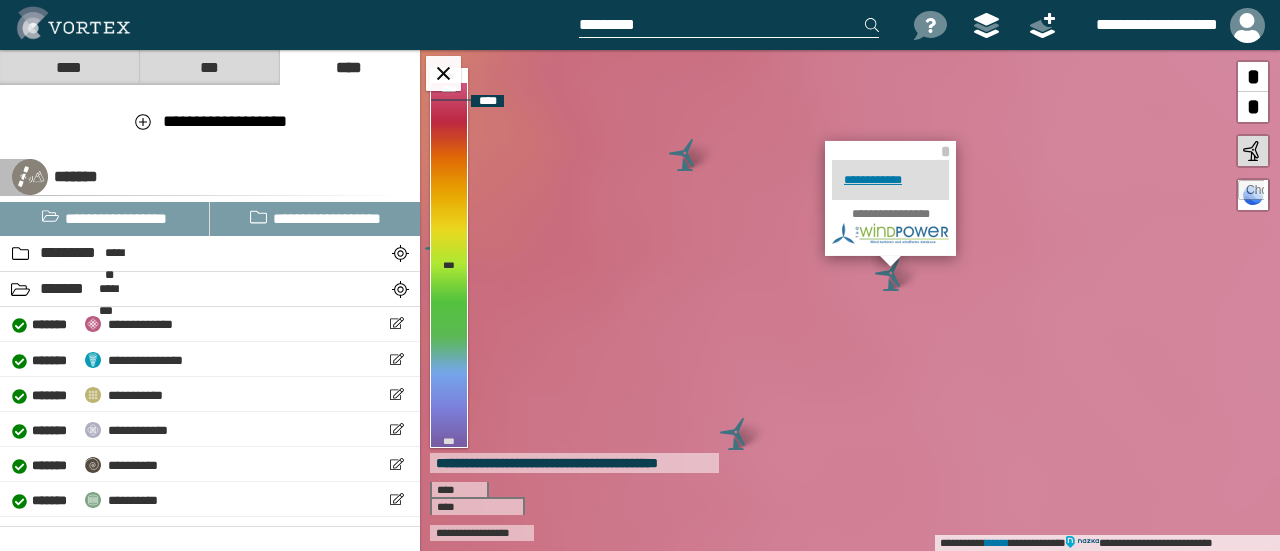 drag, startPoint x: 841, startPoint y: 219, endPoint x: 716, endPoint y: 187, distance: 129.031 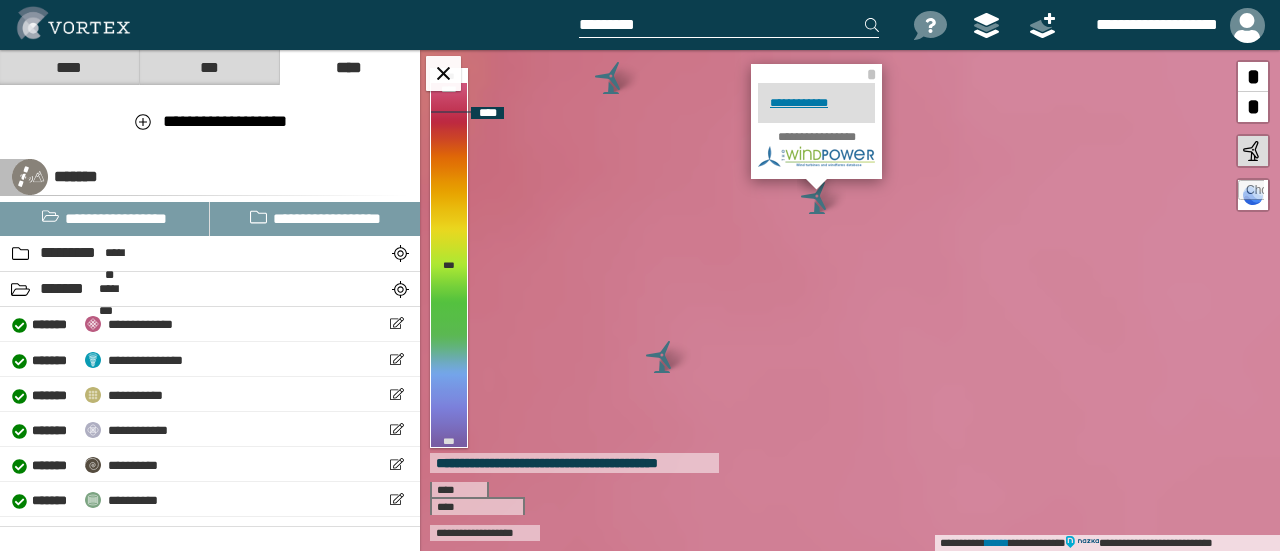 click at bounding box center (611, 78) 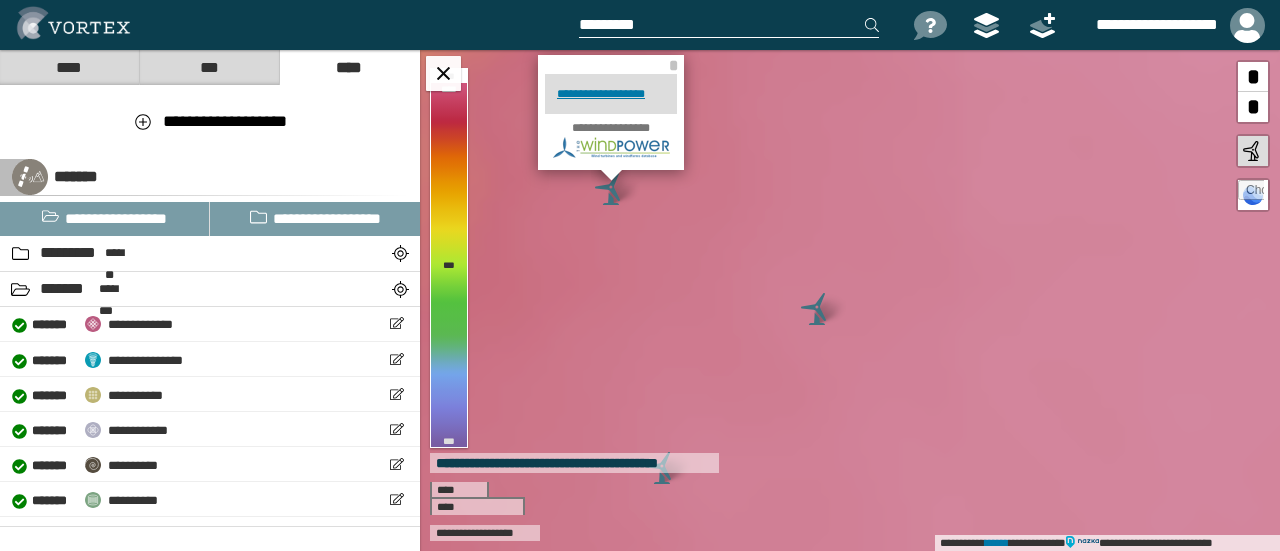 click at bounding box center [729, 25] 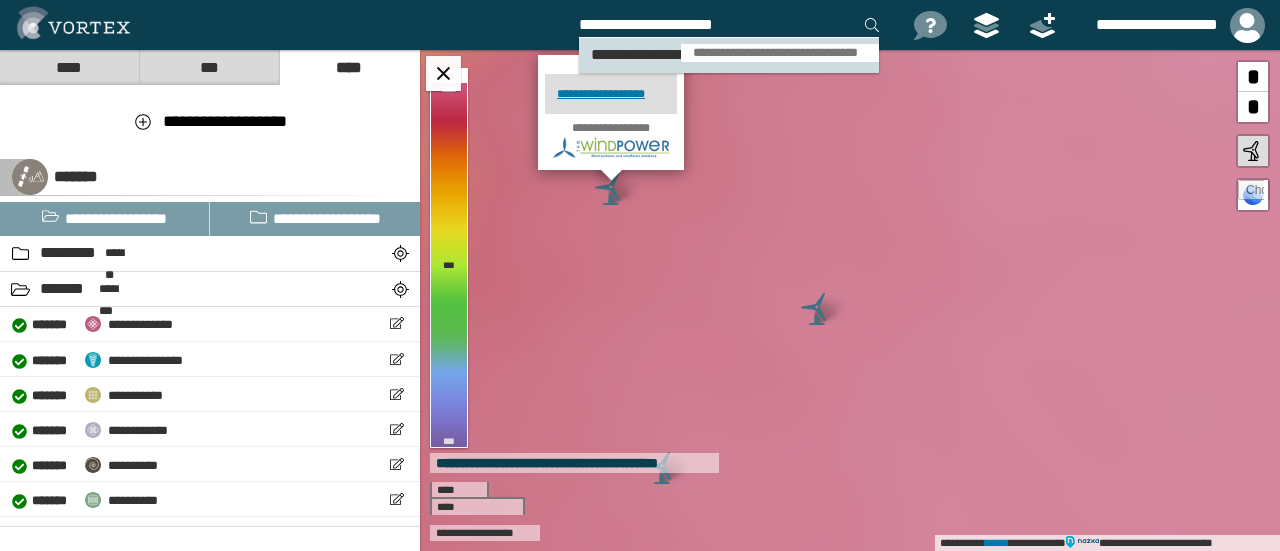 type on "**********" 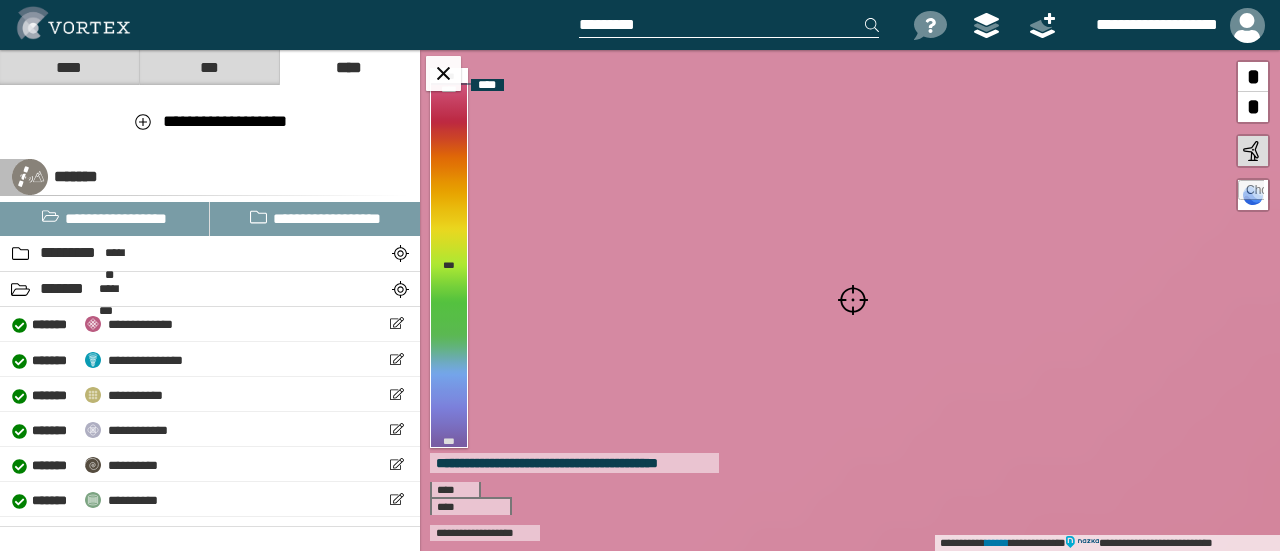 click at bounding box center (853, 300) 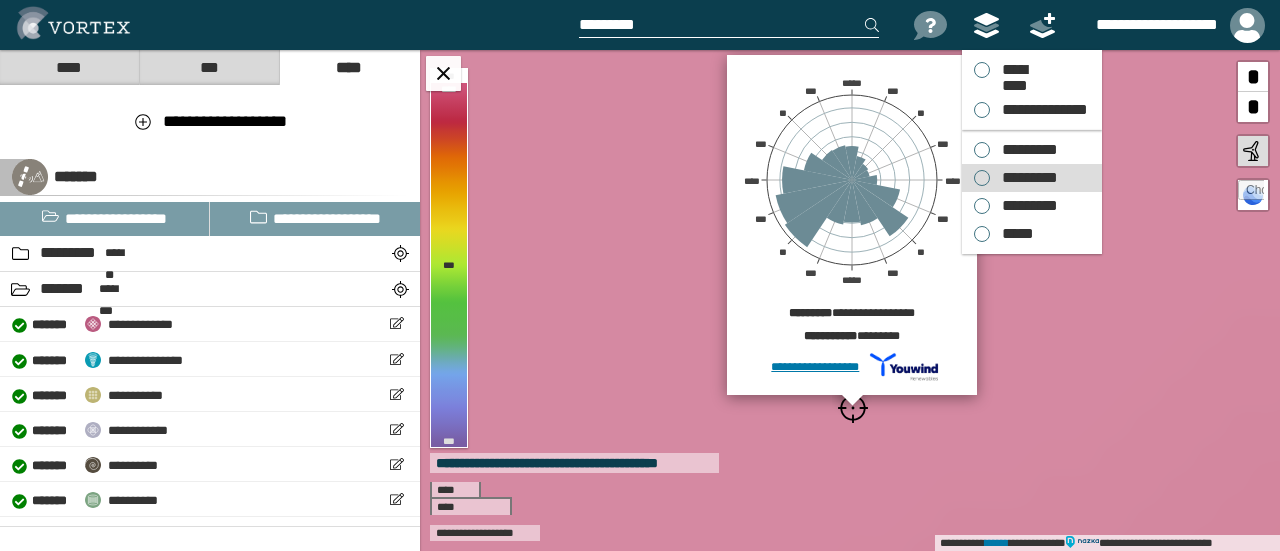 drag, startPoint x: 1024, startPoint y: 181, endPoint x: 1022, endPoint y: 162, distance: 19.104973 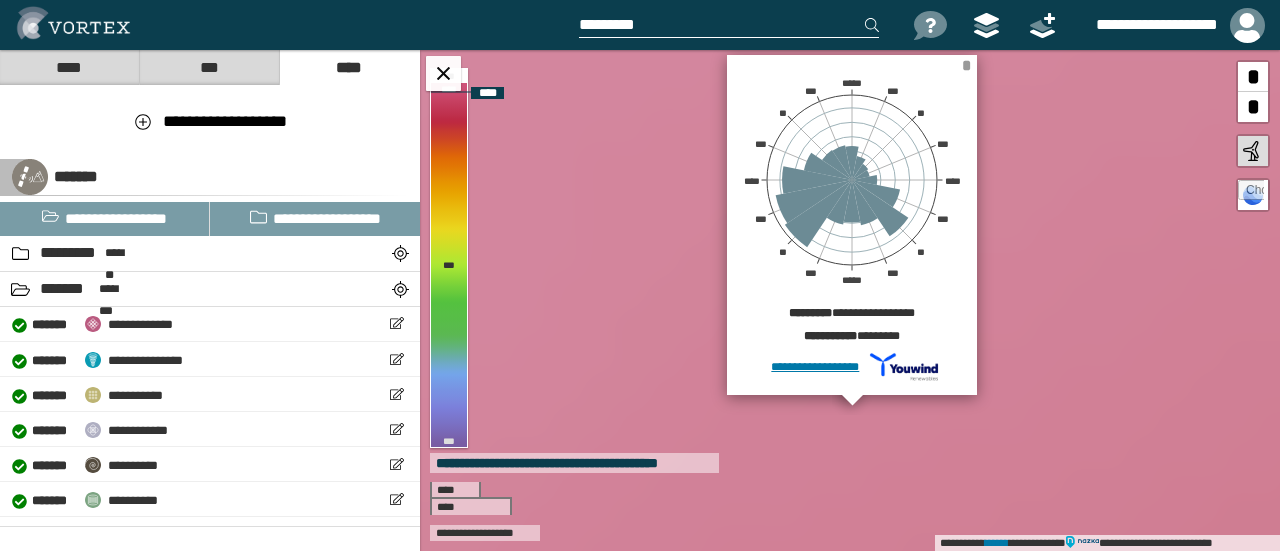 click on "*" at bounding box center [966, 65] 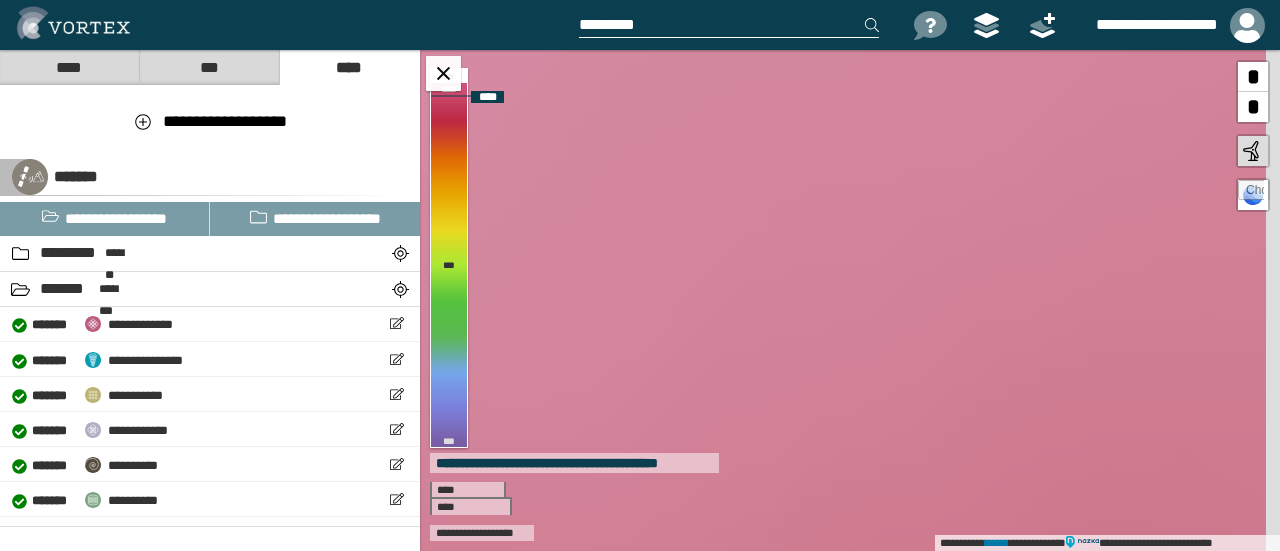 drag, startPoint x: 980, startPoint y: 296, endPoint x: 849, endPoint y: 424, distance: 183.15294 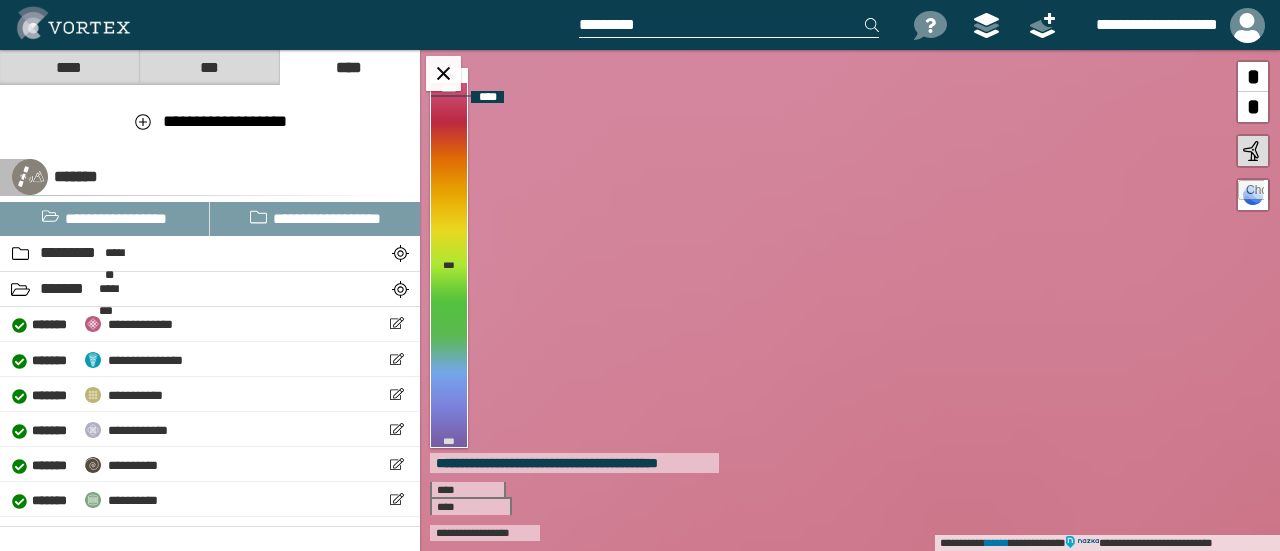 drag, startPoint x: 924, startPoint y: 341, endPoint x: 886, endPoint y: 295, distance: 59.665737 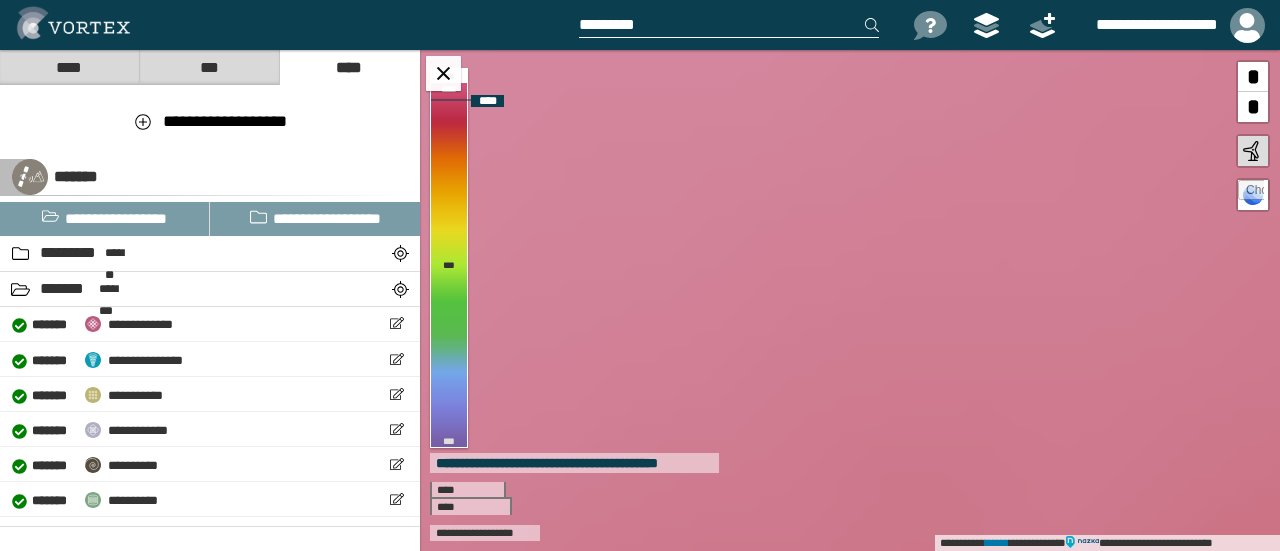 drag, startPoint x: 909, startPoint y: 183, endPoint x: 906, endPoint y: 266, distance: 83.0542 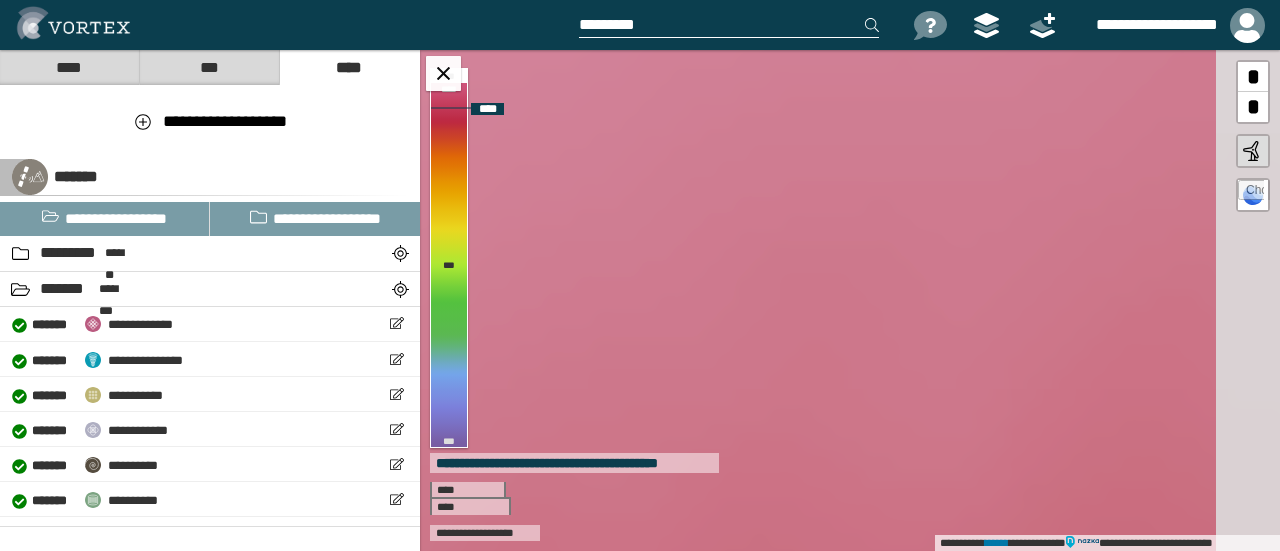 drag, startPoint x: 888, startPoint y: 293, endPoint x: 870, endPoint y: 268, distance: 30.805843 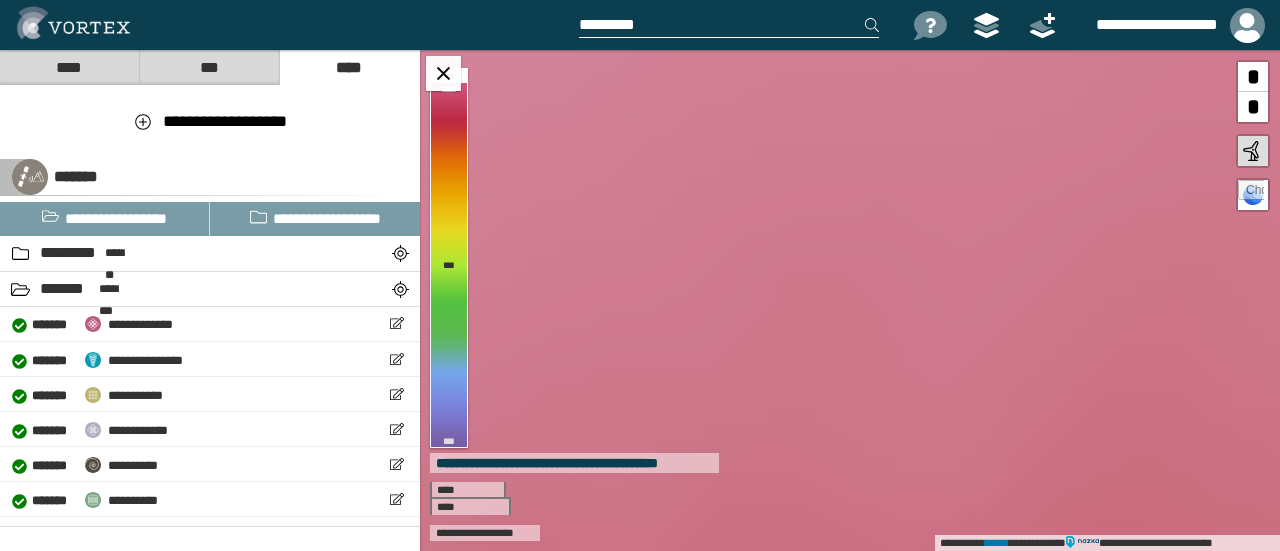 click at bounding box center (729, 25) 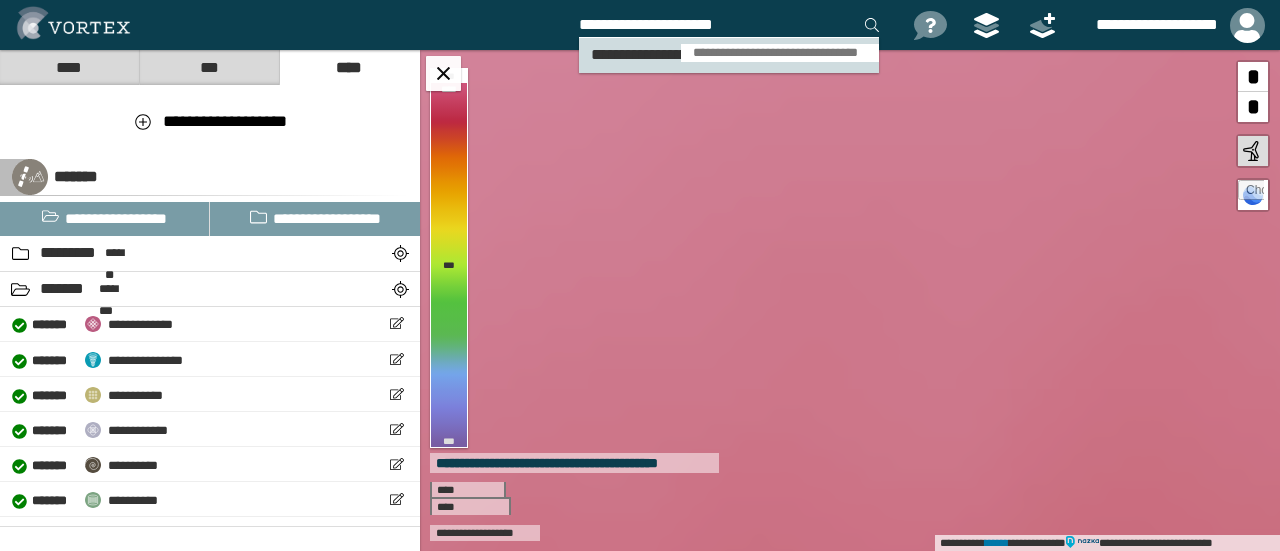 type on "**********" 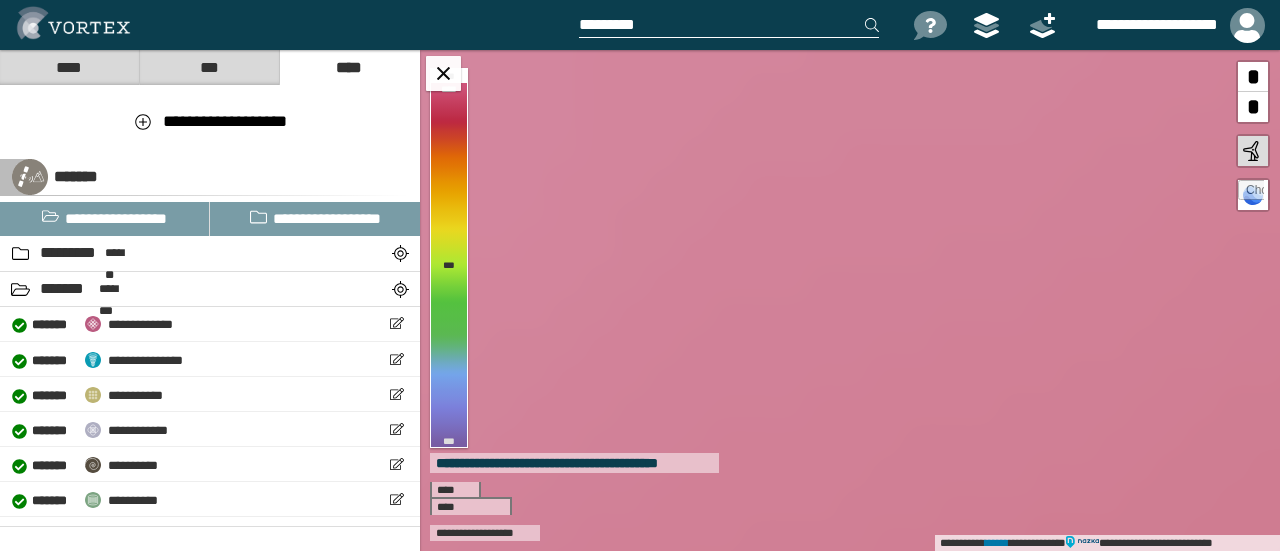 drag, startPoint x: 618, startPoint y: 8, endPoint x: 630, endPoint y: 14, distance: 13.416408 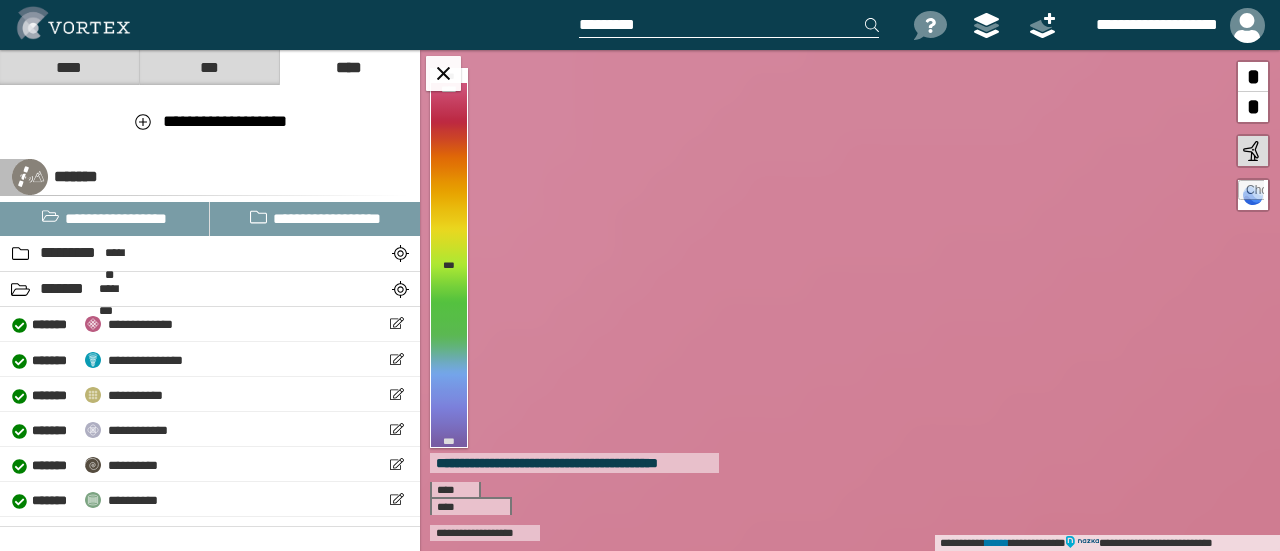 click at bounding box center (742, 25) 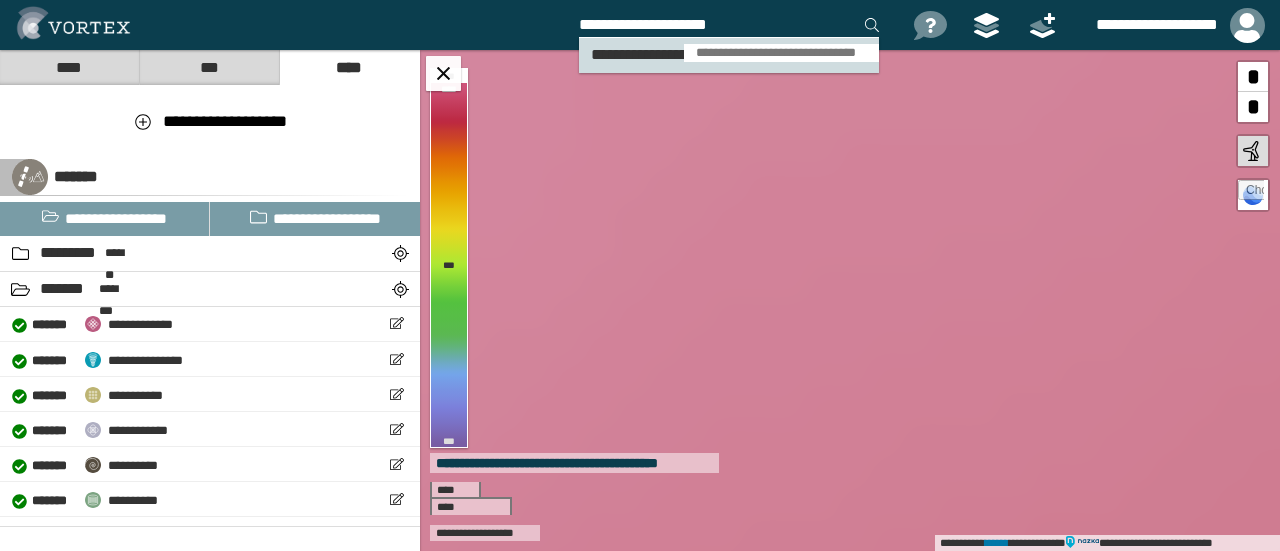 type on "**********" 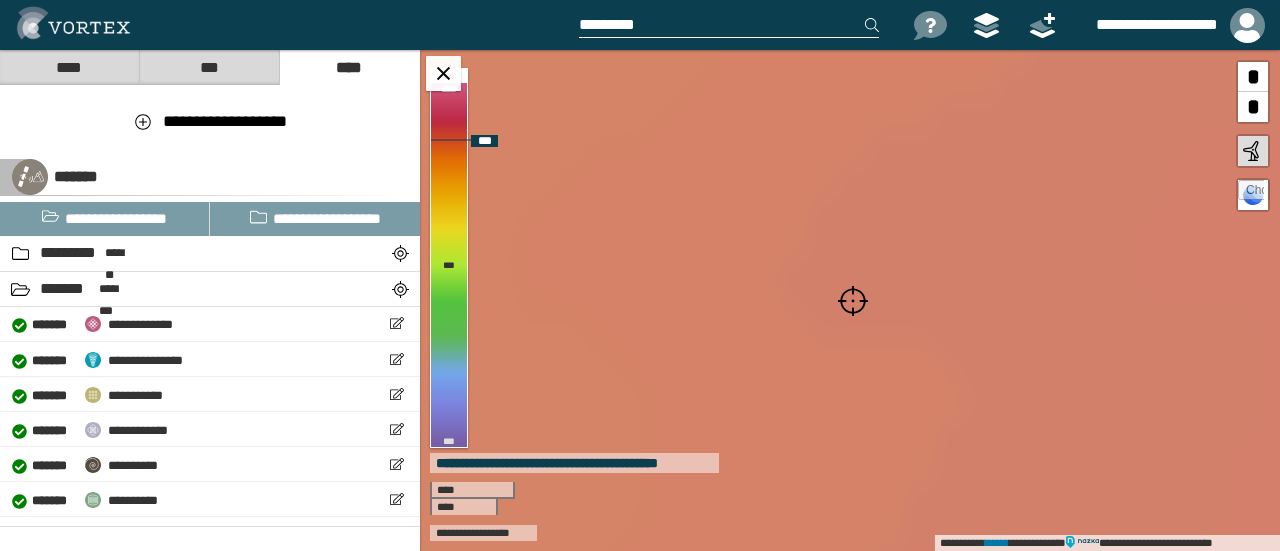click at bounding box center [853, 301] 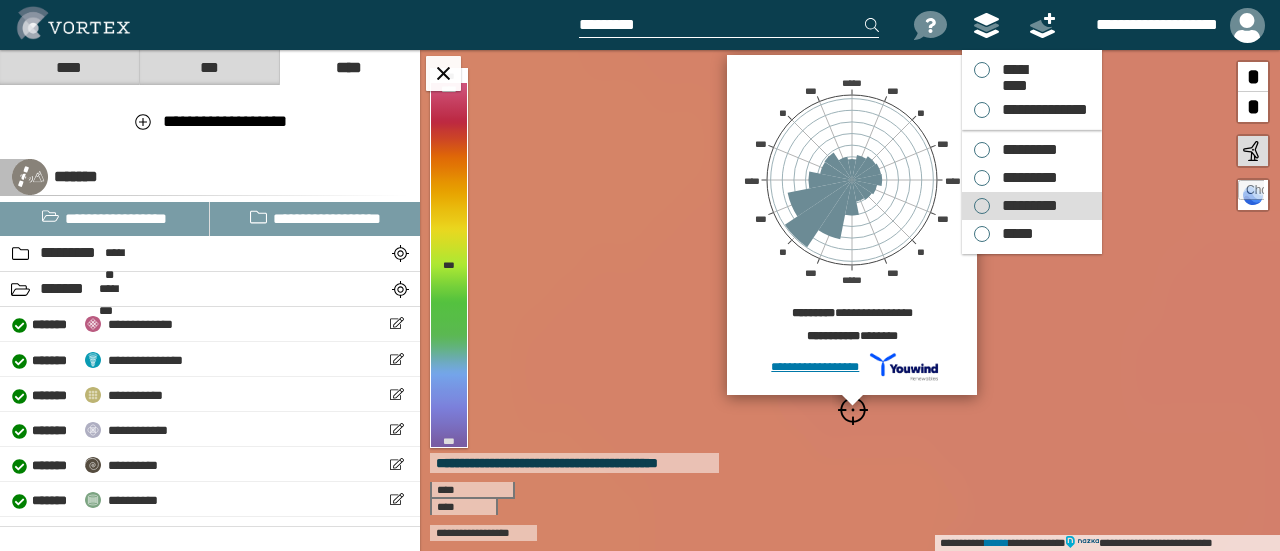 click on "*********" at bounding box center [1025, 206] 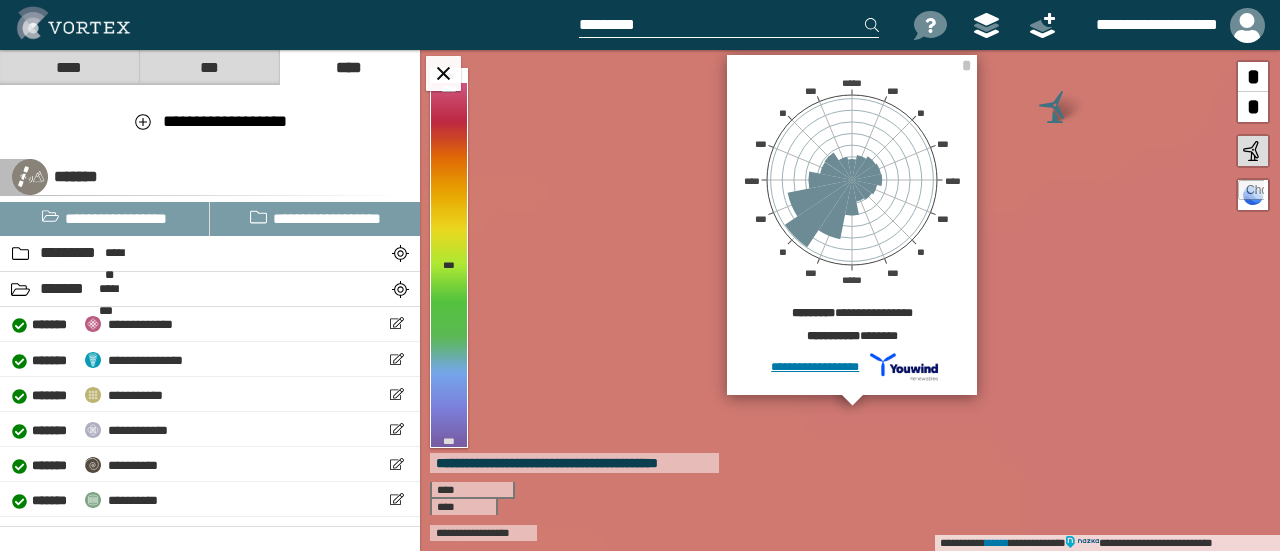 click at bounding box center [729, 25] 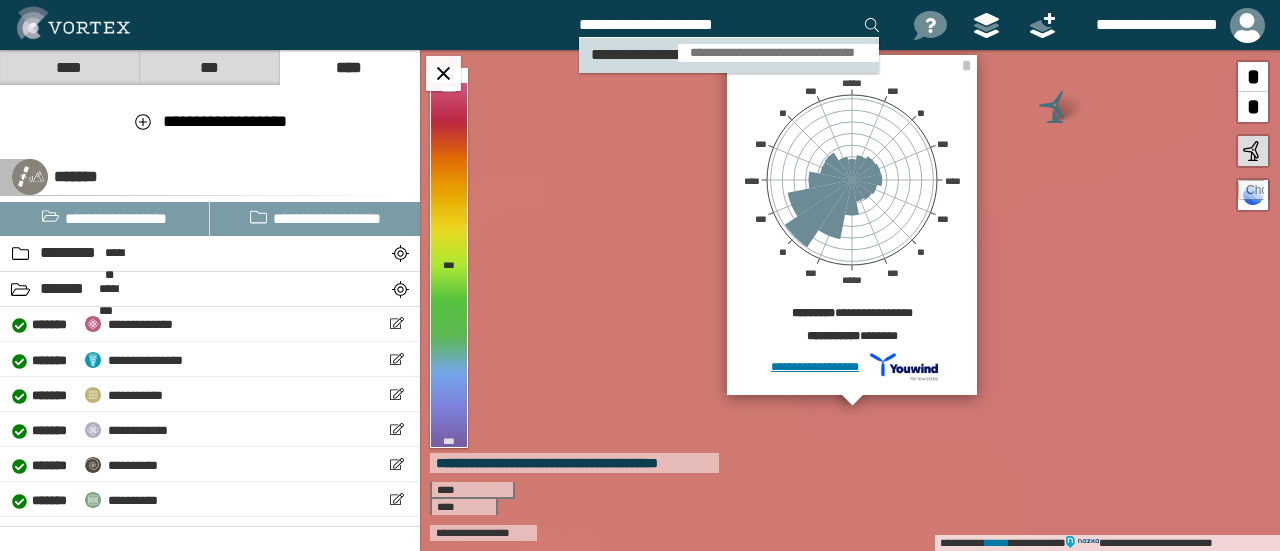 type on "**********" 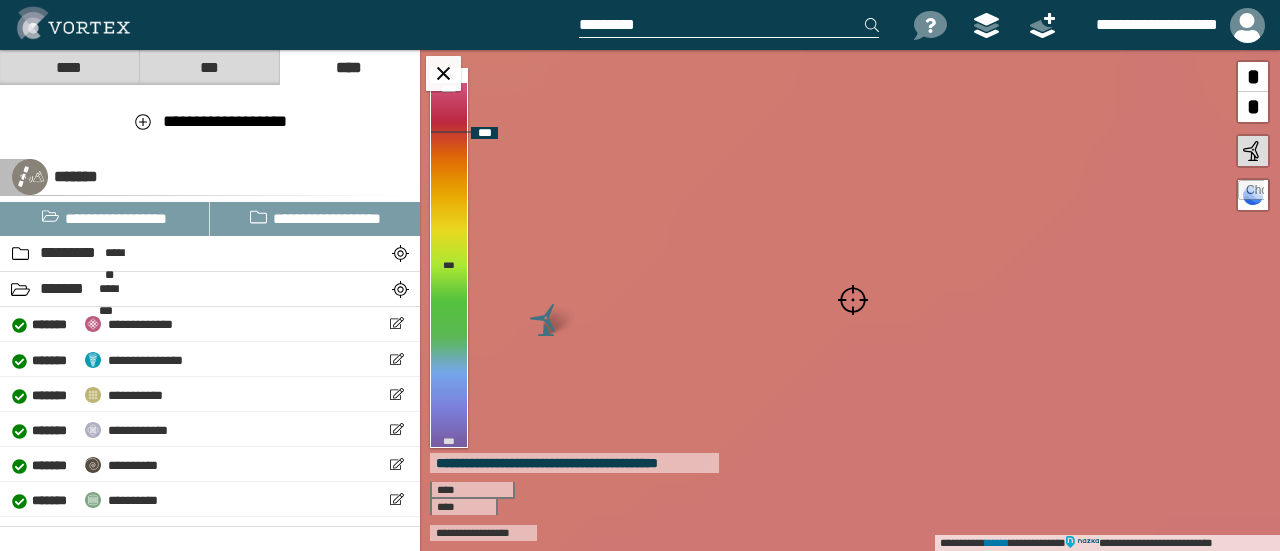click at bounding box center (853, 300) 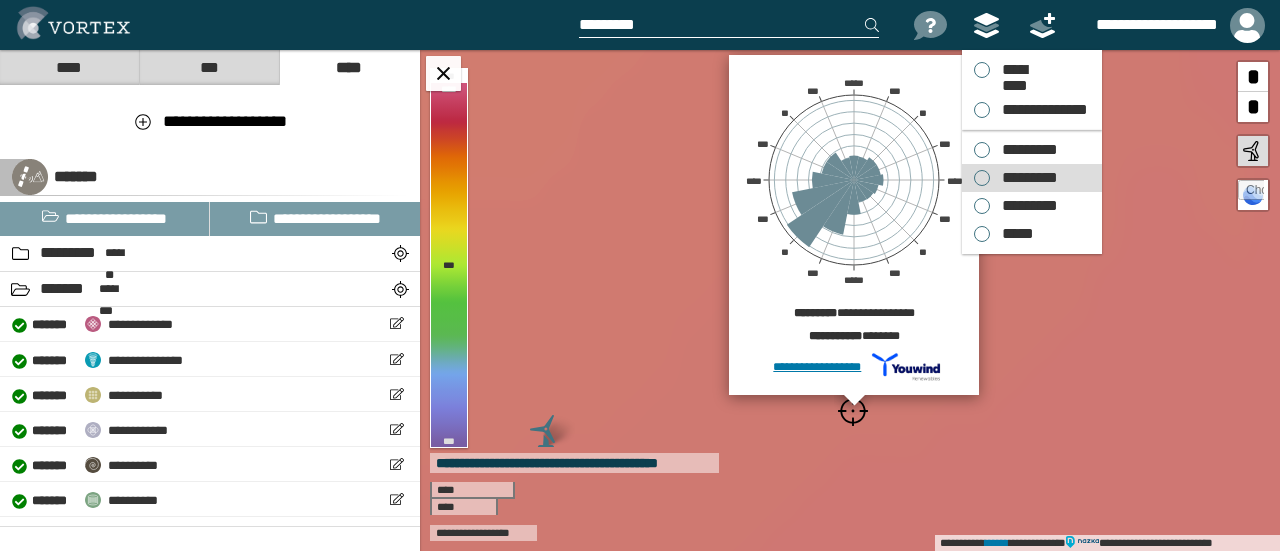 click on "*********" at bounding box center [1025, 178] 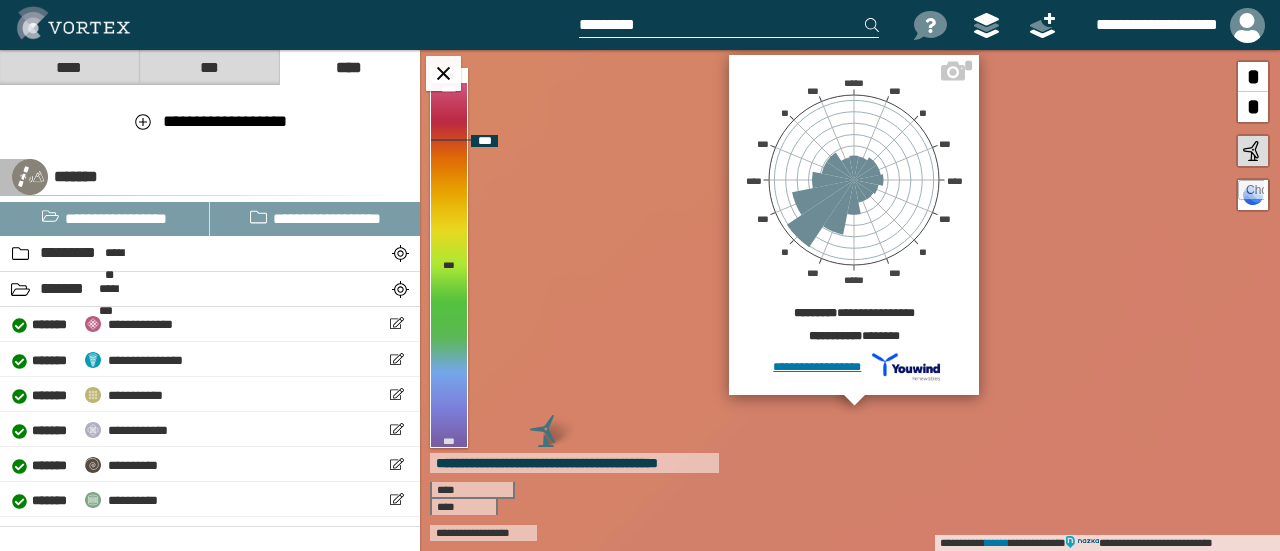click at bounding box center (953, 69) 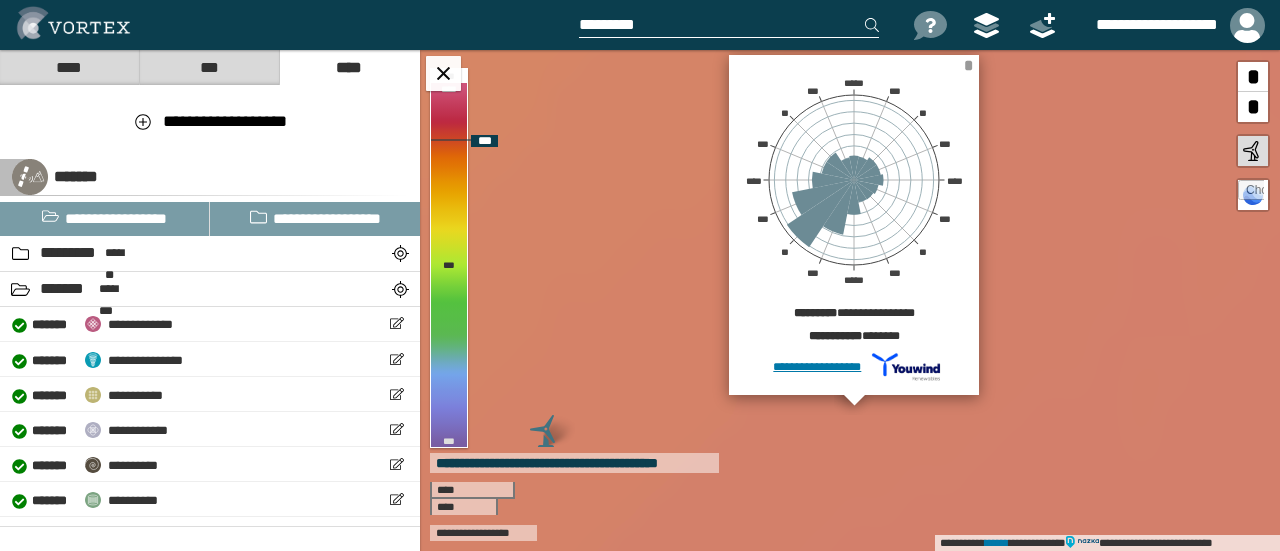 click on "*" at bounding box center [968, 65] 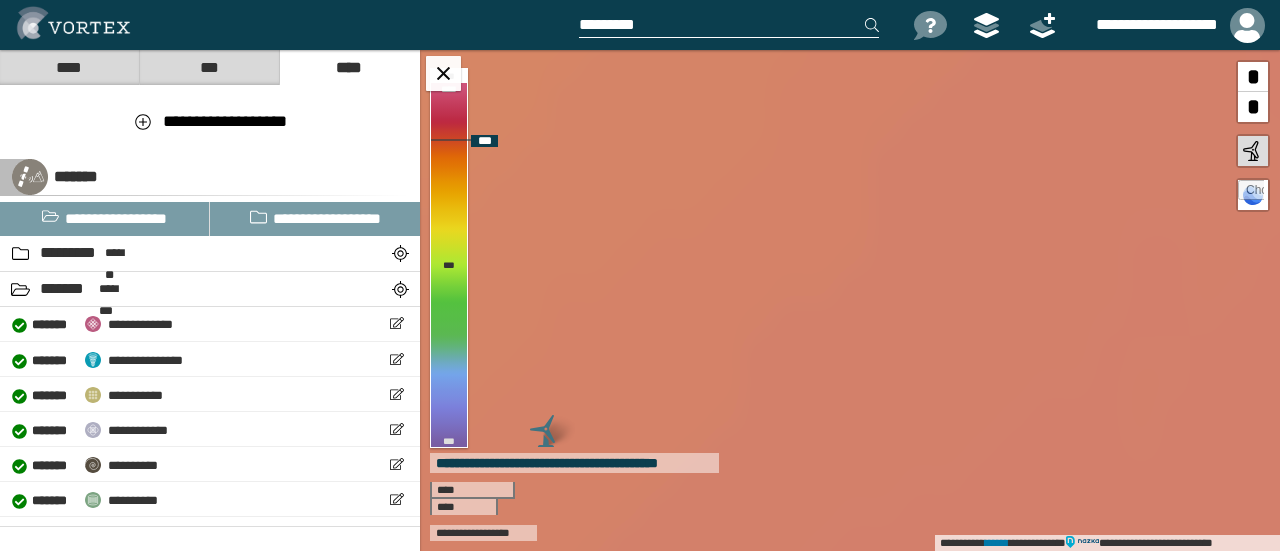click at bounding box center [546, 431] 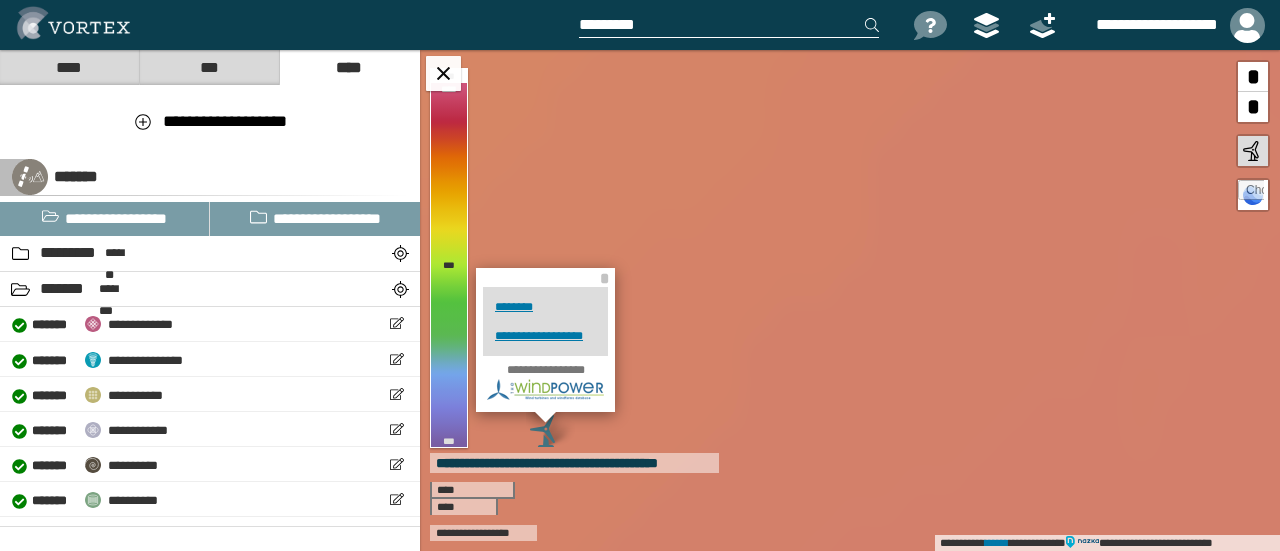 click at bounding box center (729, 25) 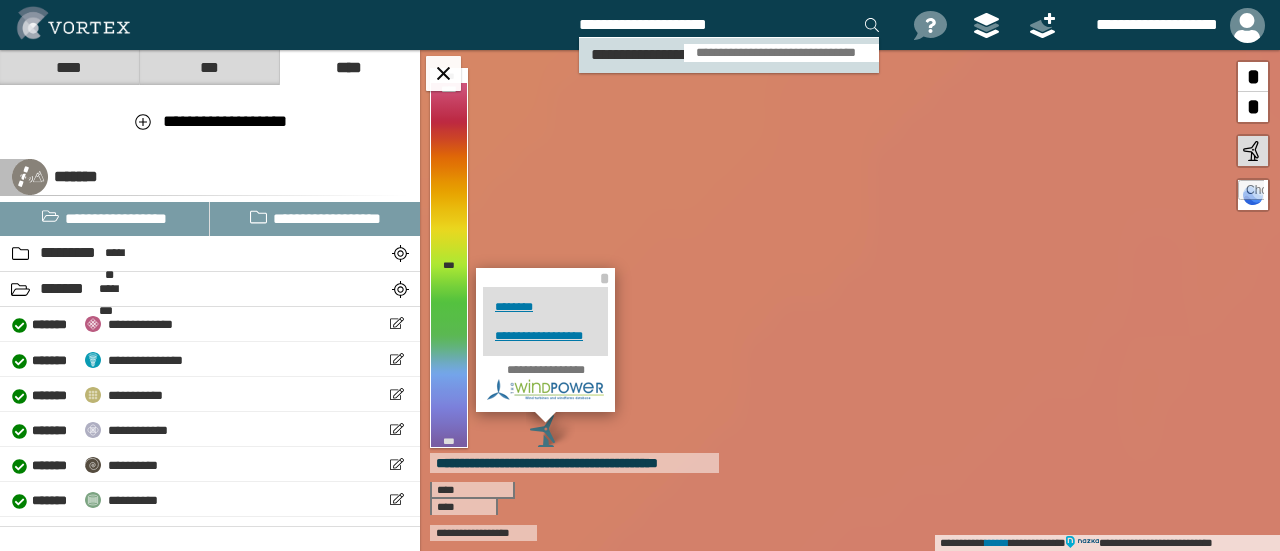 type on "**********" 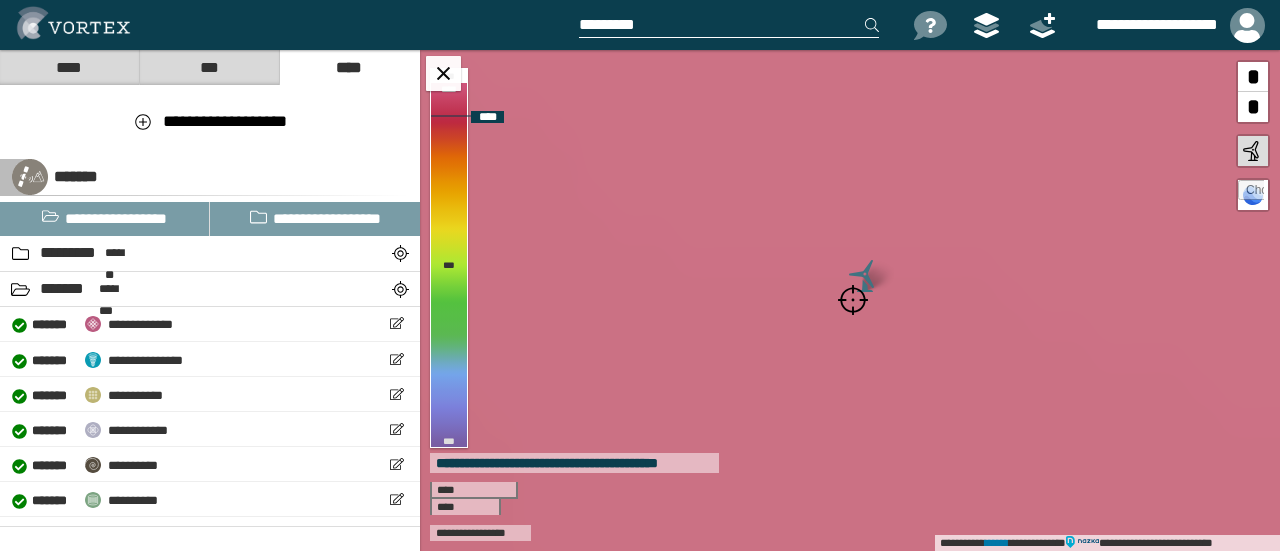 click at bounding box center (853, 300) 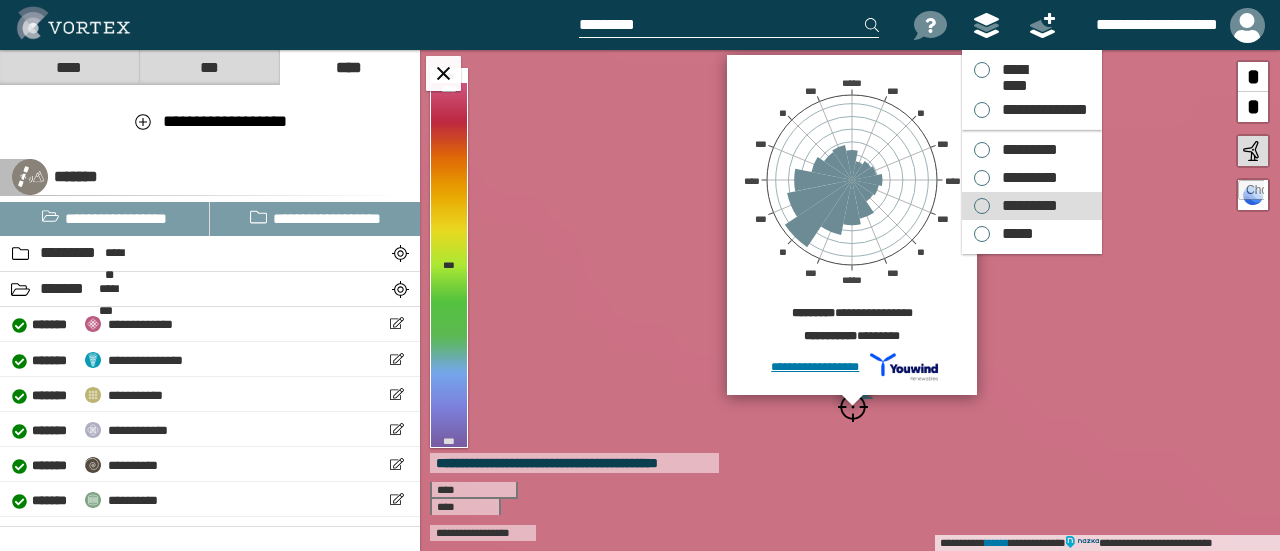 click on "*********" at bounding box center [1025, 206] 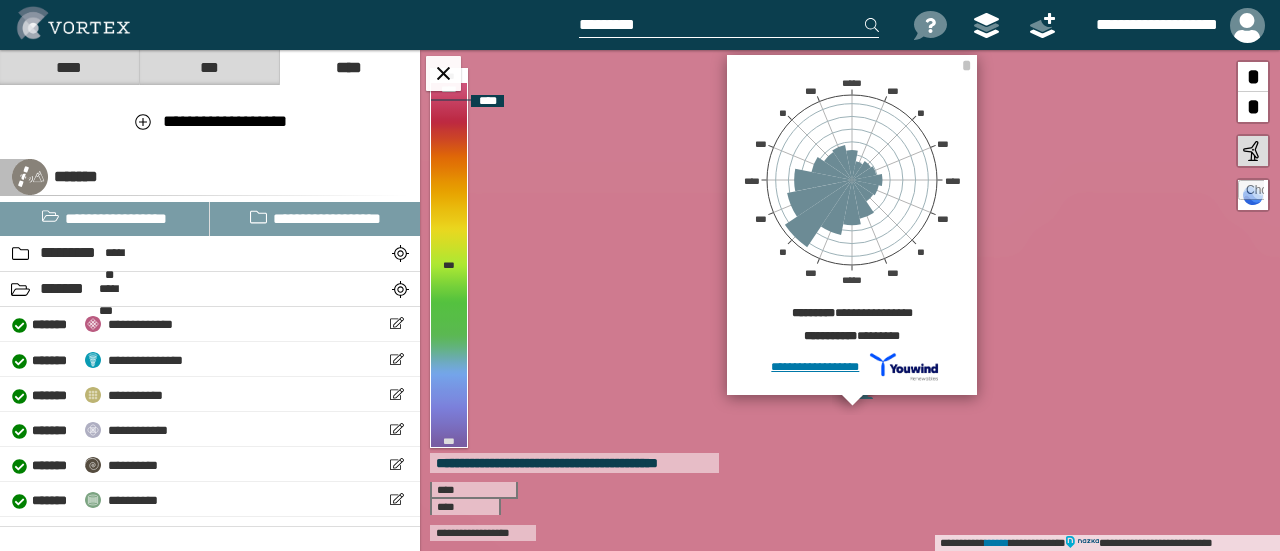 click on "**********" at bounding box center [850, 300] 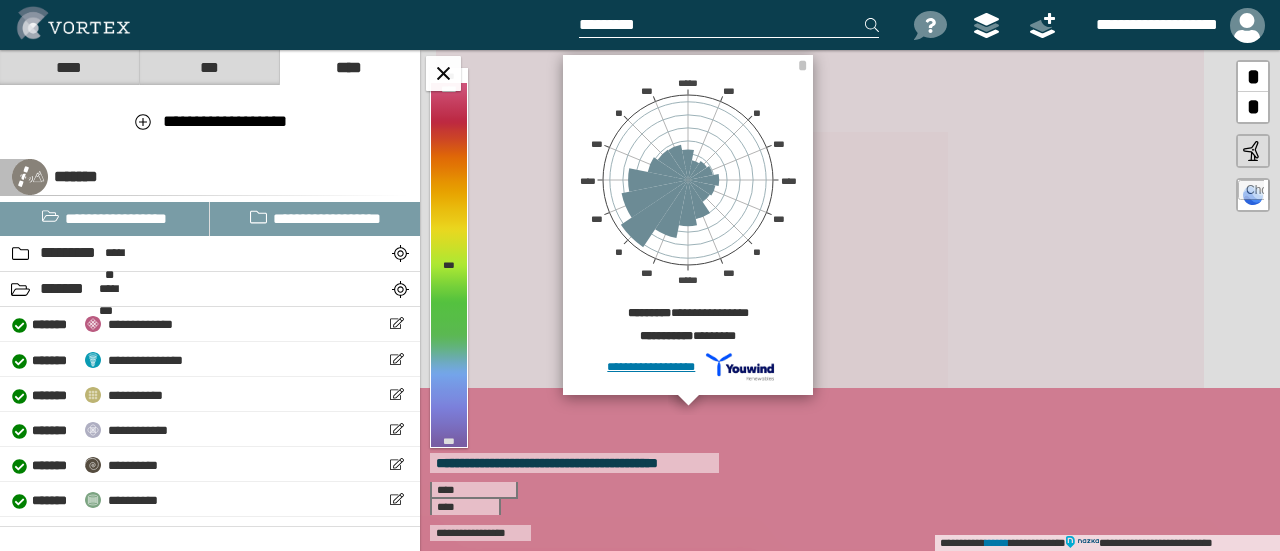 click at bounding box center (729, 25) 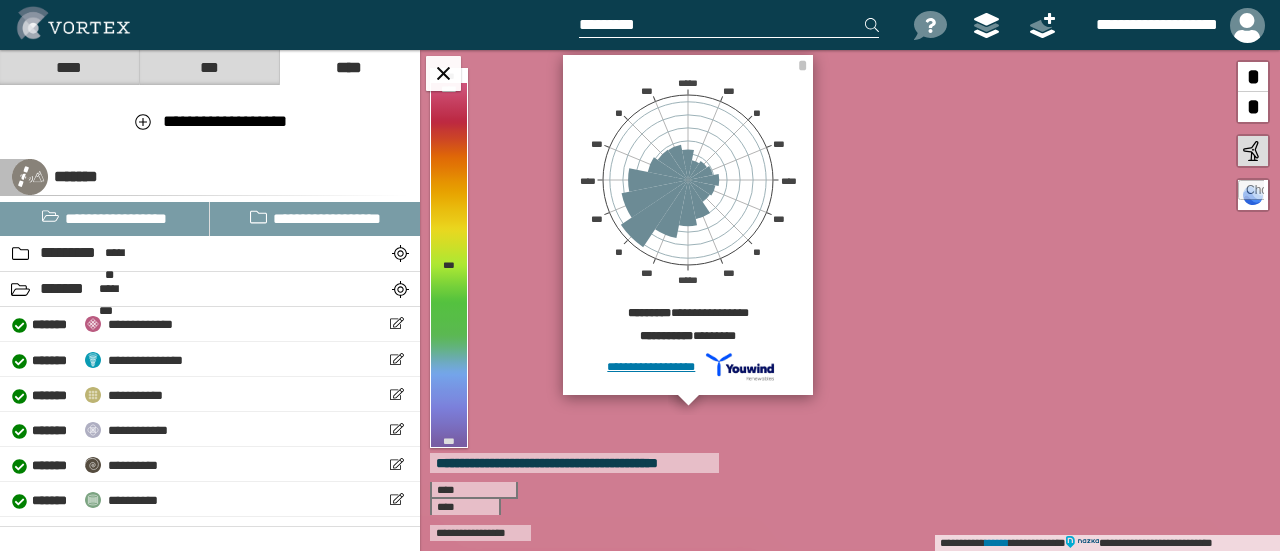 paste on "**********" 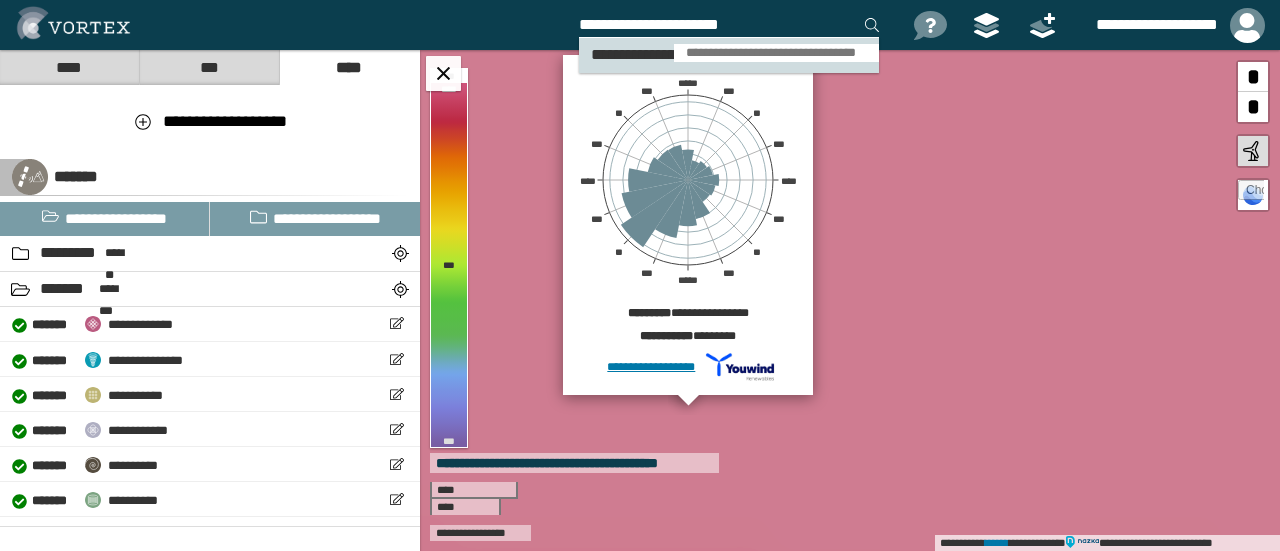 type on "**********" 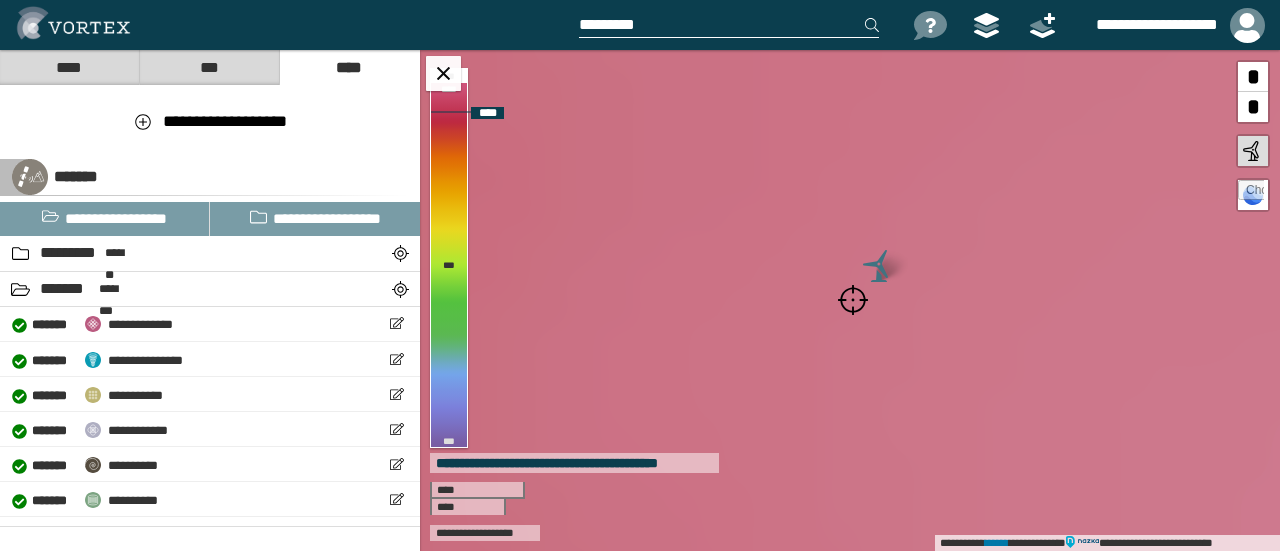 click at bounding box center (853, 300) 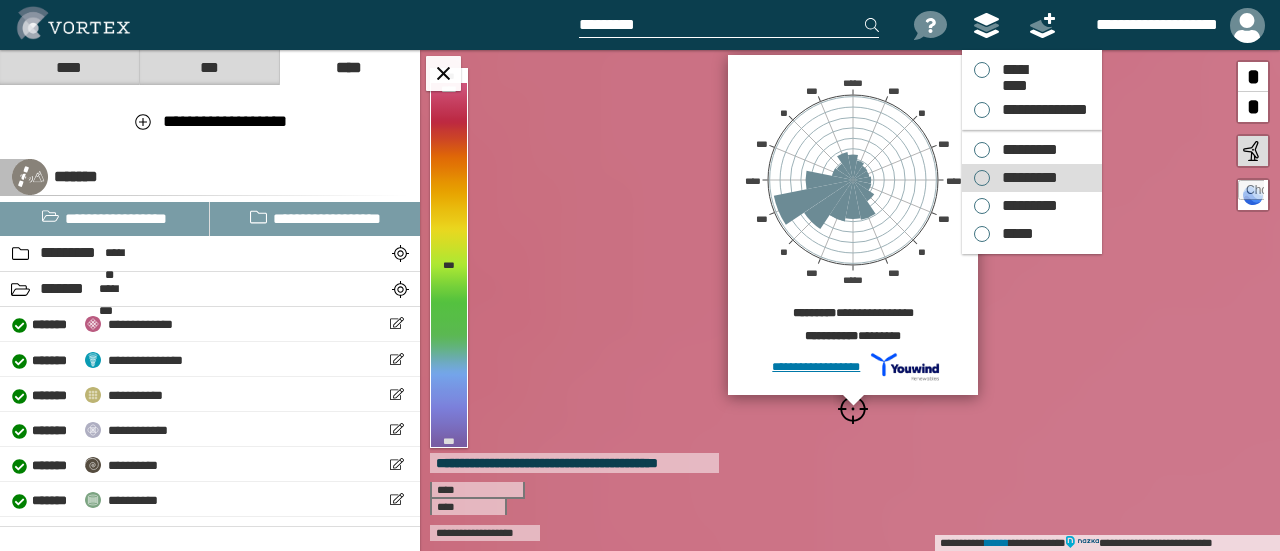 click on "*********" at bounding box center (1025, 178) 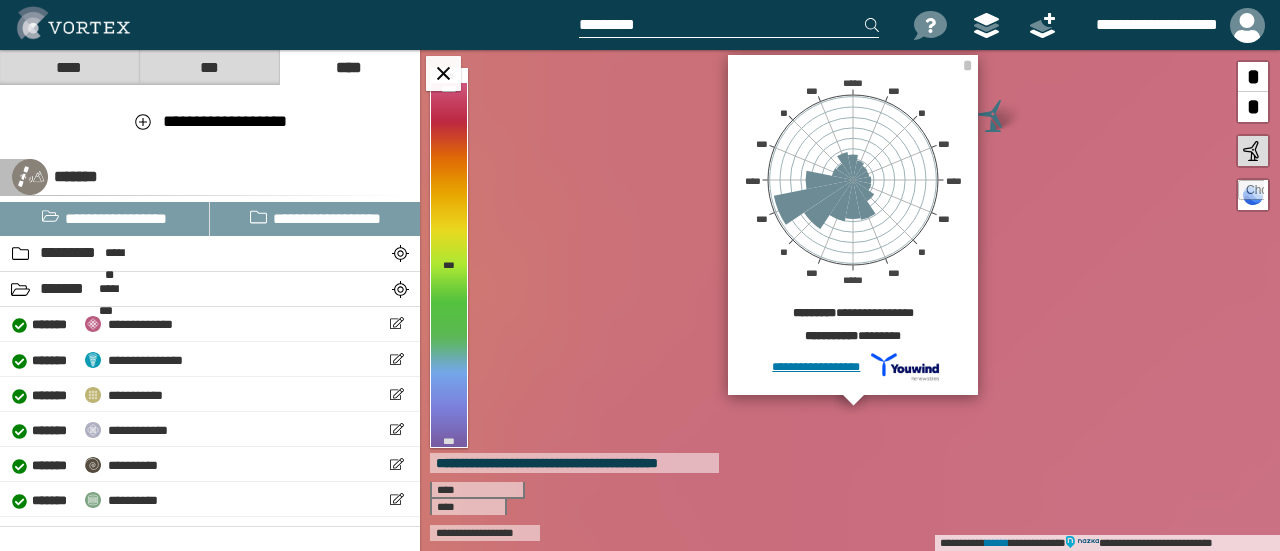 click at bounding box center (729, 25) 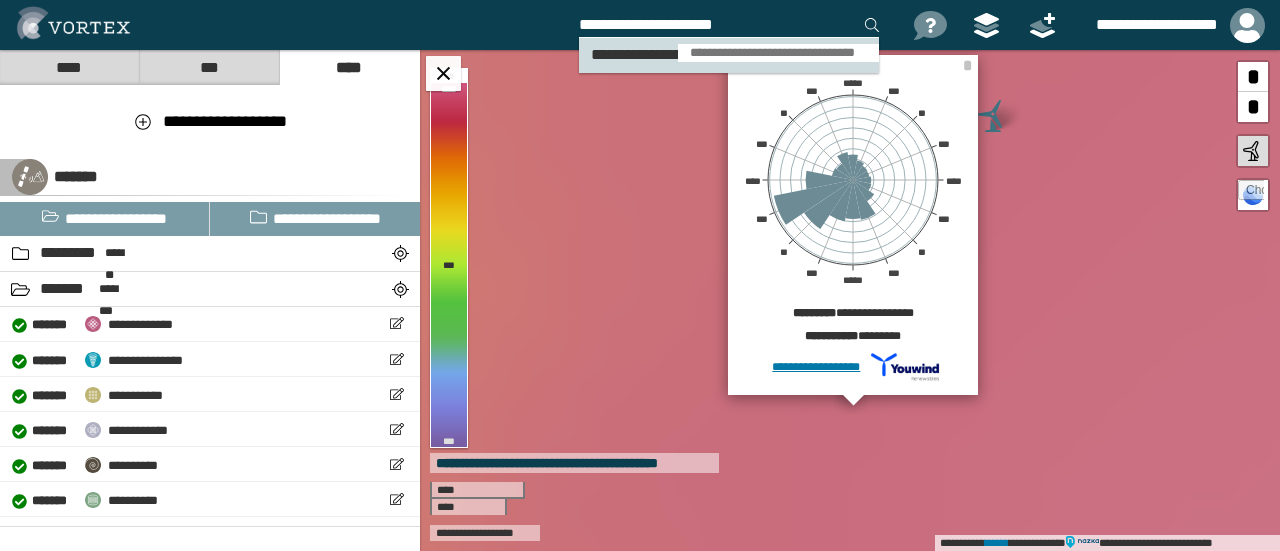type on "**********" 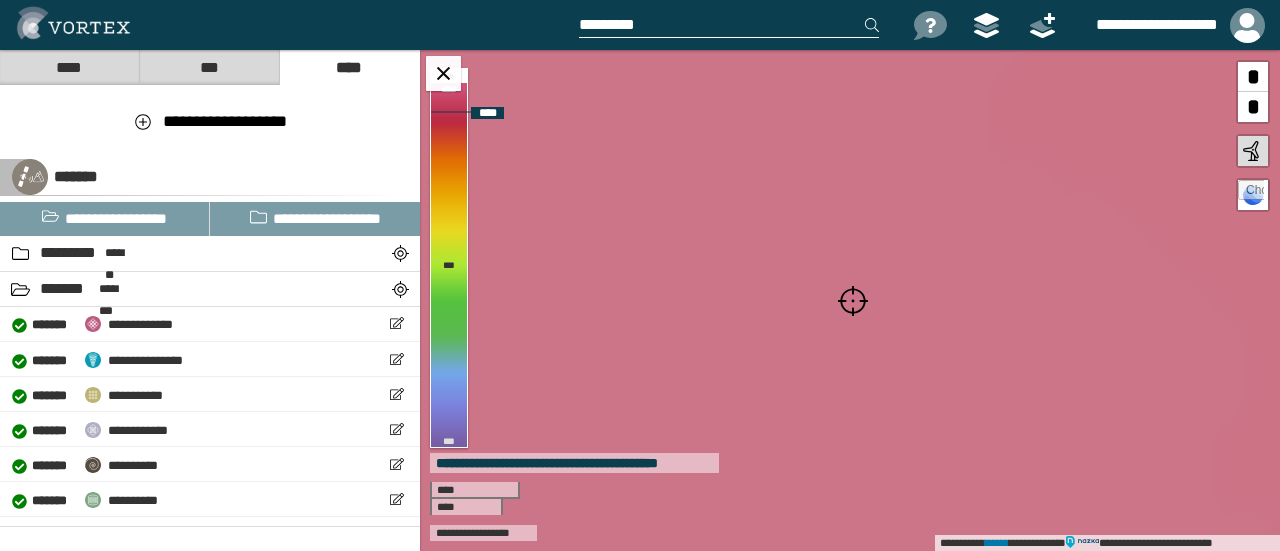 click at bounding box center [853, 301] 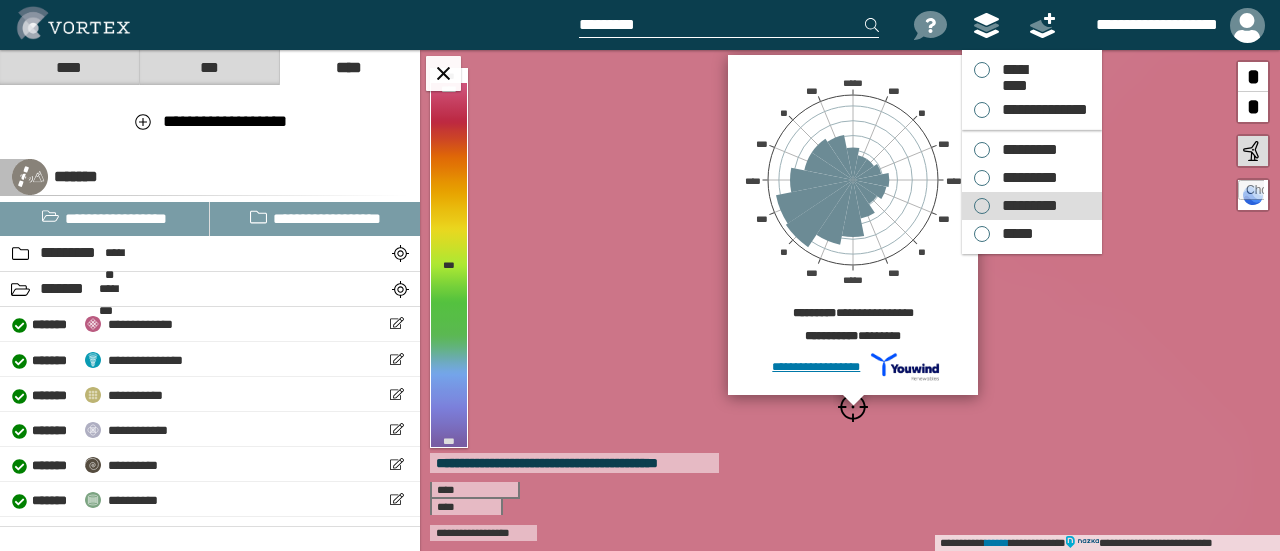 click on "*********" at bounding box center [1025, 206] 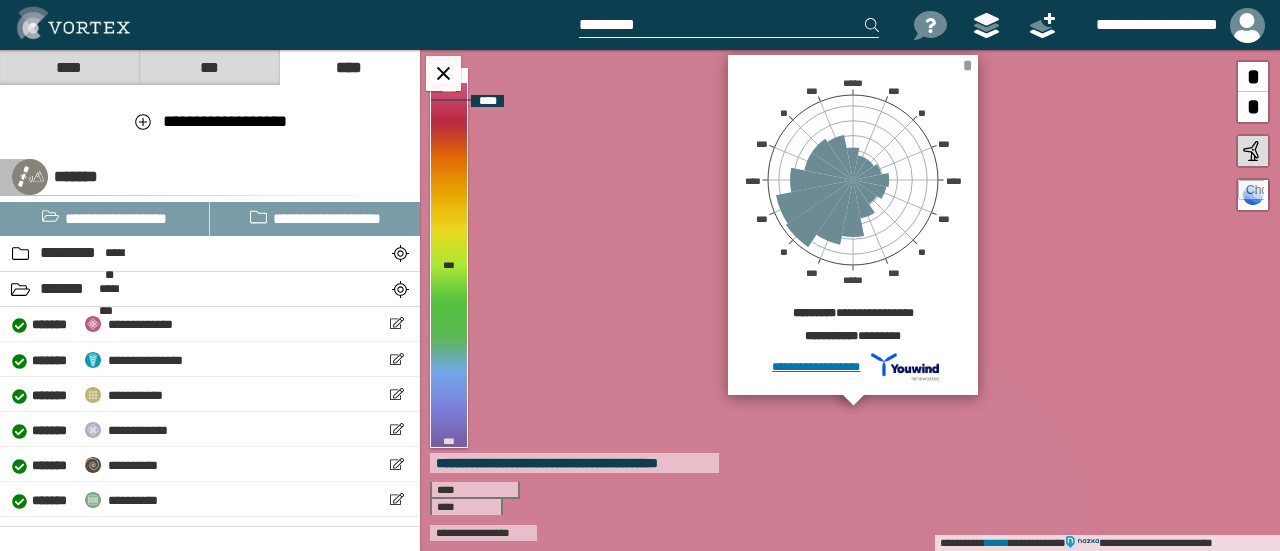 click on "*" at bounding box center [967, 65] 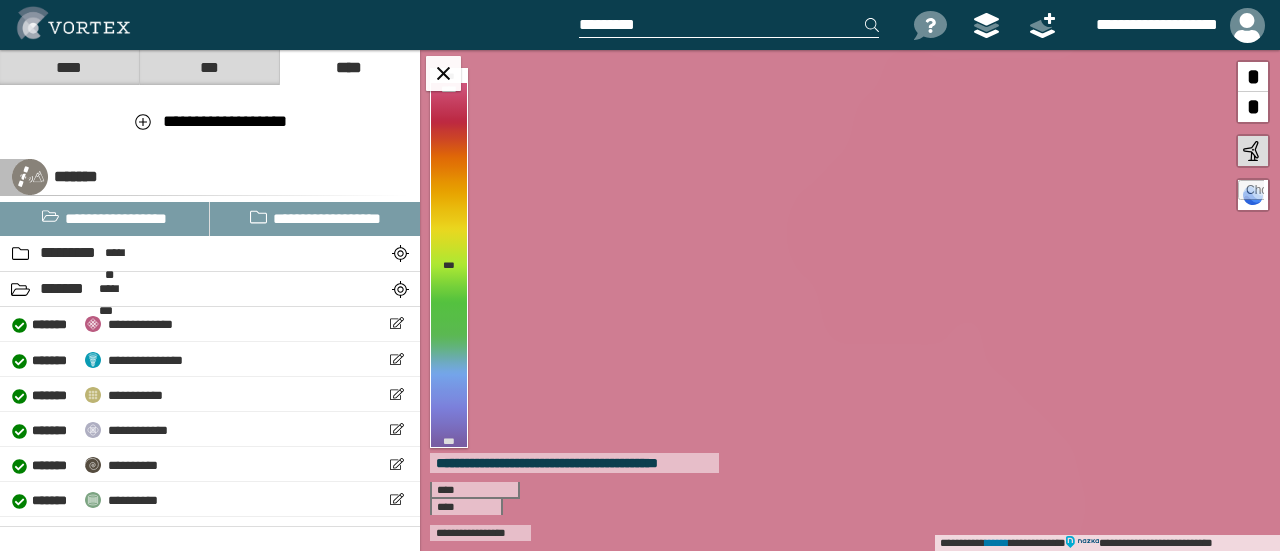 drag, startPoint x: 650, startPoint y: 33, endPoint x: 497, endPoint y: 21, distance: 153.46986 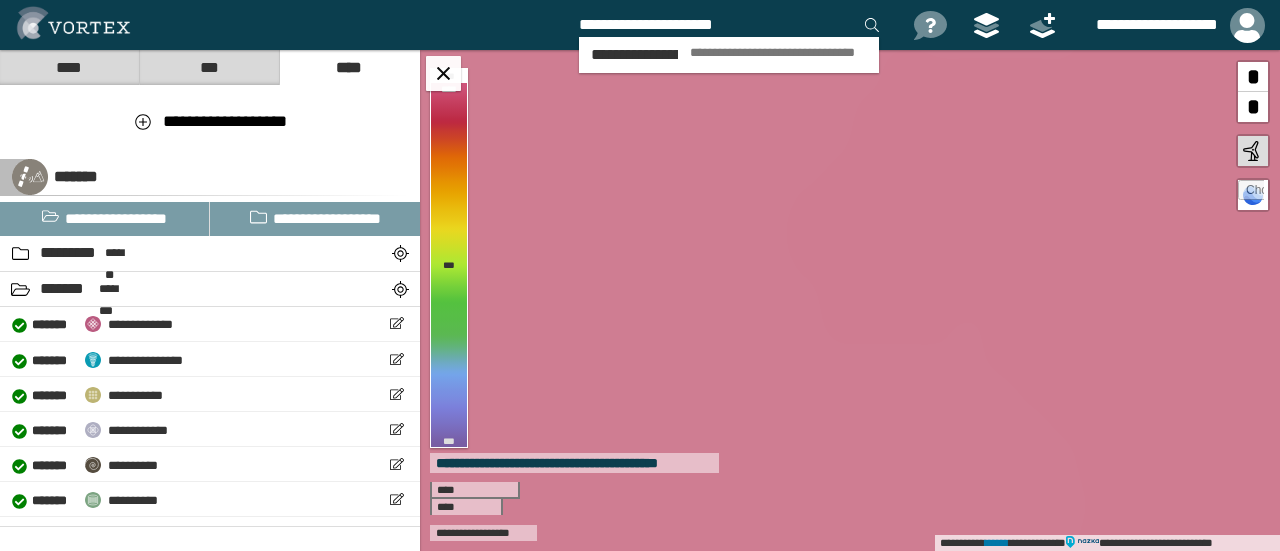 type on "**********" 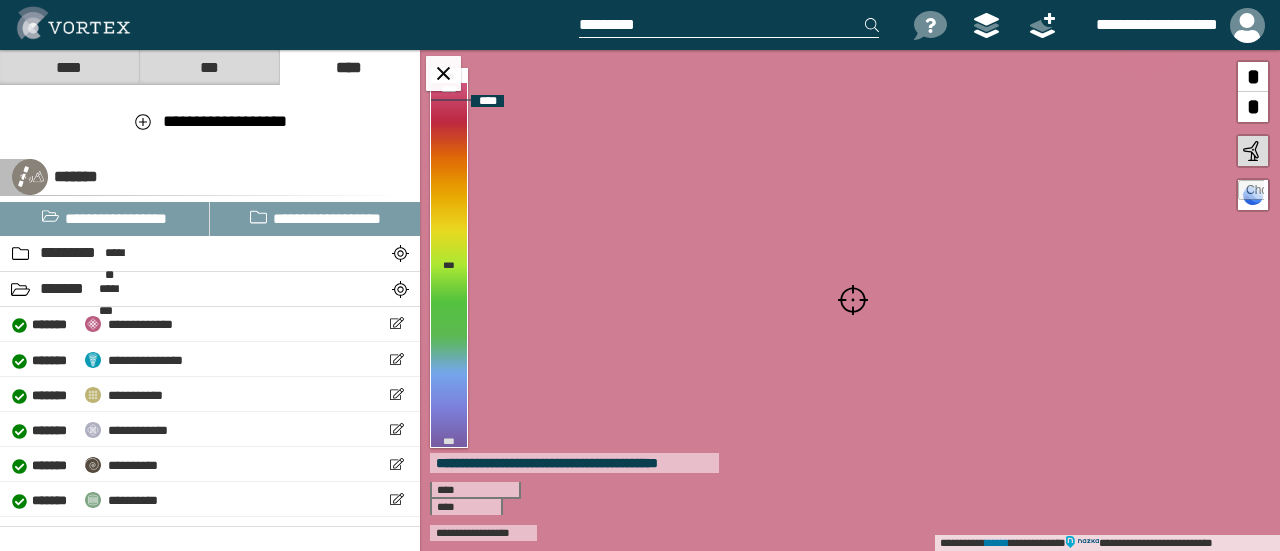 click at bounding box center (853, 300) 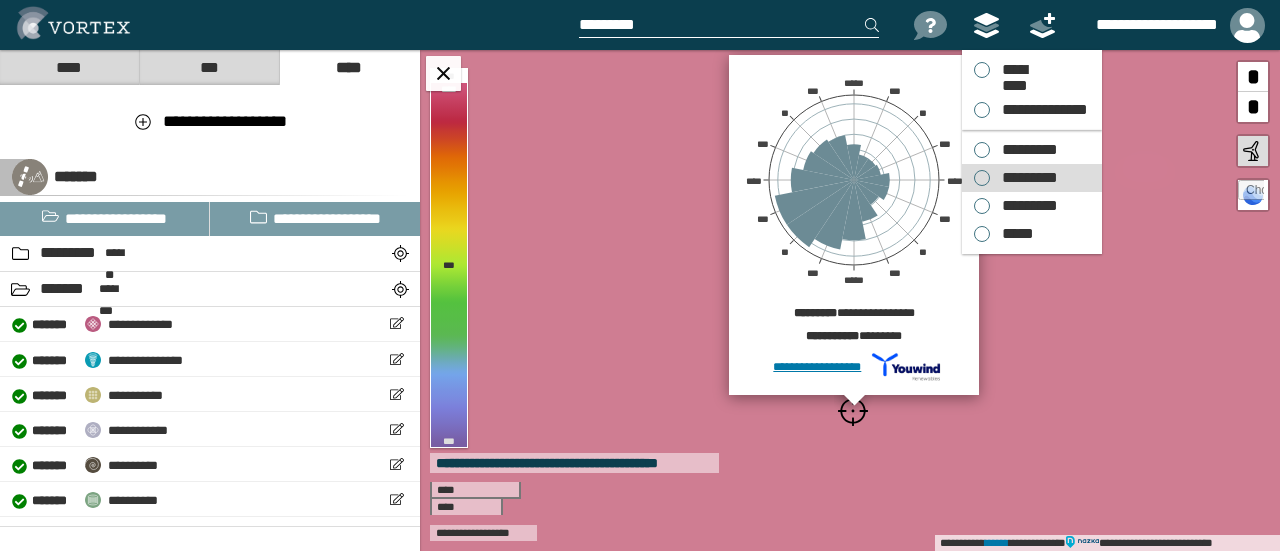 click on "*********" at bounding box center [1025, 178] 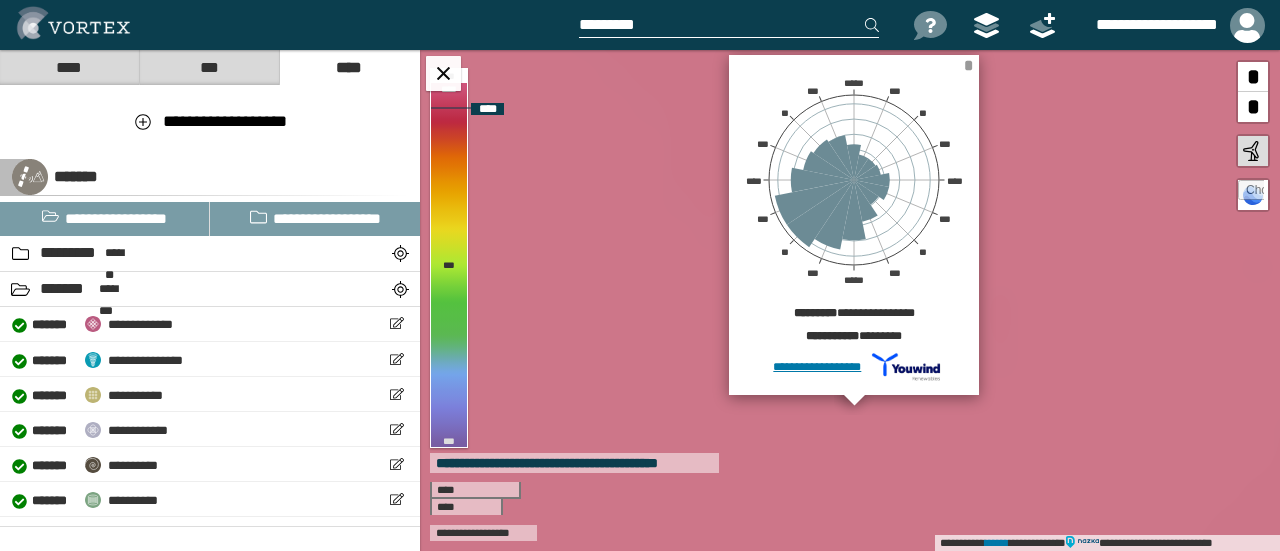 click on "*" at bounding box center [968, 65] 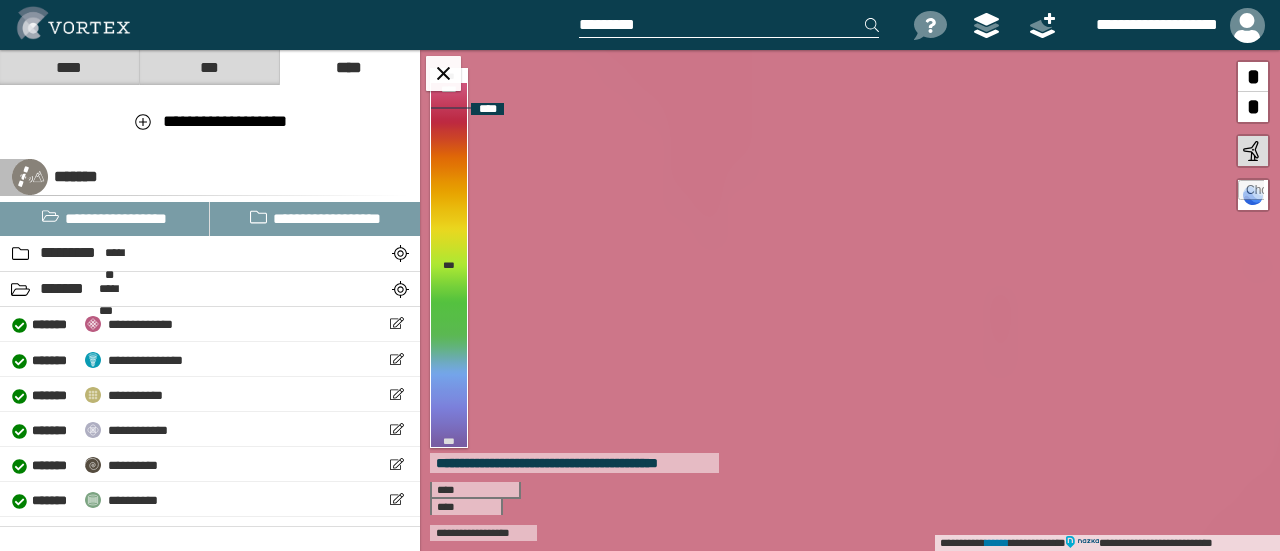 click at bounding box center [742, 25] 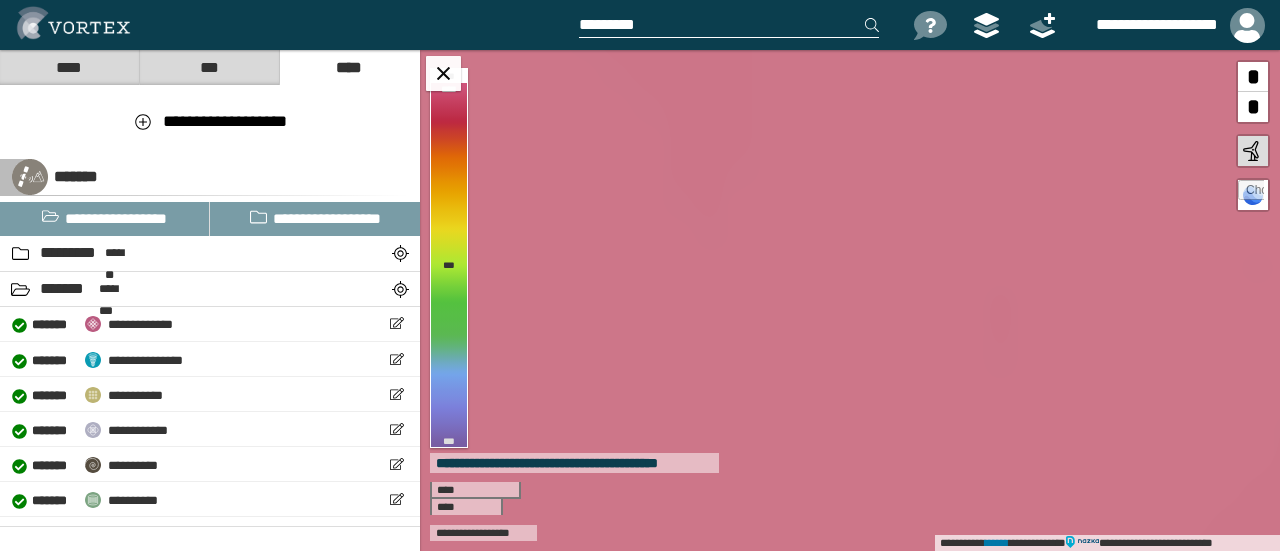 click at bounding box center (729, 25) 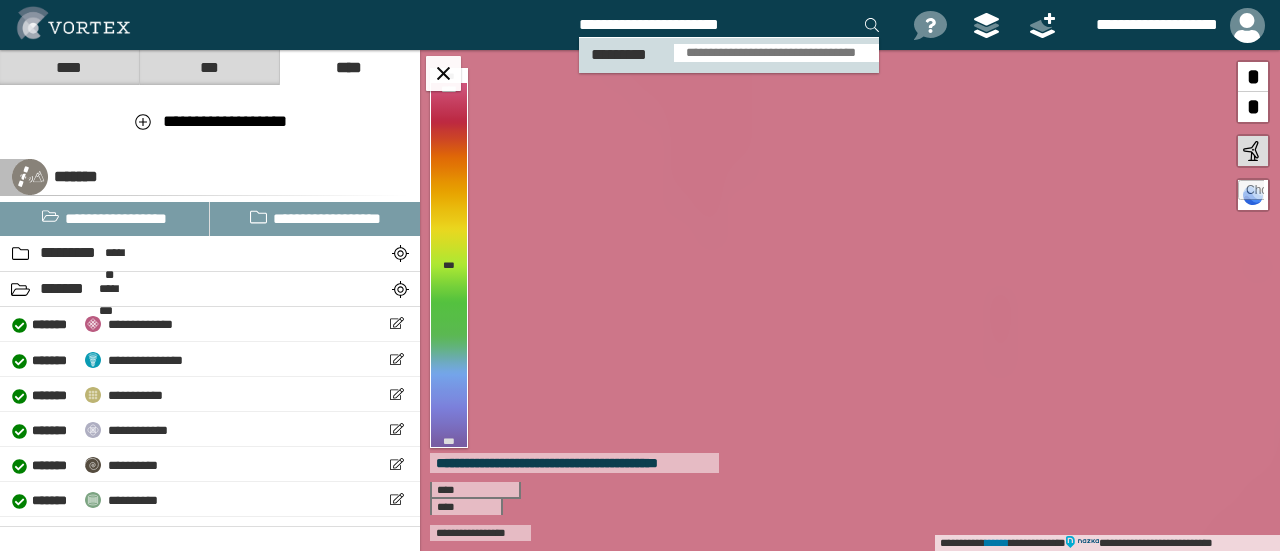 type on "**********" 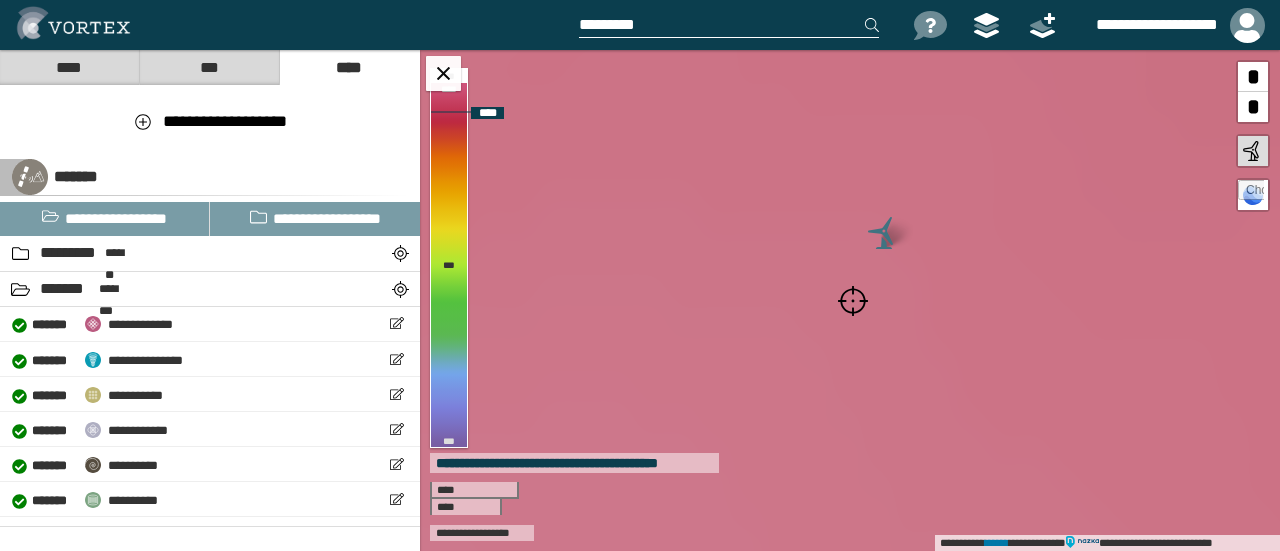 click at bounding box center [853, 301] 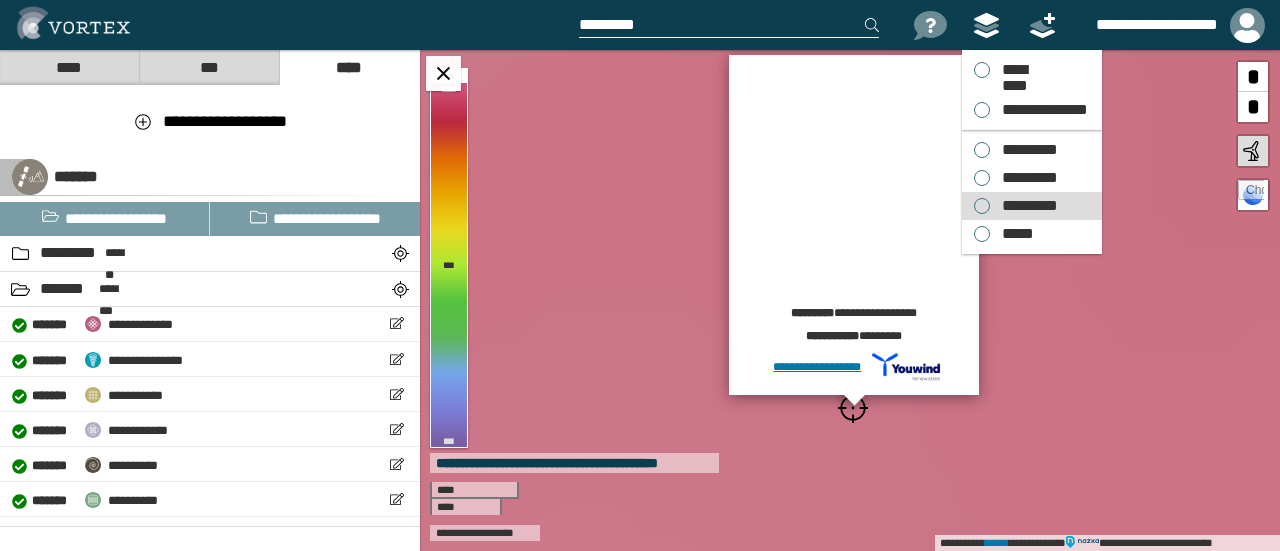 click on "*********" at bounding box center [1032, 206] 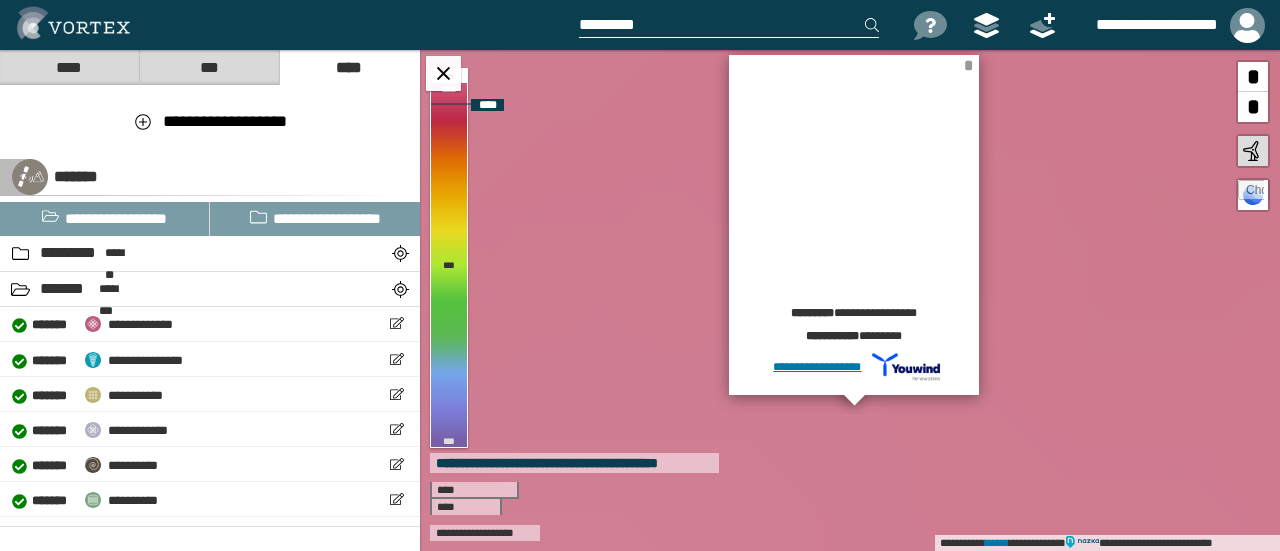 click on "*" at bounding box center (968, 65) 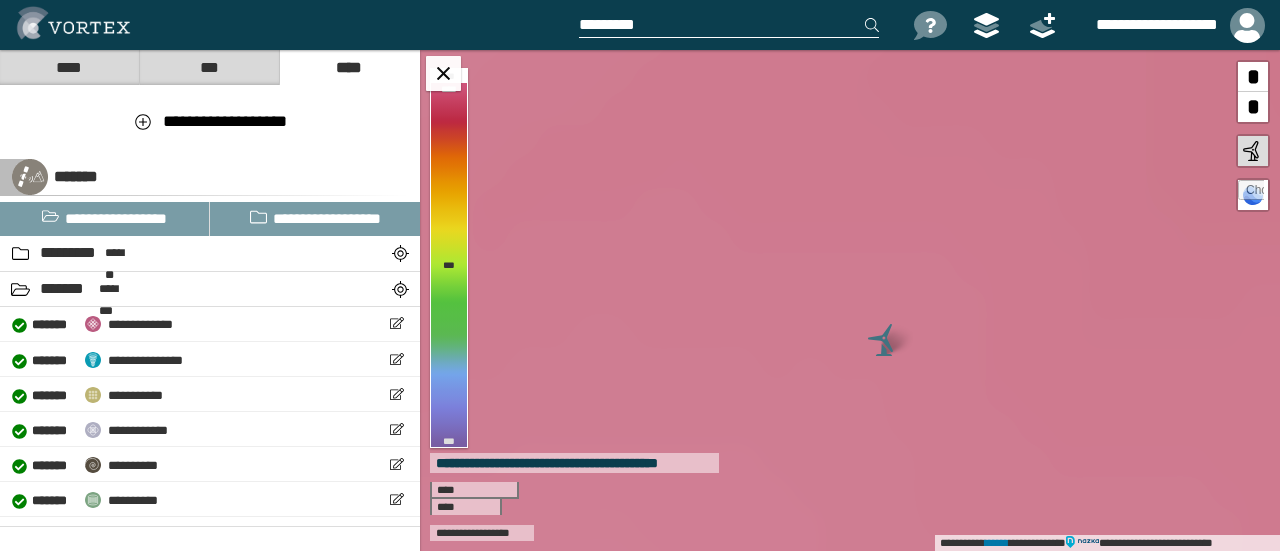 click at bounding box center (729, 25) 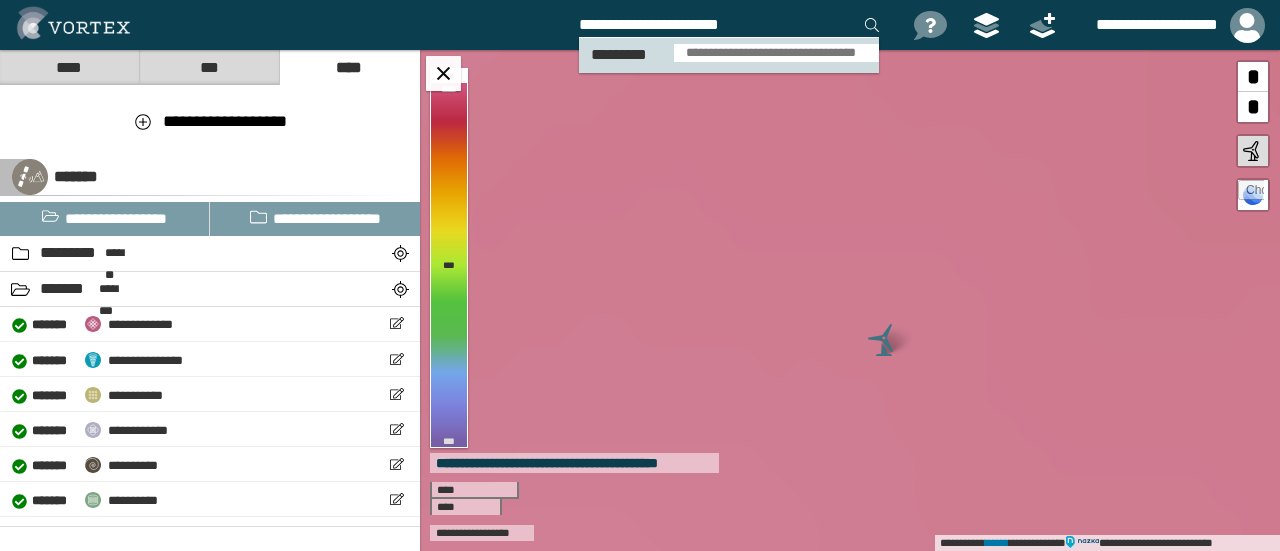 type on "**********" 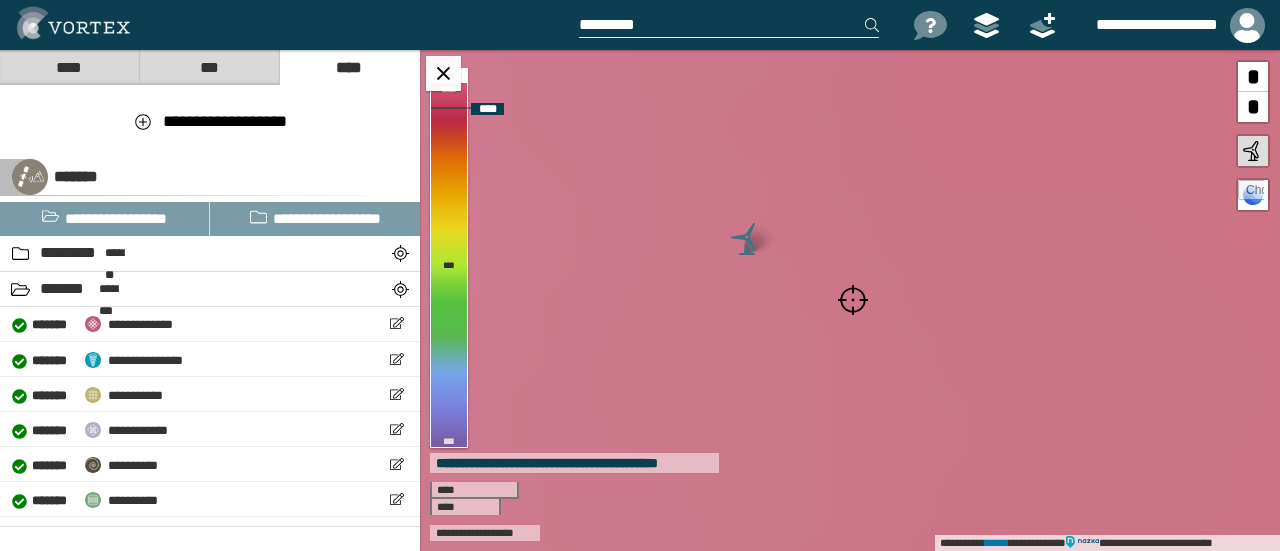 click at bounding box center [853, 300] 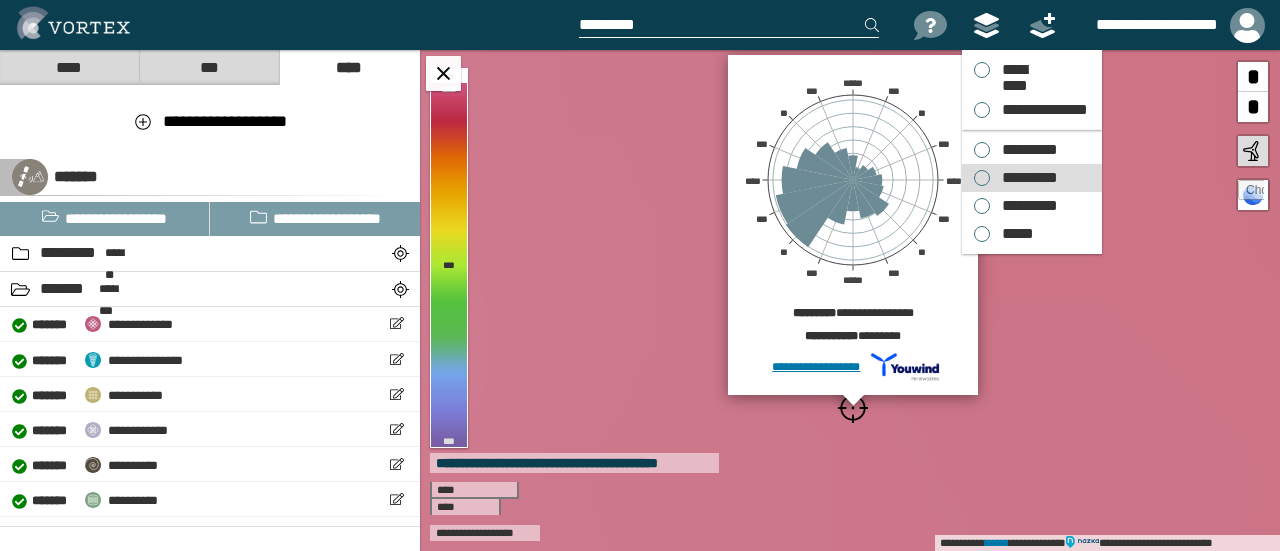 click on "*********" at bounding box center (1025, 178) 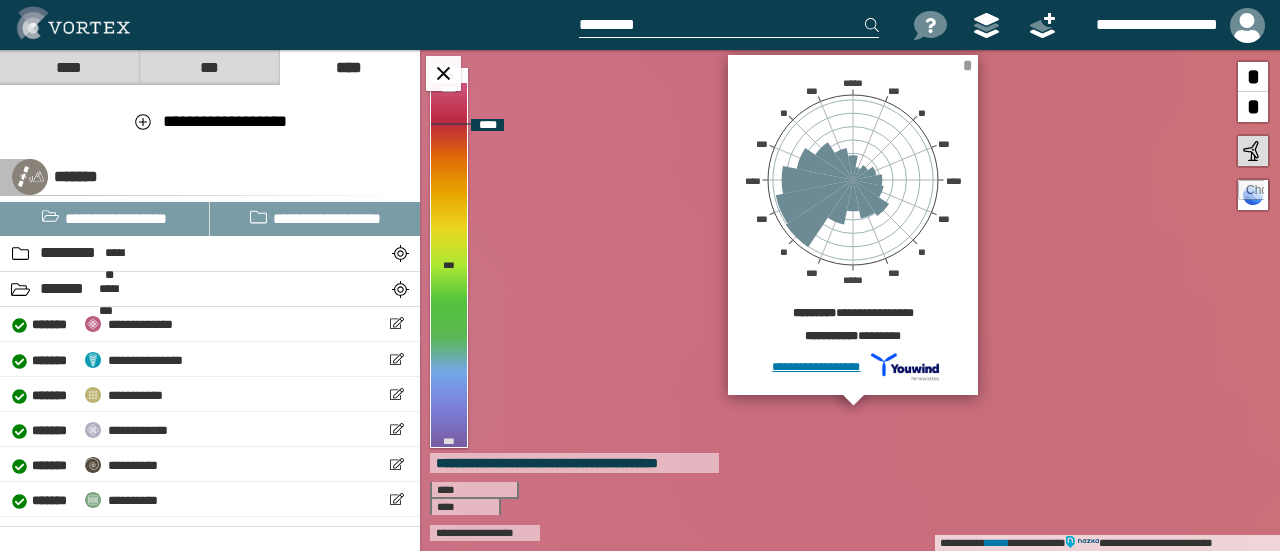 click on "*" at bounding box center [967, 65] 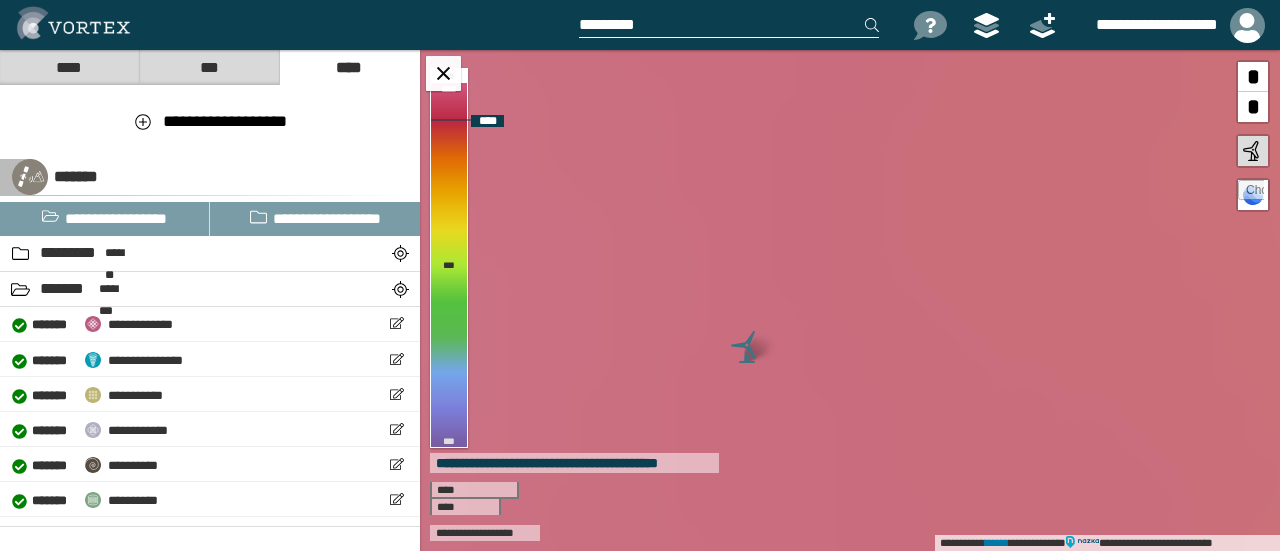 click at bounding box center (747, 347) 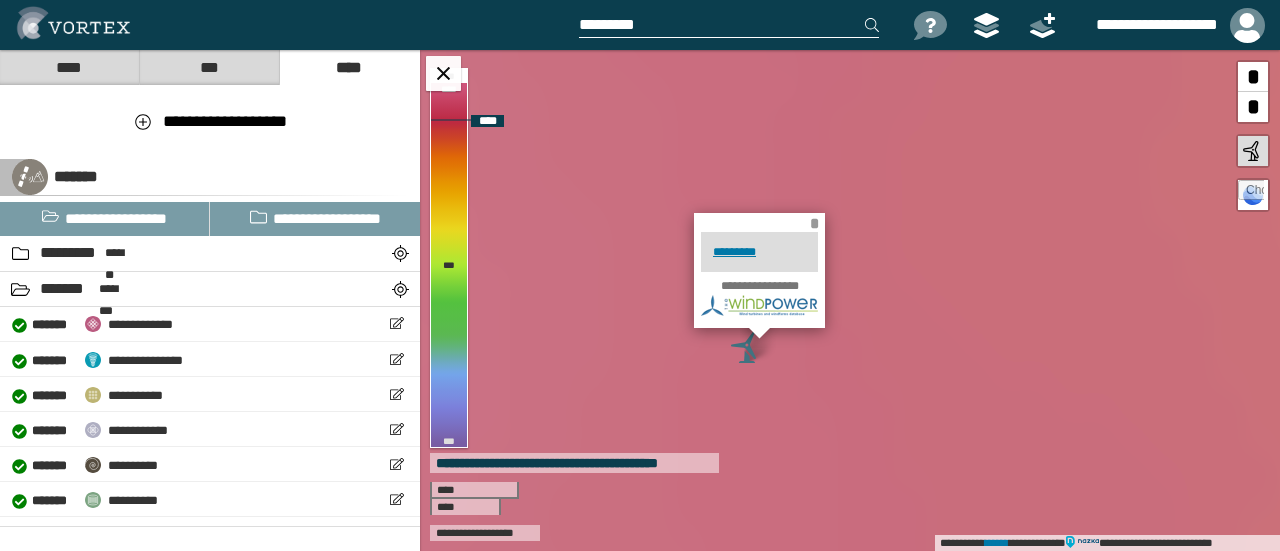 click on "*" at bounding box center (814, 223) 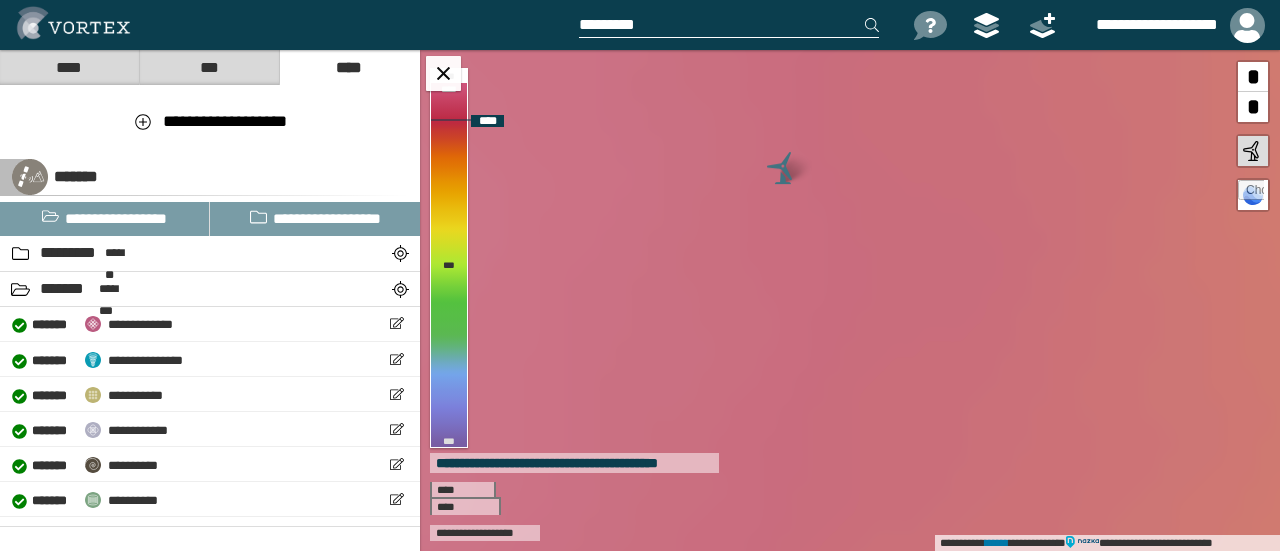drag, startPoint x: 847, startPoint y: 417, endPoint x: 816, endPoint y: 244, distance: 175.75551 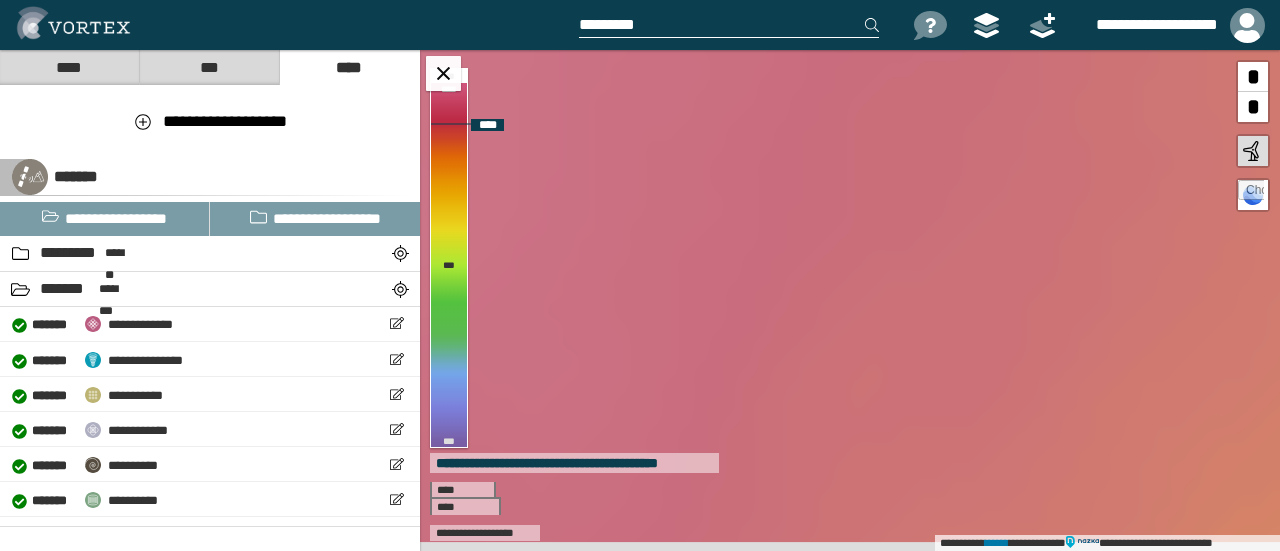 drag, startPoint x: 883, startPoint y: 373, endPoint x: 925, endPoint y: 329, distance: 60.827625 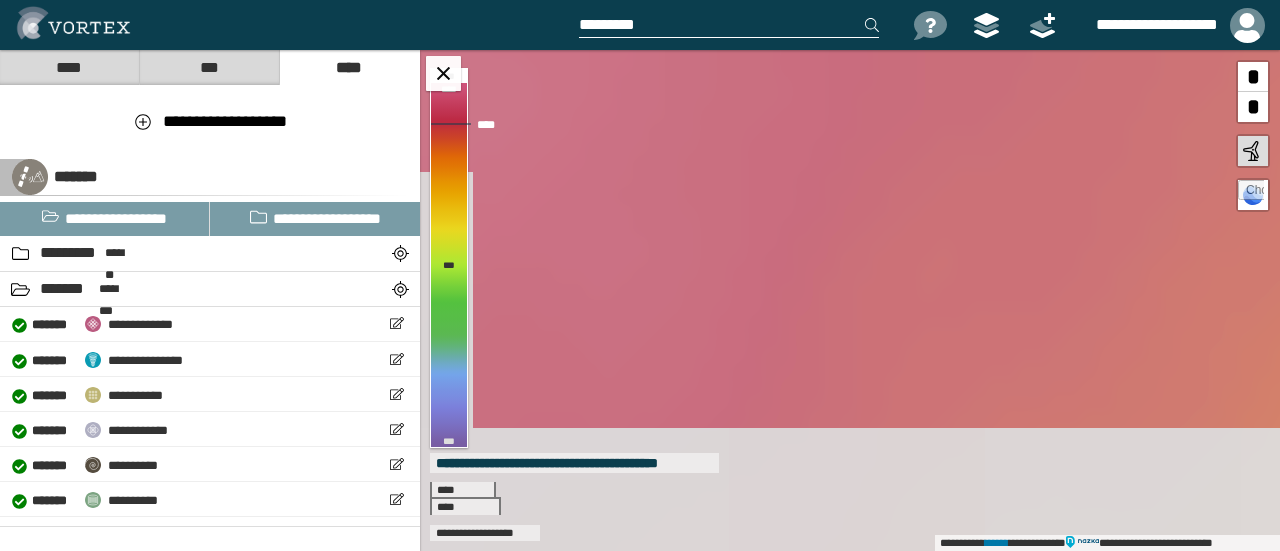 click on "**********" at bounding box center [850, 300] 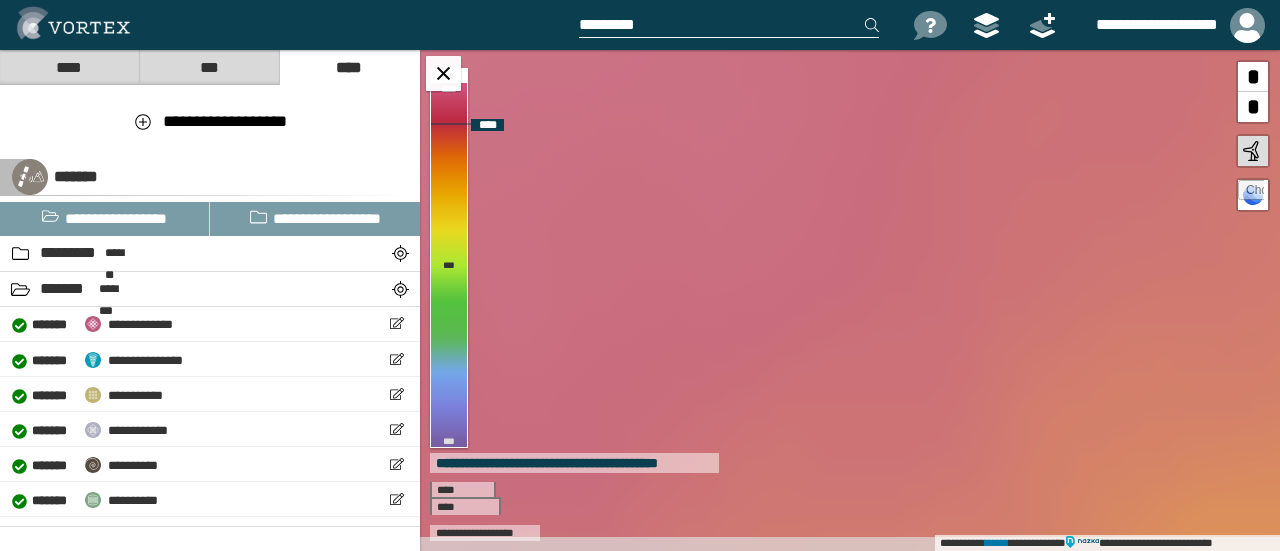 drag, startPoint x: 952, startPoint y: 269, endPoint x: 982, endPoint y: 185, distance: 89.19641 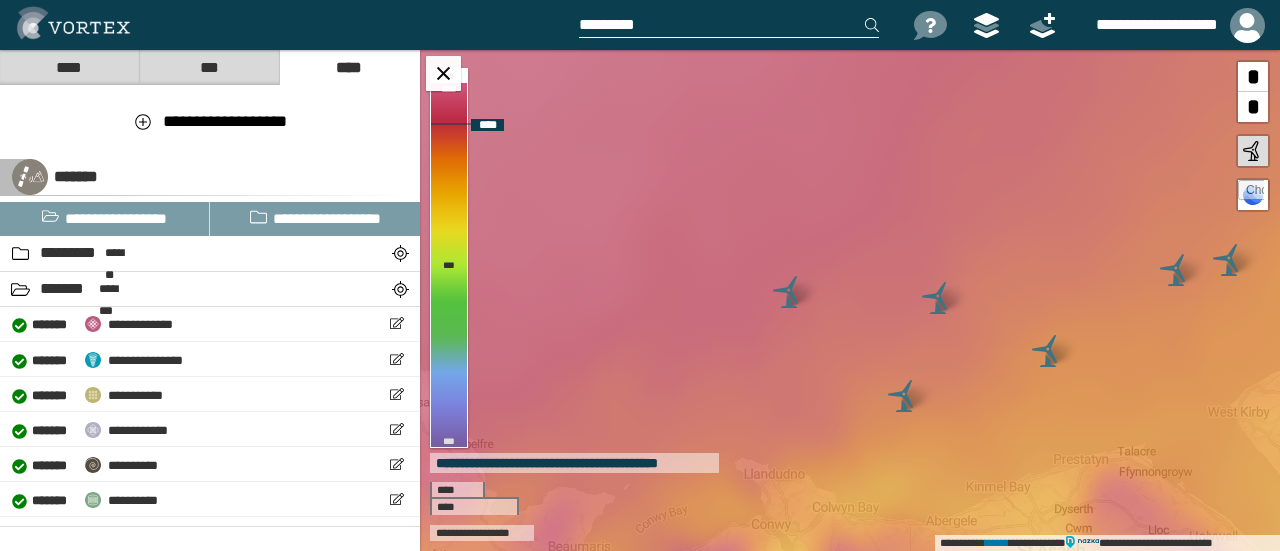 click at bounding box center [789, 292] 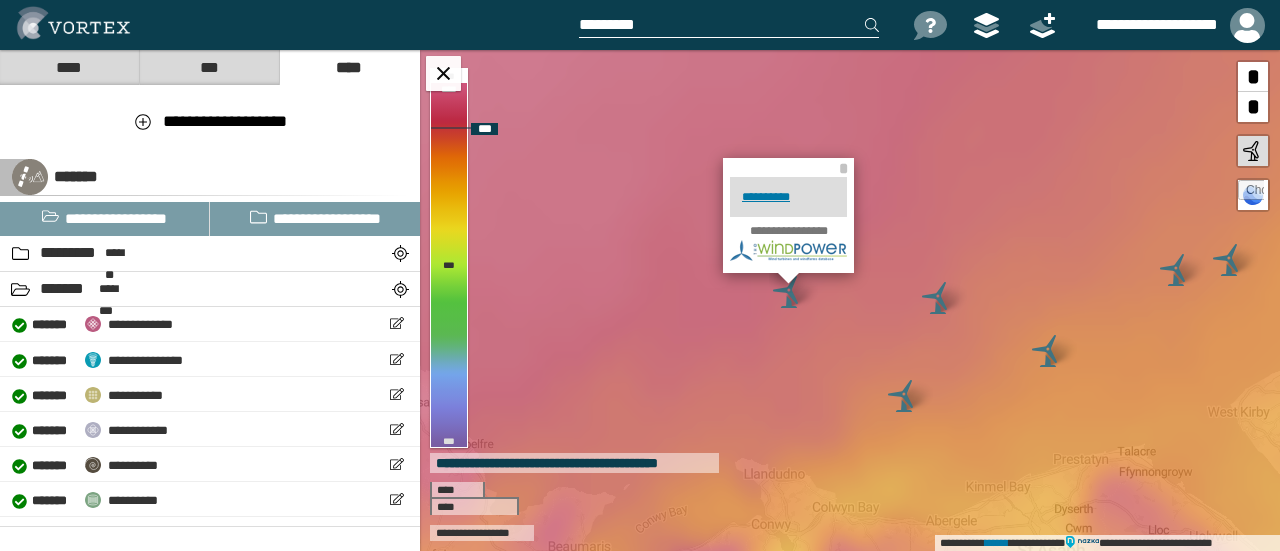 click at bounding box center [938, 298] 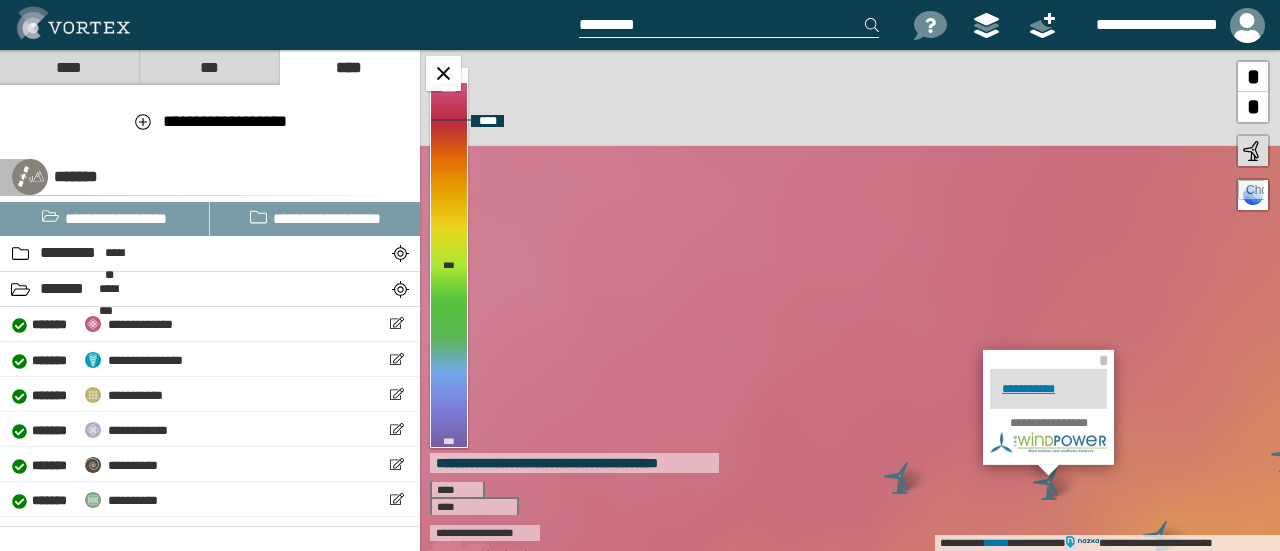 drag, startPoint x: 769, startPoint y: 205, endPoint x: 874, endPoint y: 388, distance: 210.98341 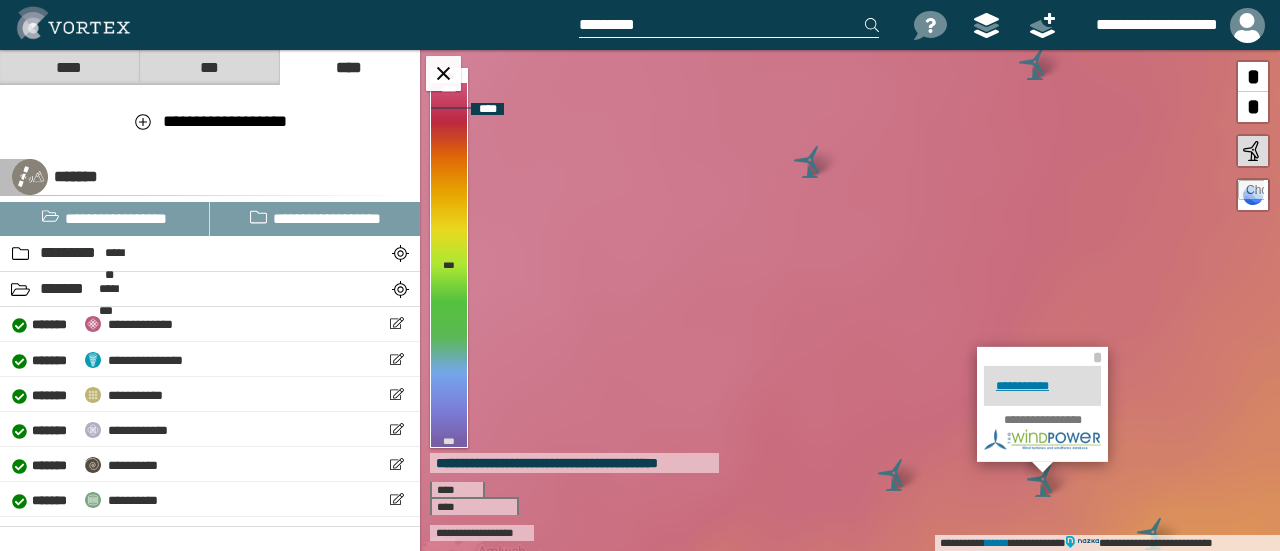 click at bounding box center (810, 162) 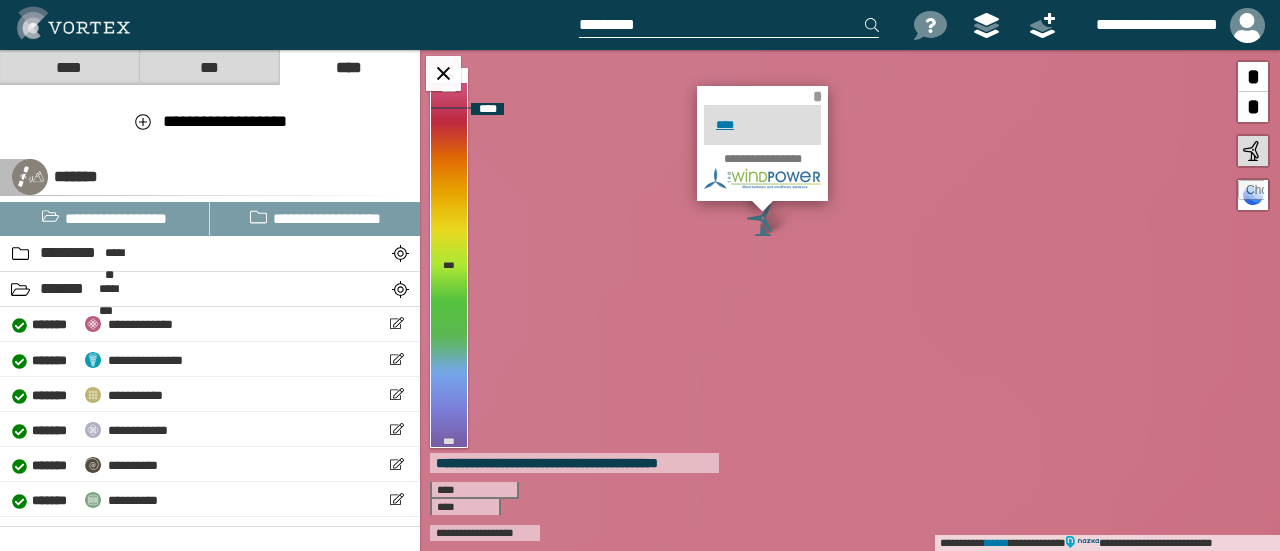 click on "*" at bounding box center [817, 96] 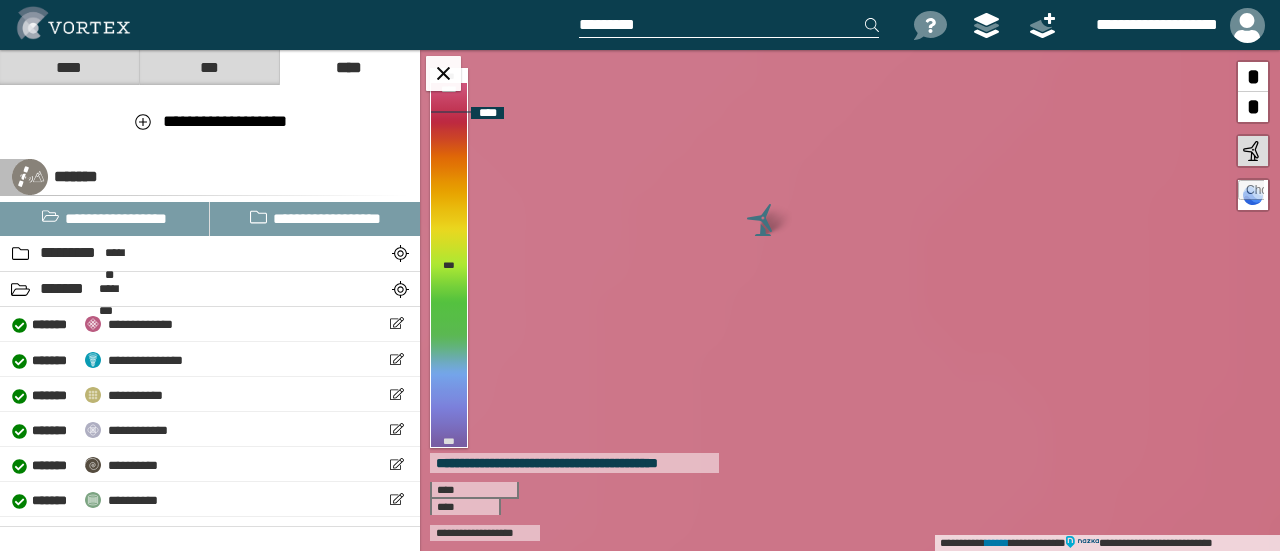 click on "**********" at bounding box center [850, 300] 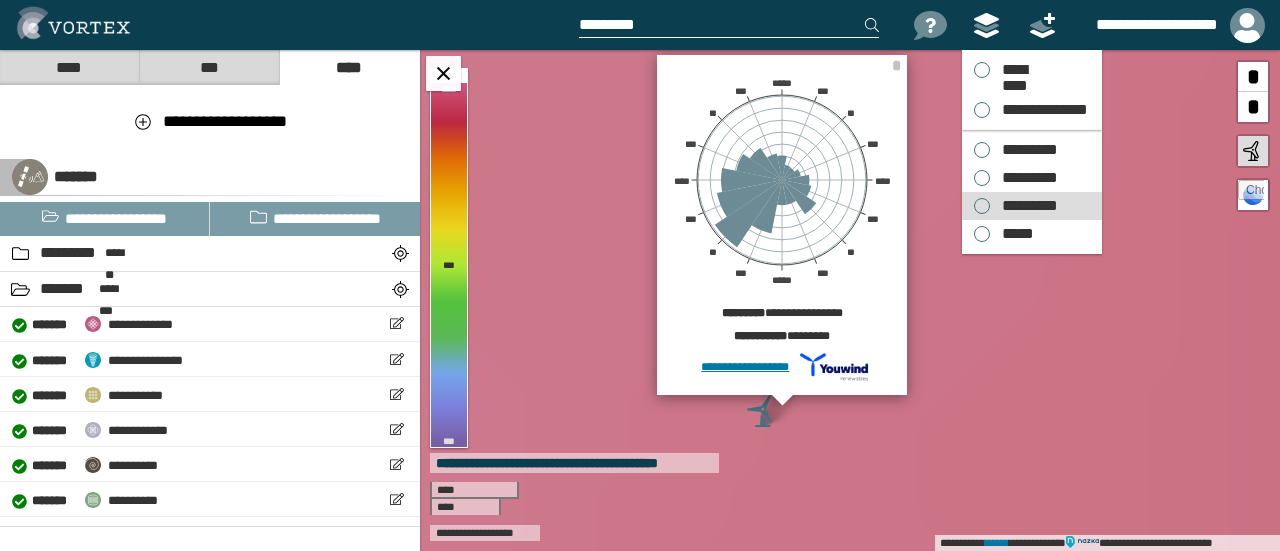 click on "*********" at bounding box center (1025, 206) 